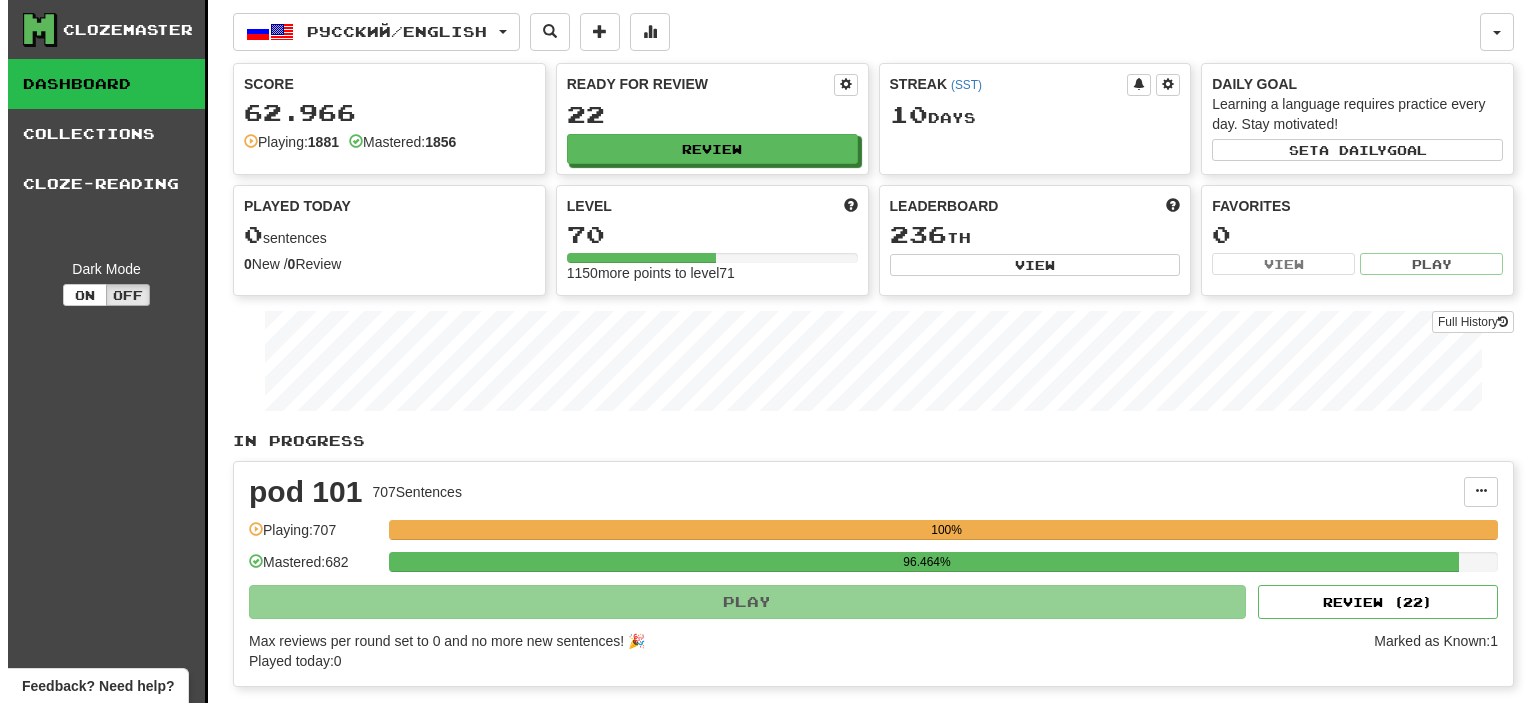 scroll, scrollTop: 0, scrollLeft: 0, axis: both 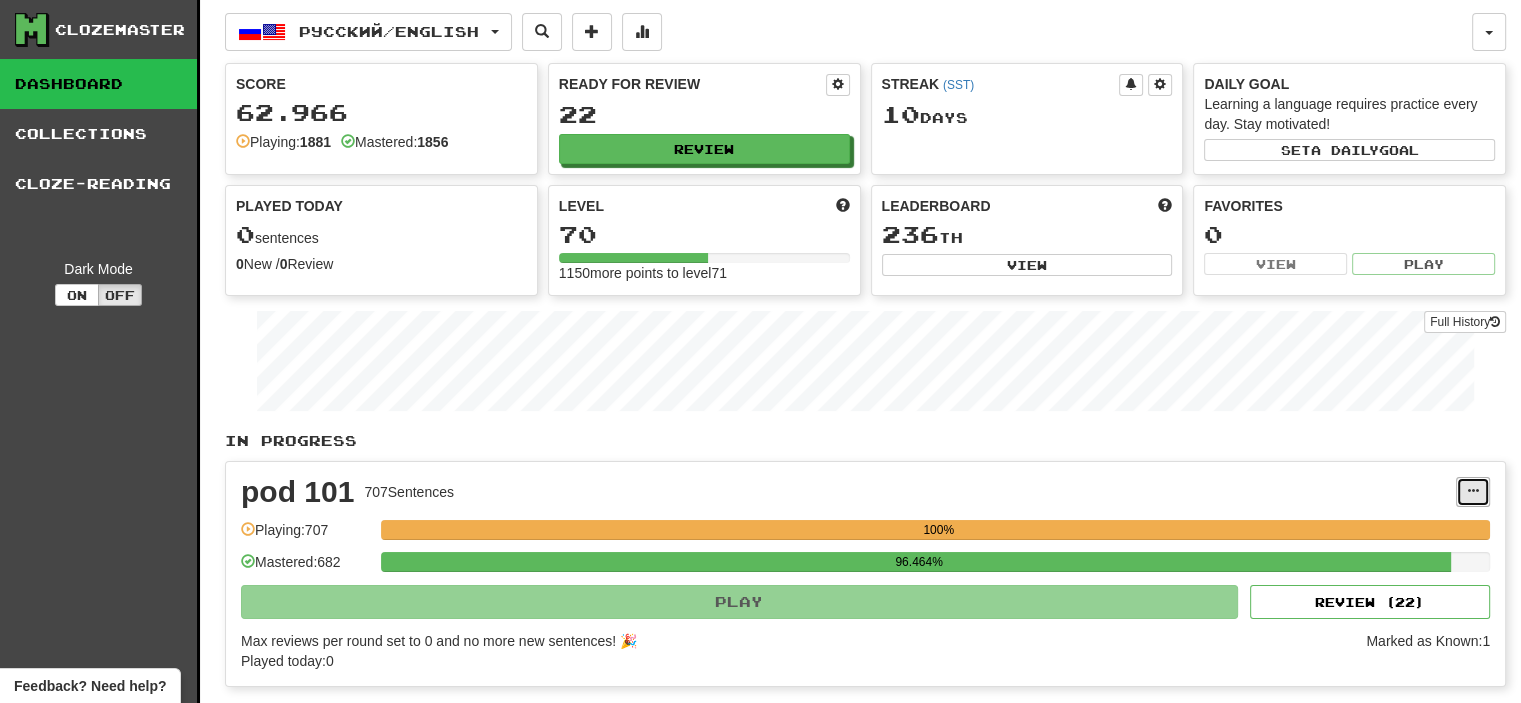click at bounding box center [1473, 491] 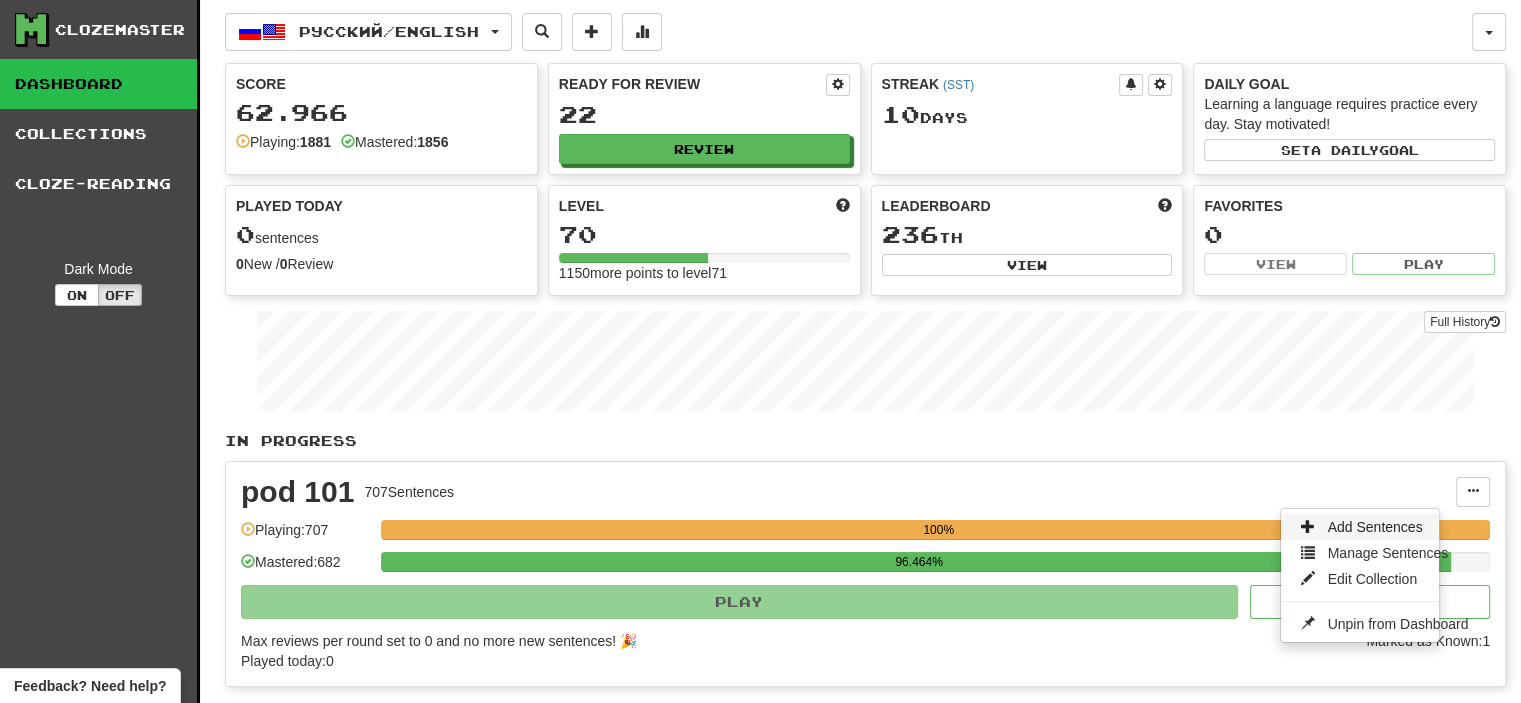 click on "Add Sentences" at bounding box center (1375, 527) 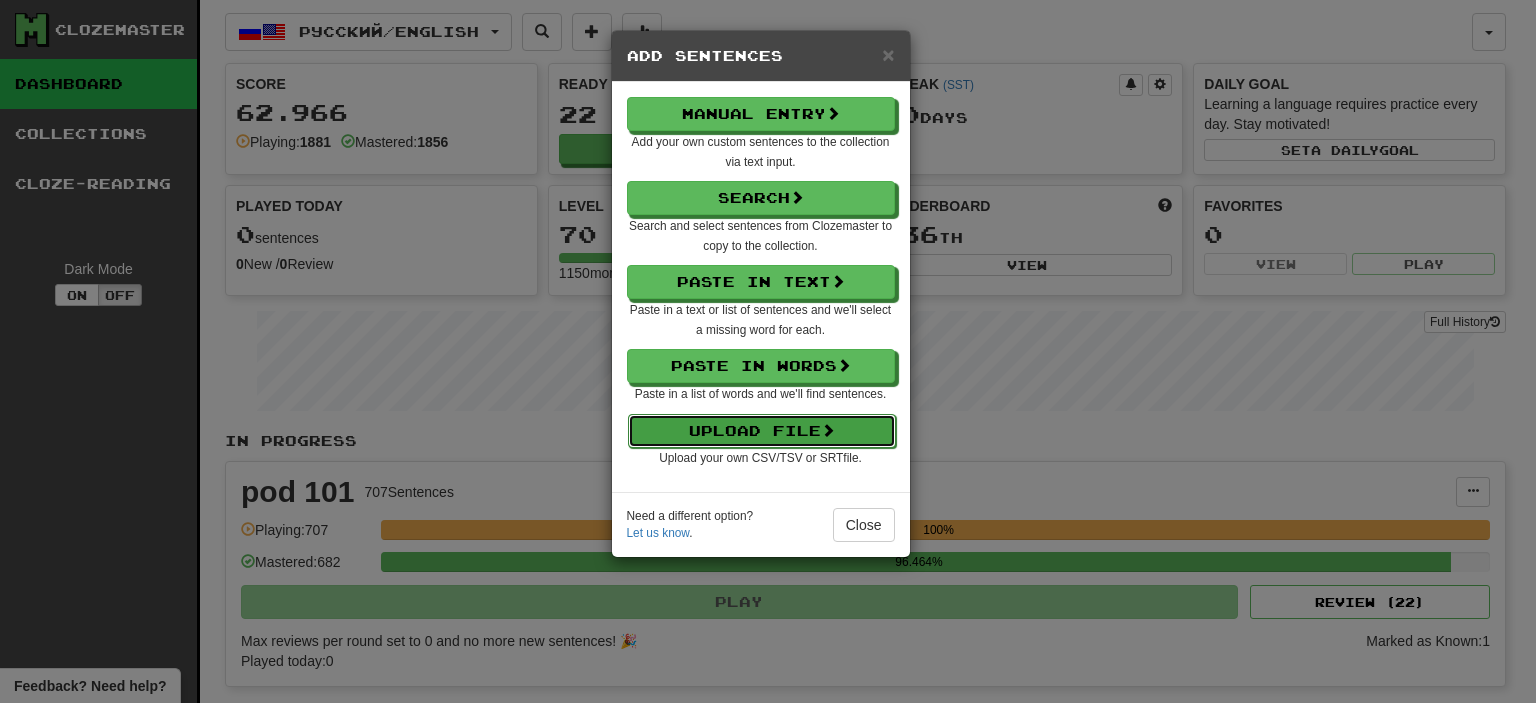 click on "Upload File" at bounding box center [762, 431] 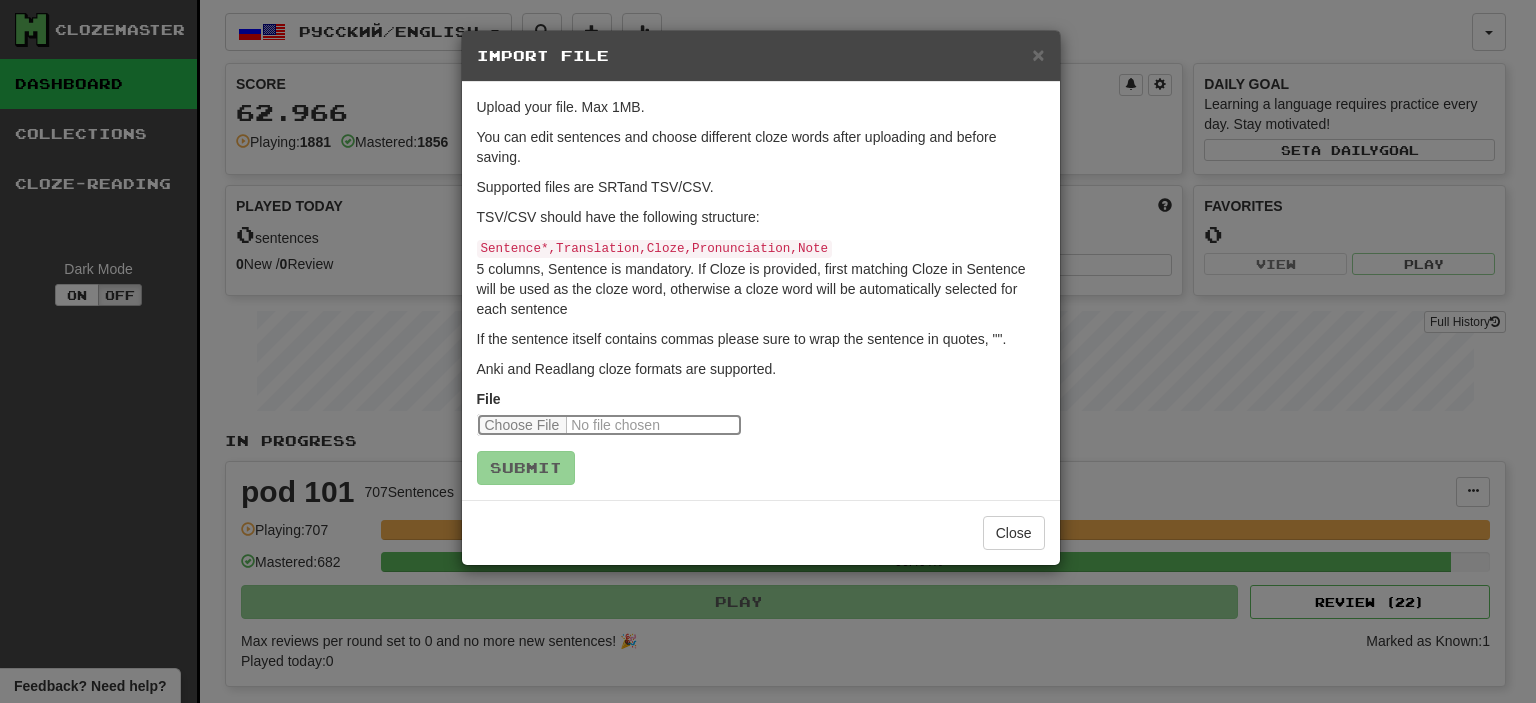 click at bounding box center (609, 425) 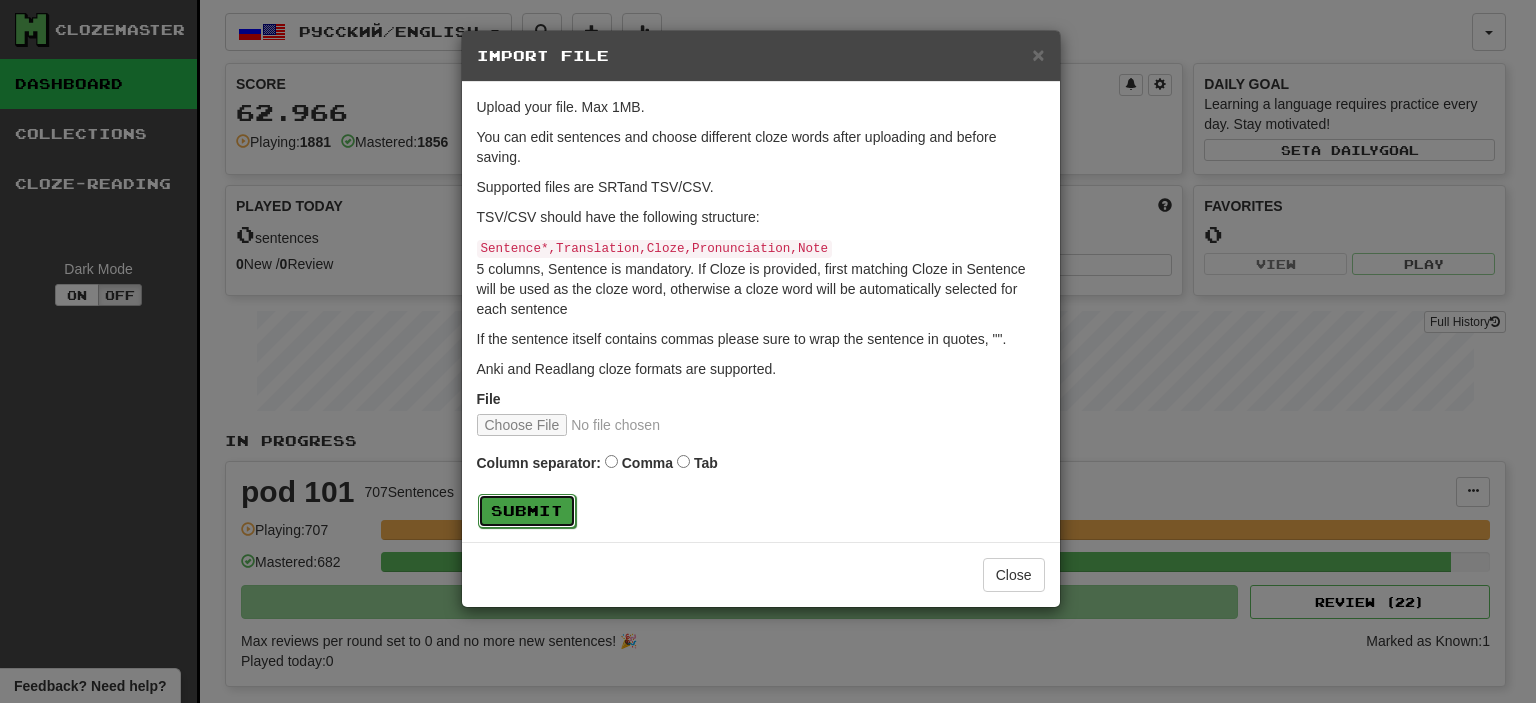 click on "Submit" at bounding box center [527, 511] 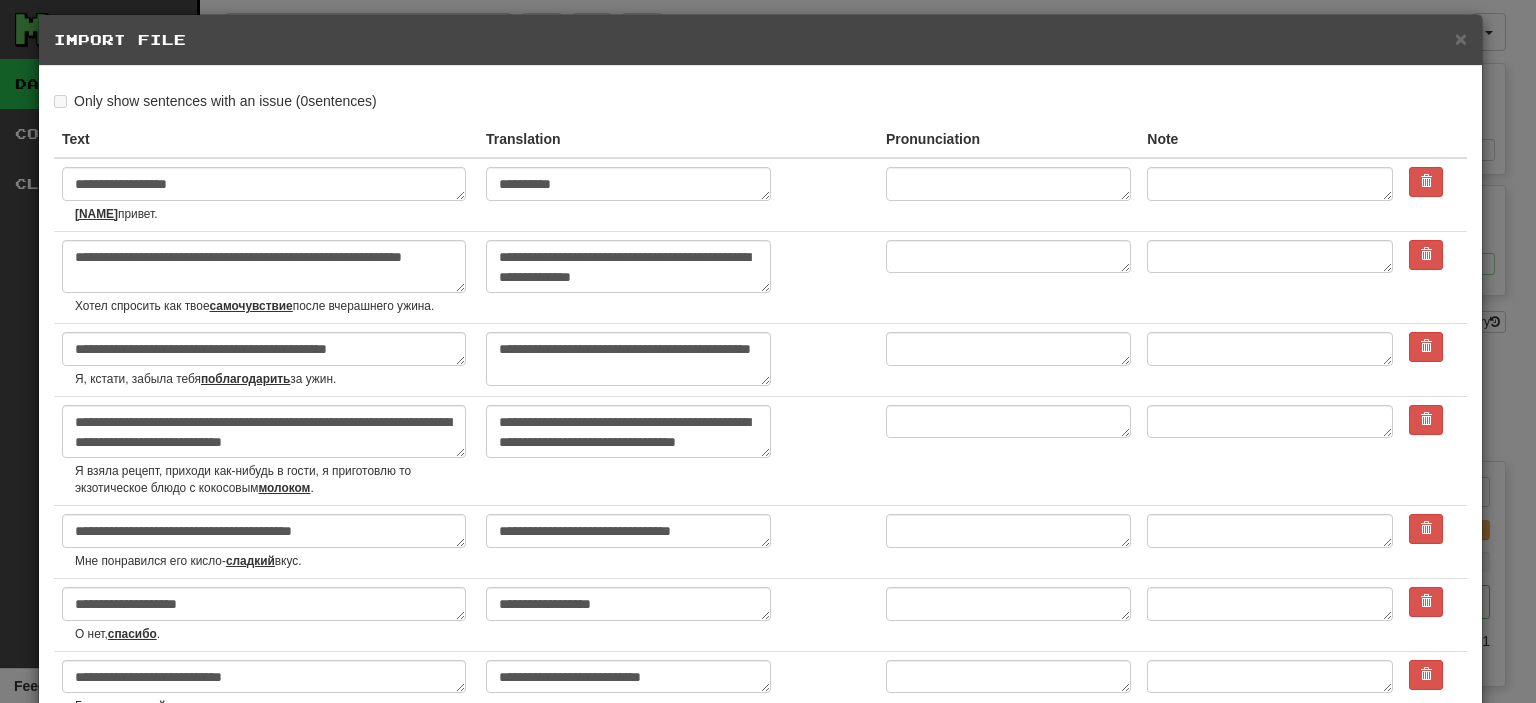 scroll, scrollTop: 0, scrollLeft: 0, axis: both 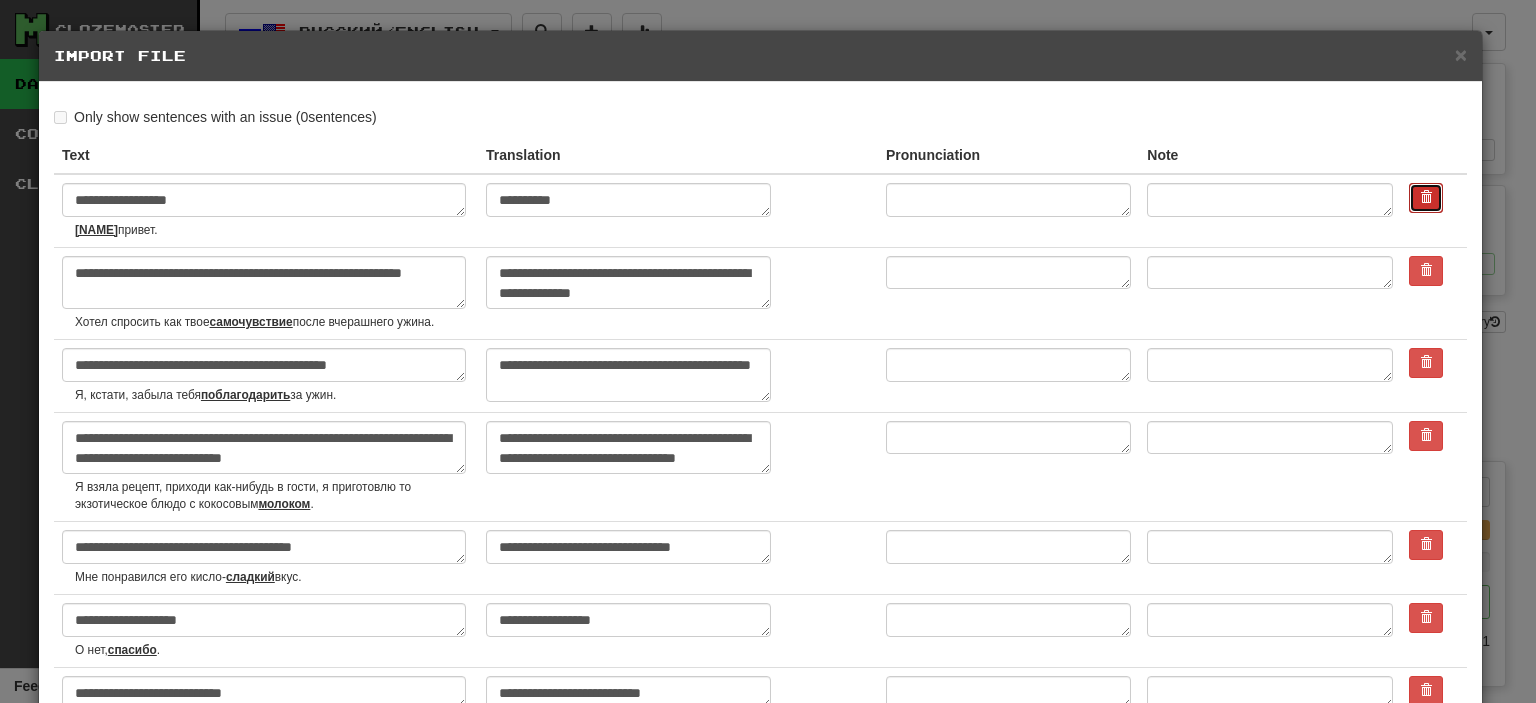 click at bounding box center (1426, 198) 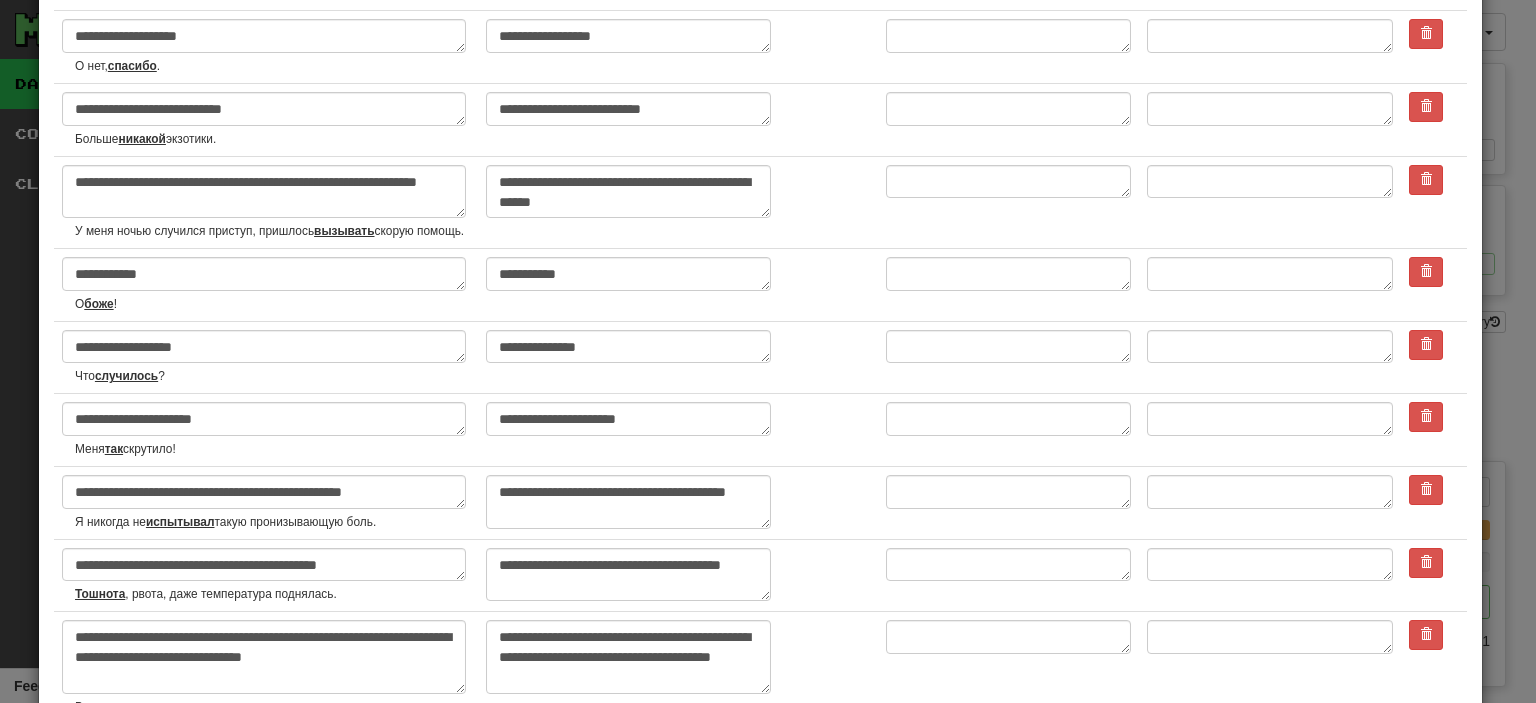 scroll, scrollTop: 512, scrollLeft: 0, axis: vertical 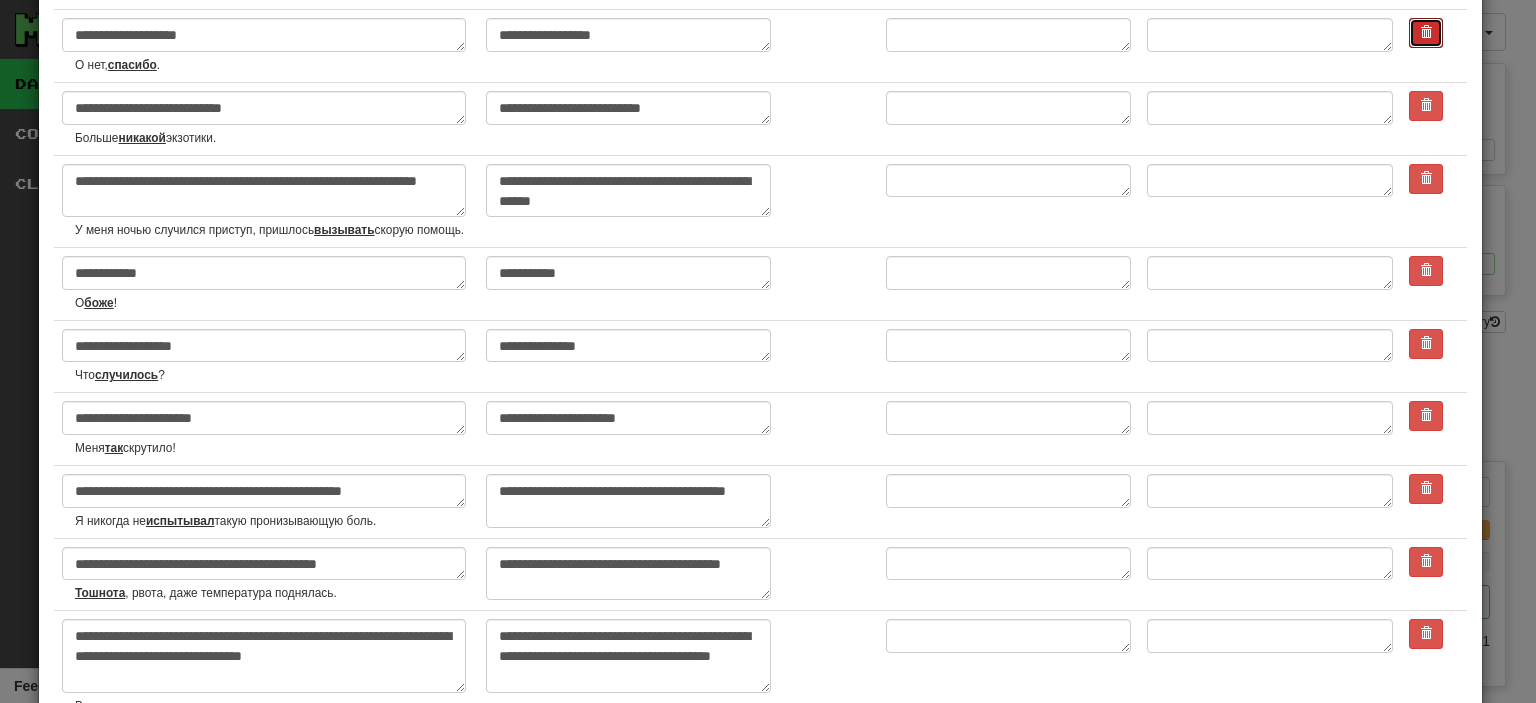 click at bounding box center [1426, 33] 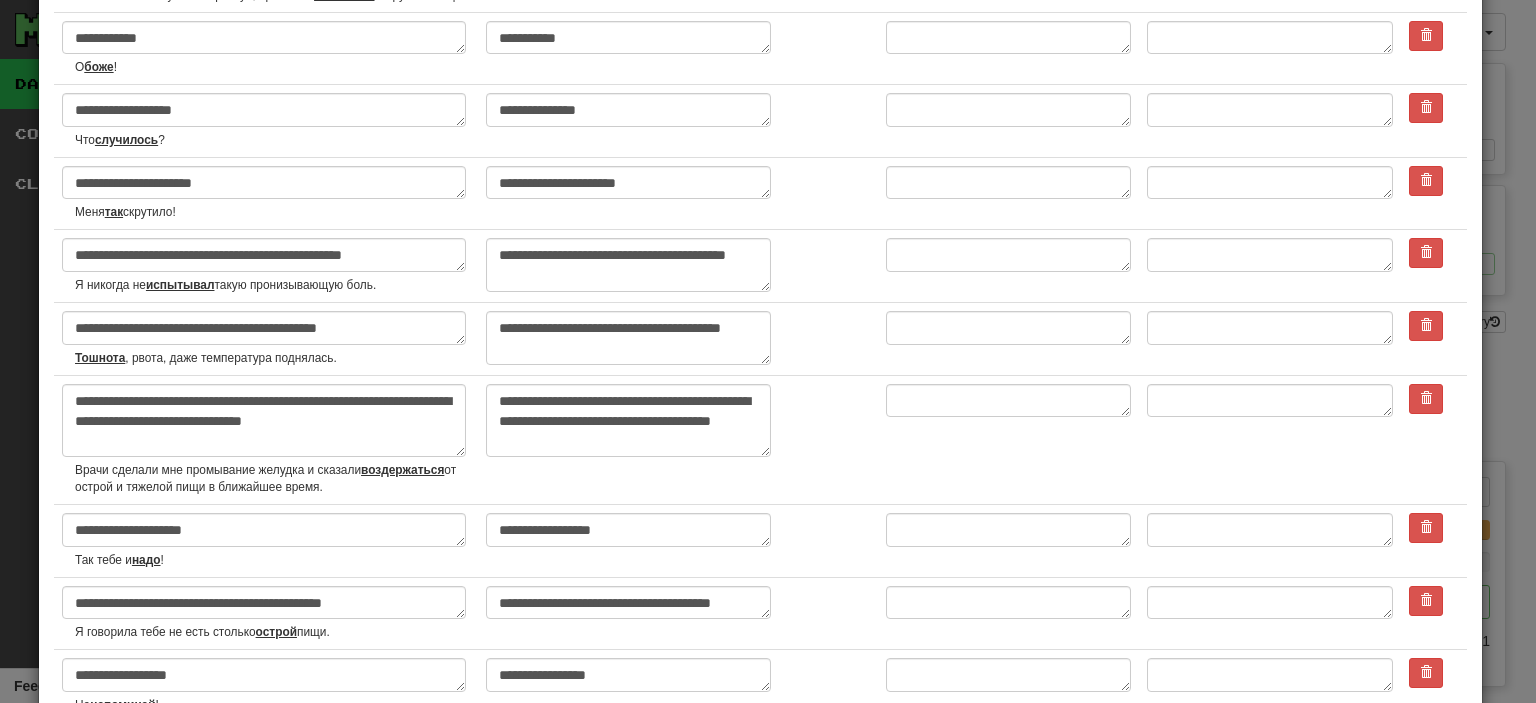 scroll, scrollTop: 676, scrollLeft: 0, axis: vertical 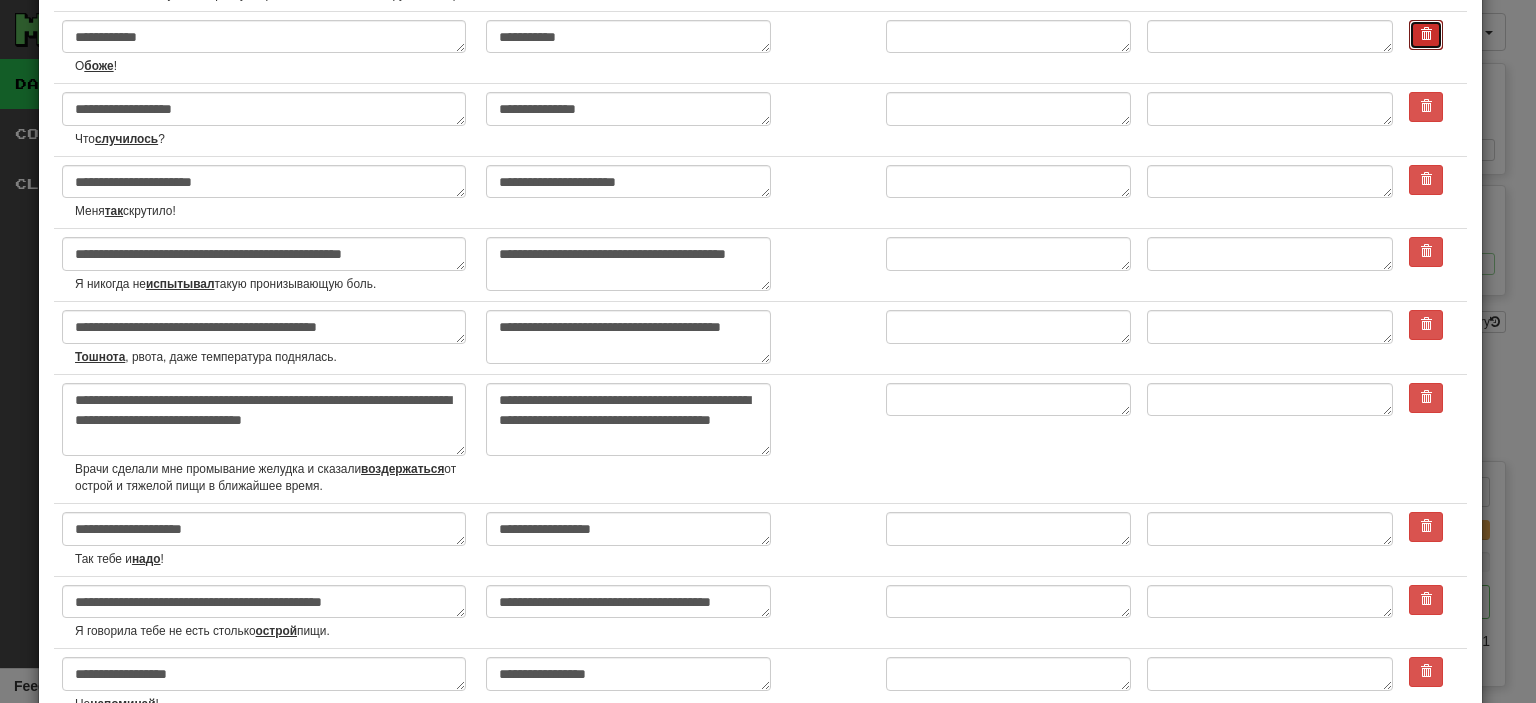 click at bounding box center (1426, 34) 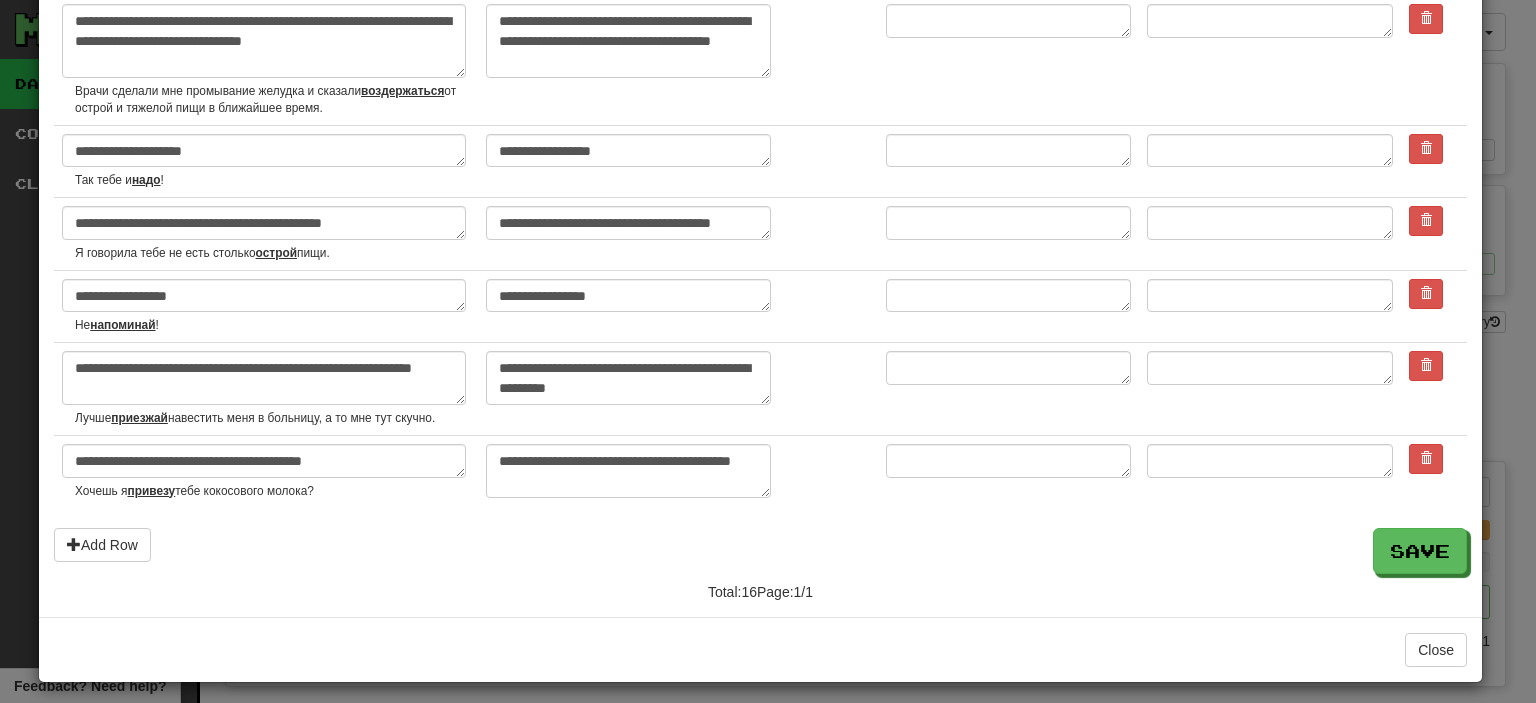 scroll, scrollTop: 1003, scrollLeft: 0, axis: vertical 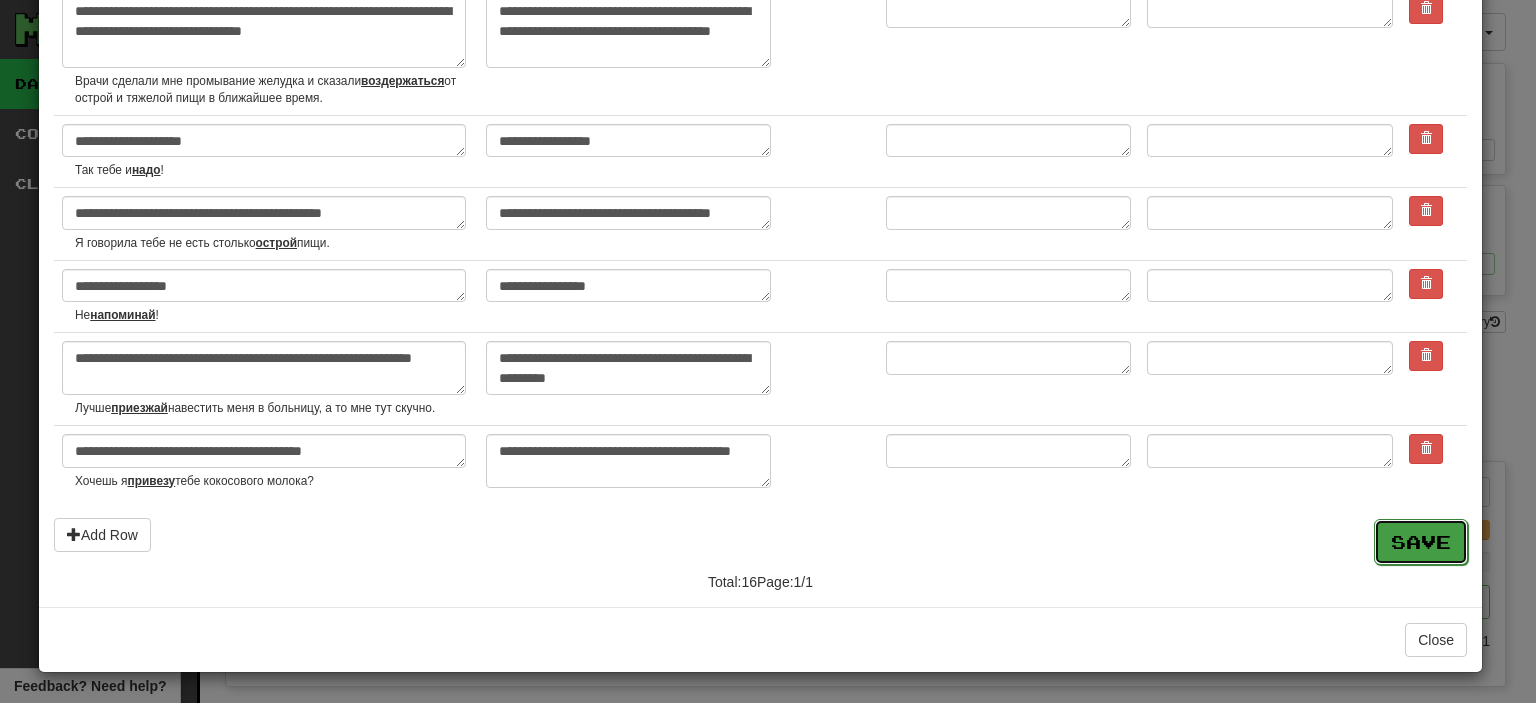 click on "Save" at bounding box center [1421, 542] 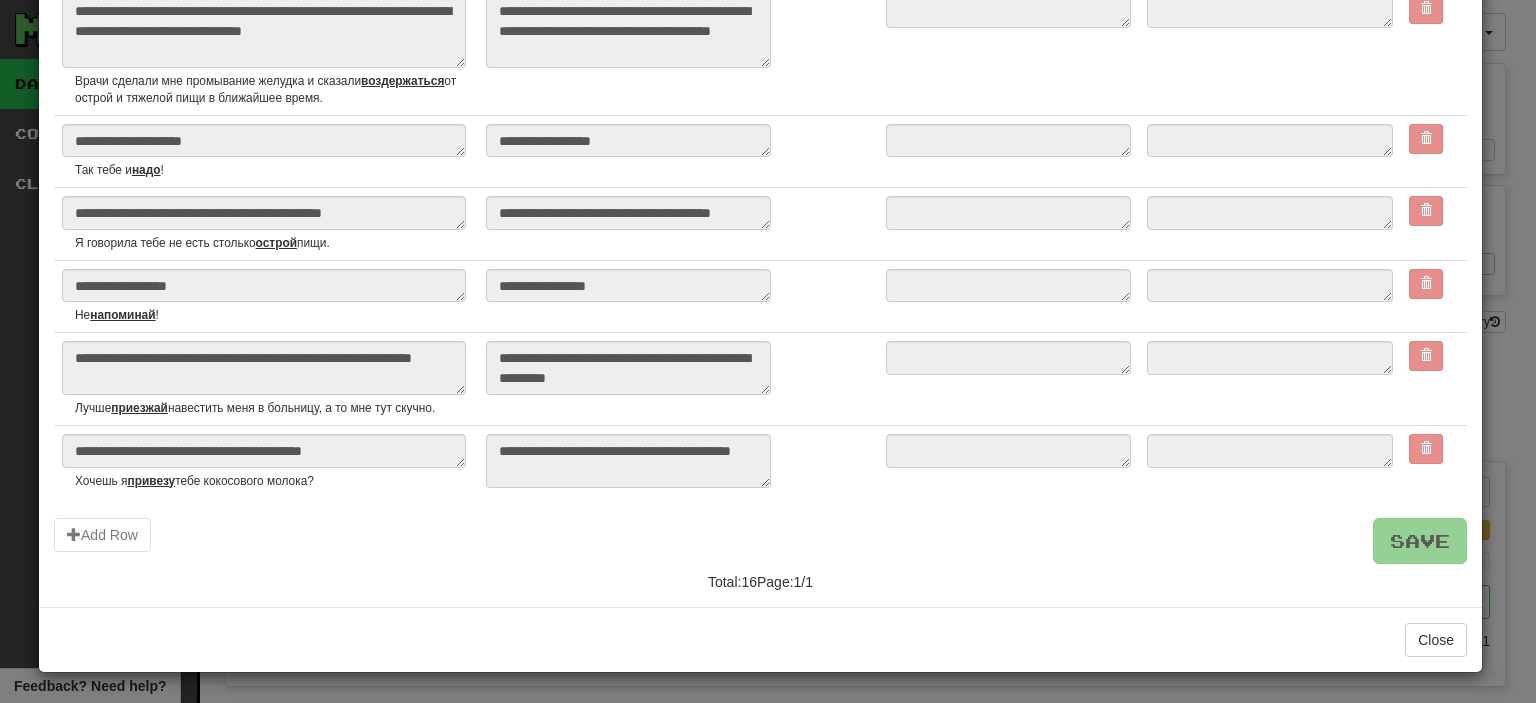 type on "*" 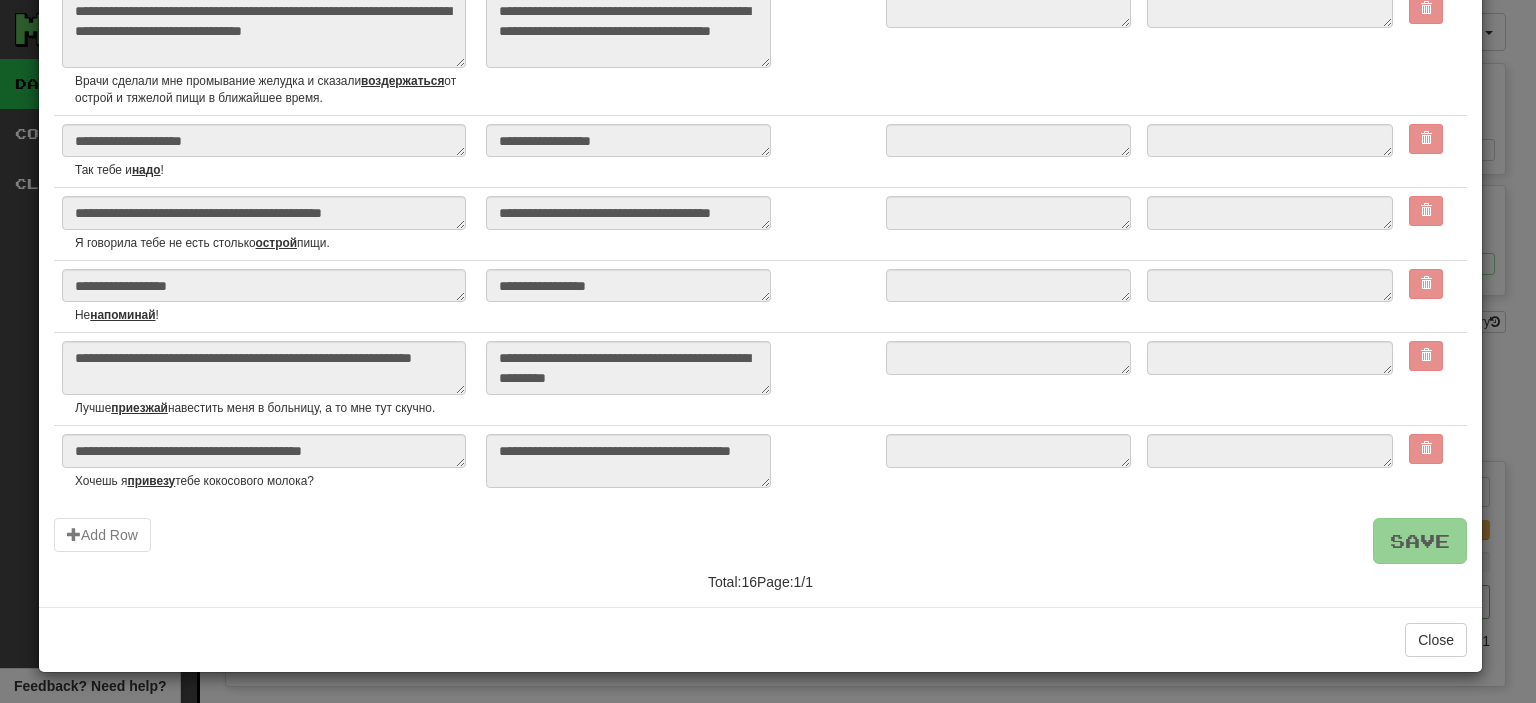 scroll, scrollTop: 0, scrollLeft: 0, axis: both 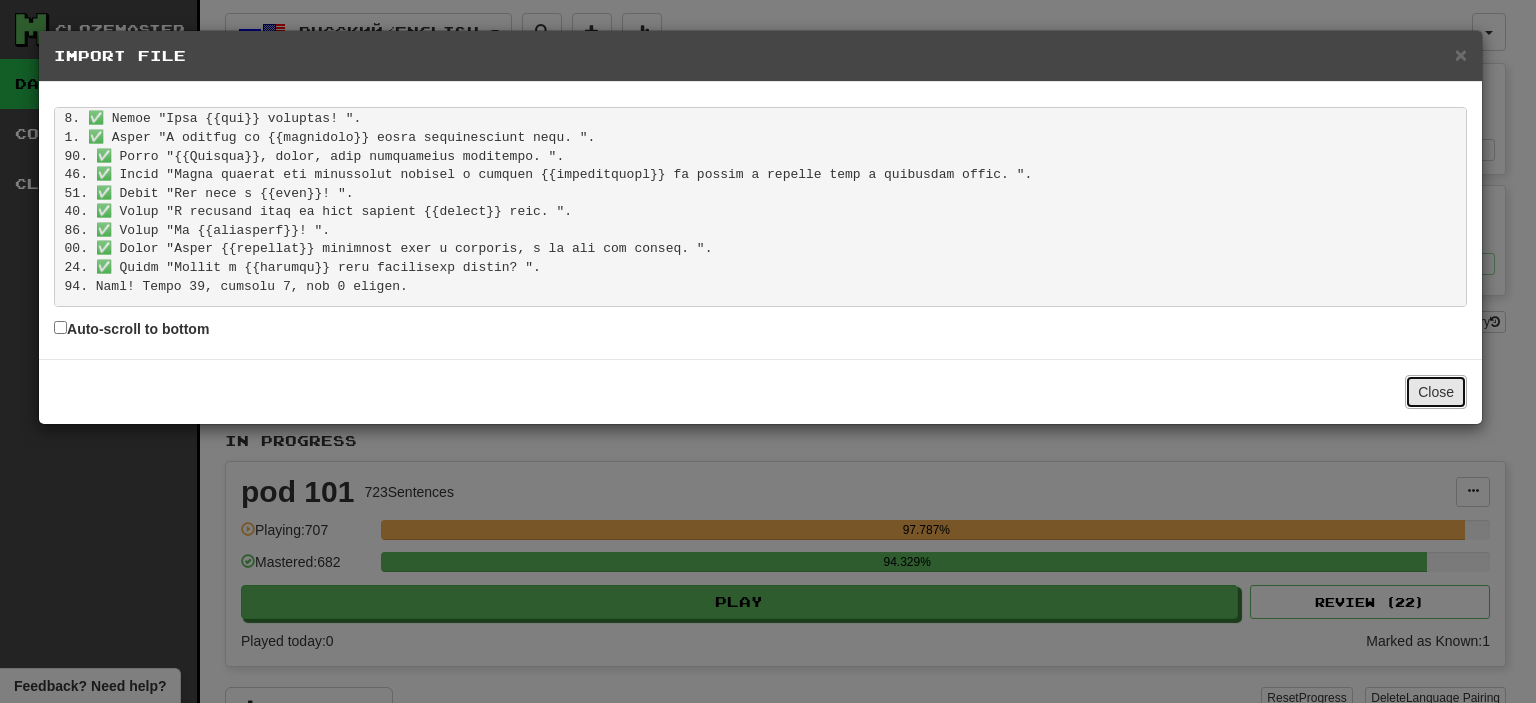 click on "Close" at bounding box center (1436, 392) 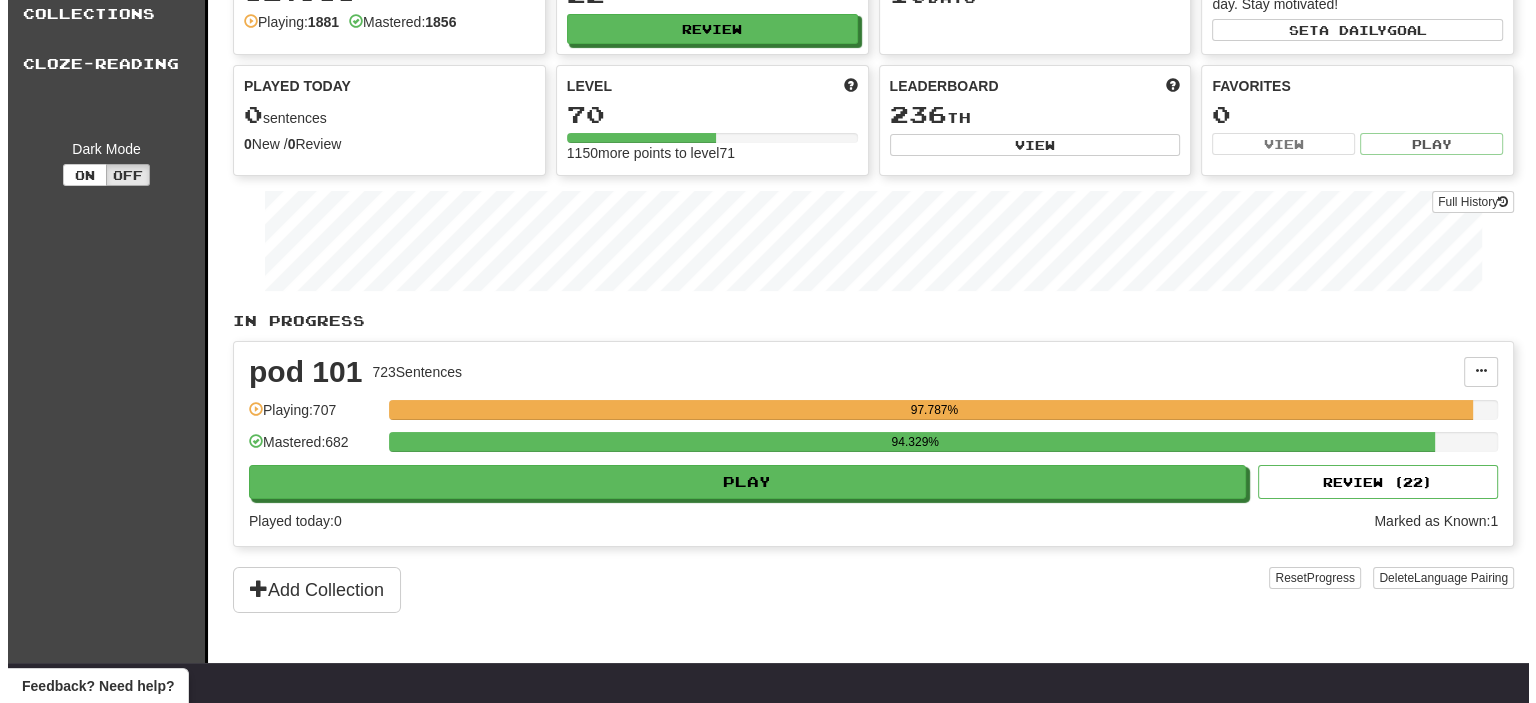 scroll, scrollTop: 0, scrollLeft: 0, axis: both 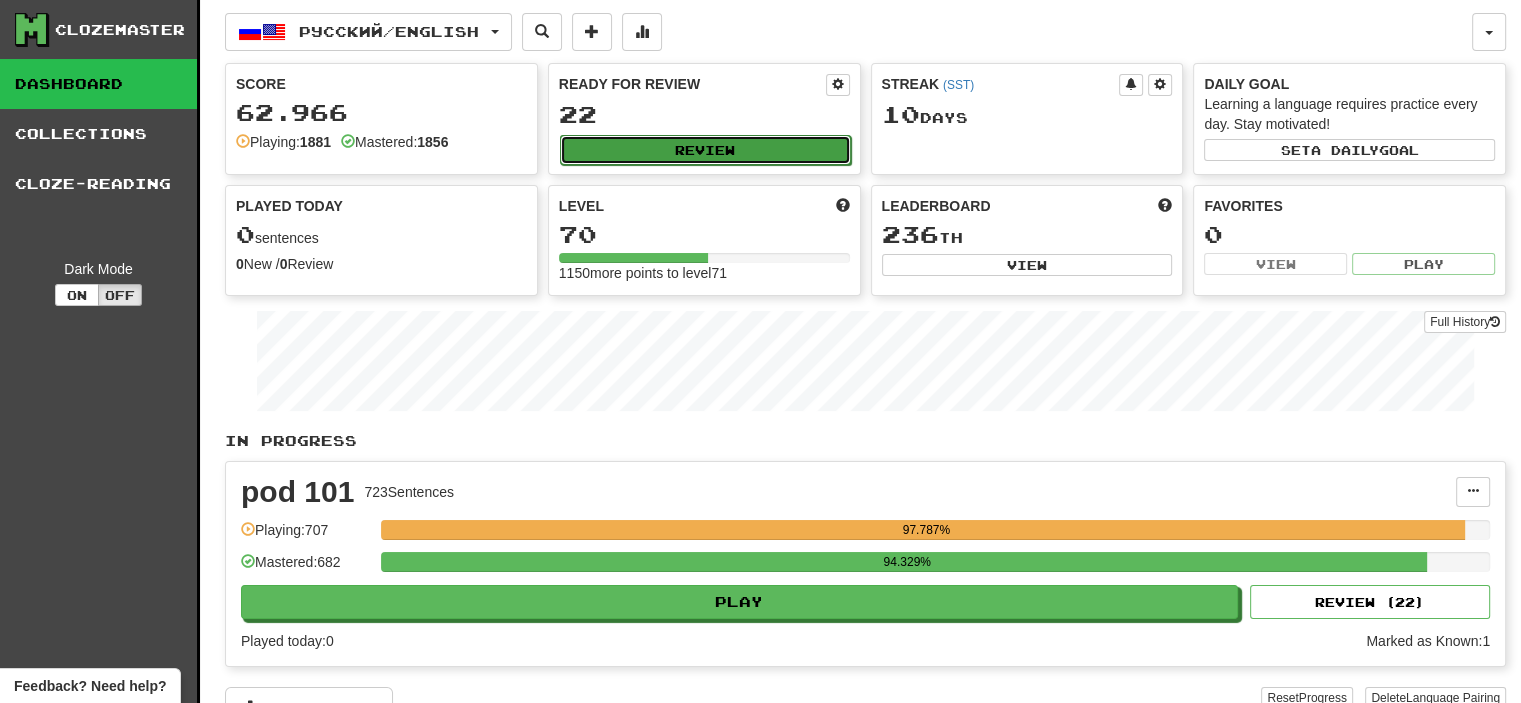 click on "Review" at bounding box center (705, 150) 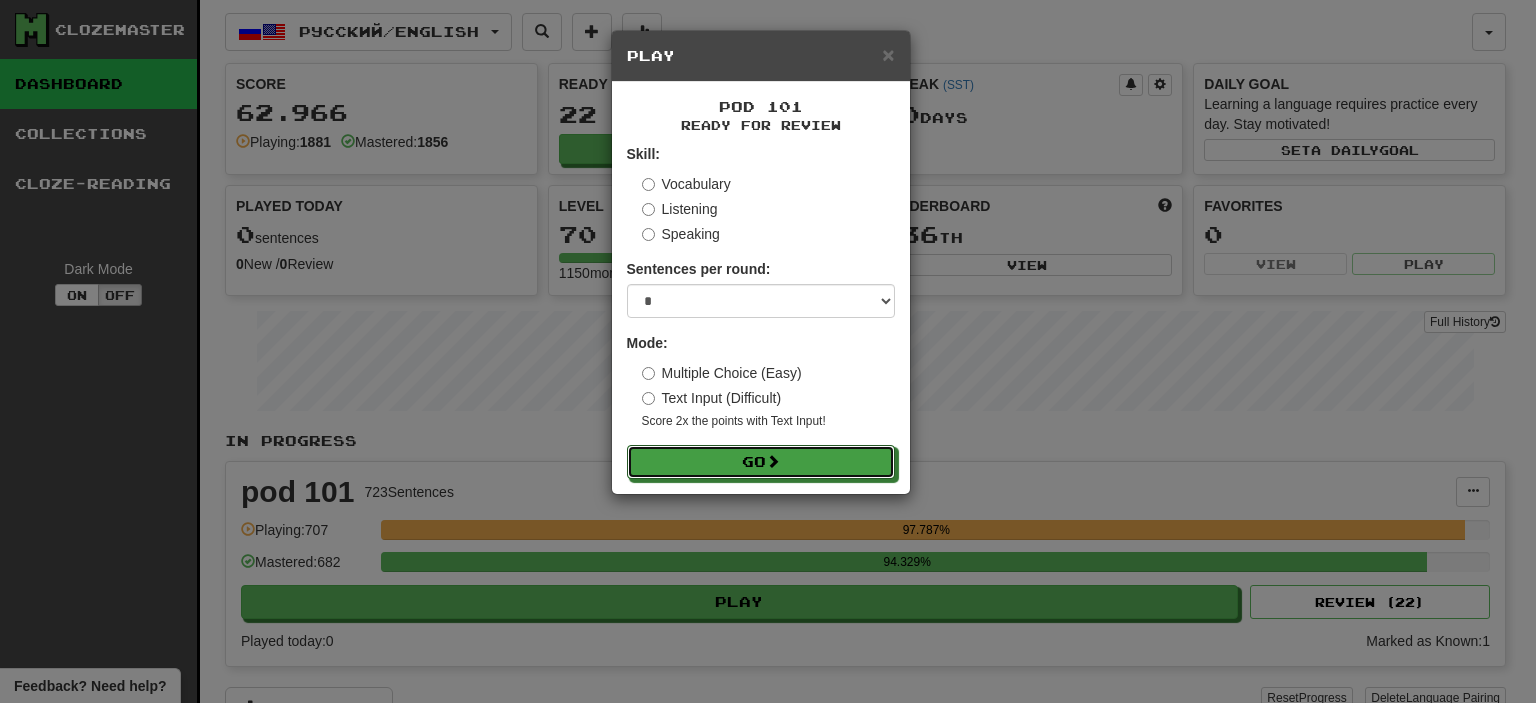 drag, startPoint x: 764, startPoint y: 455, endPoint x: 789, endPoint y: 419, distance: 43.829212 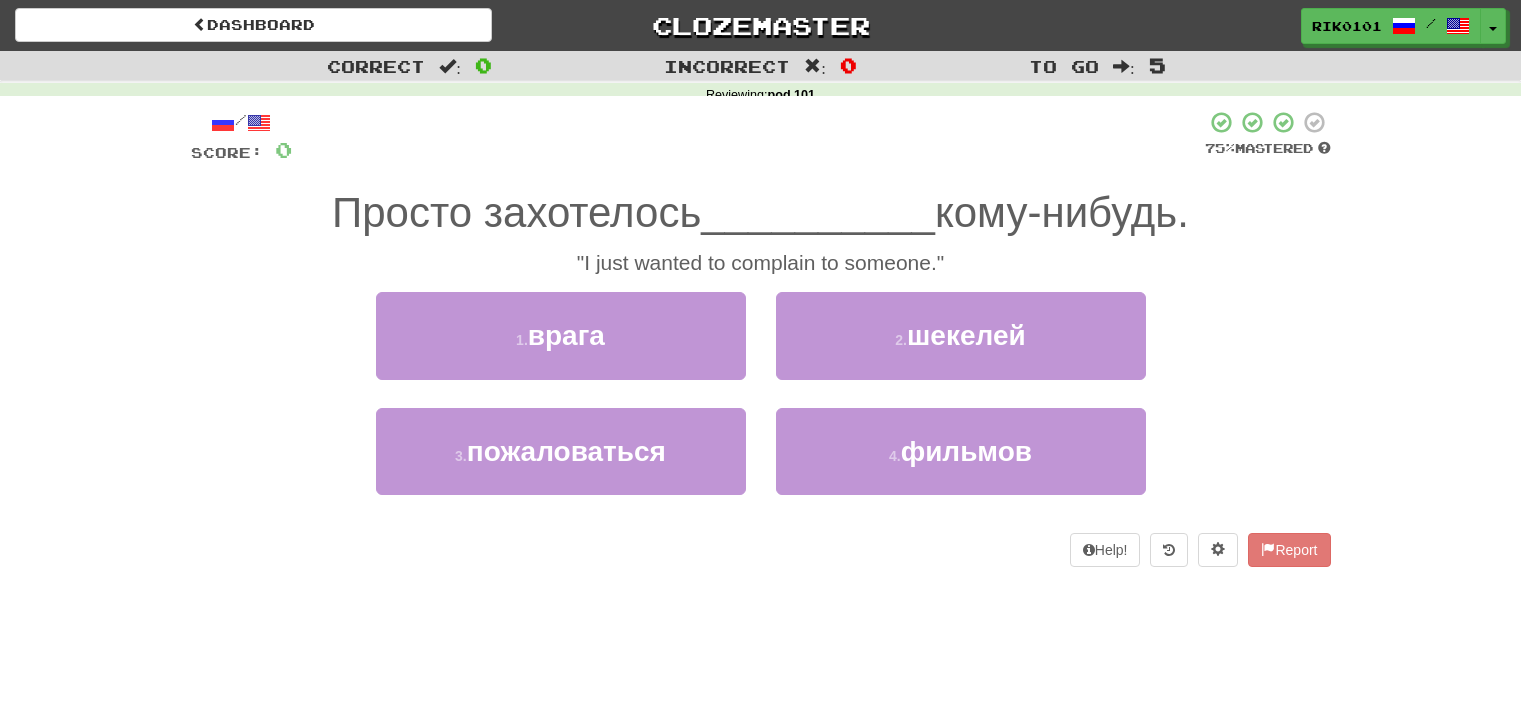 scroll, scrollTop: 0, scrollLeft: 0, axis: both 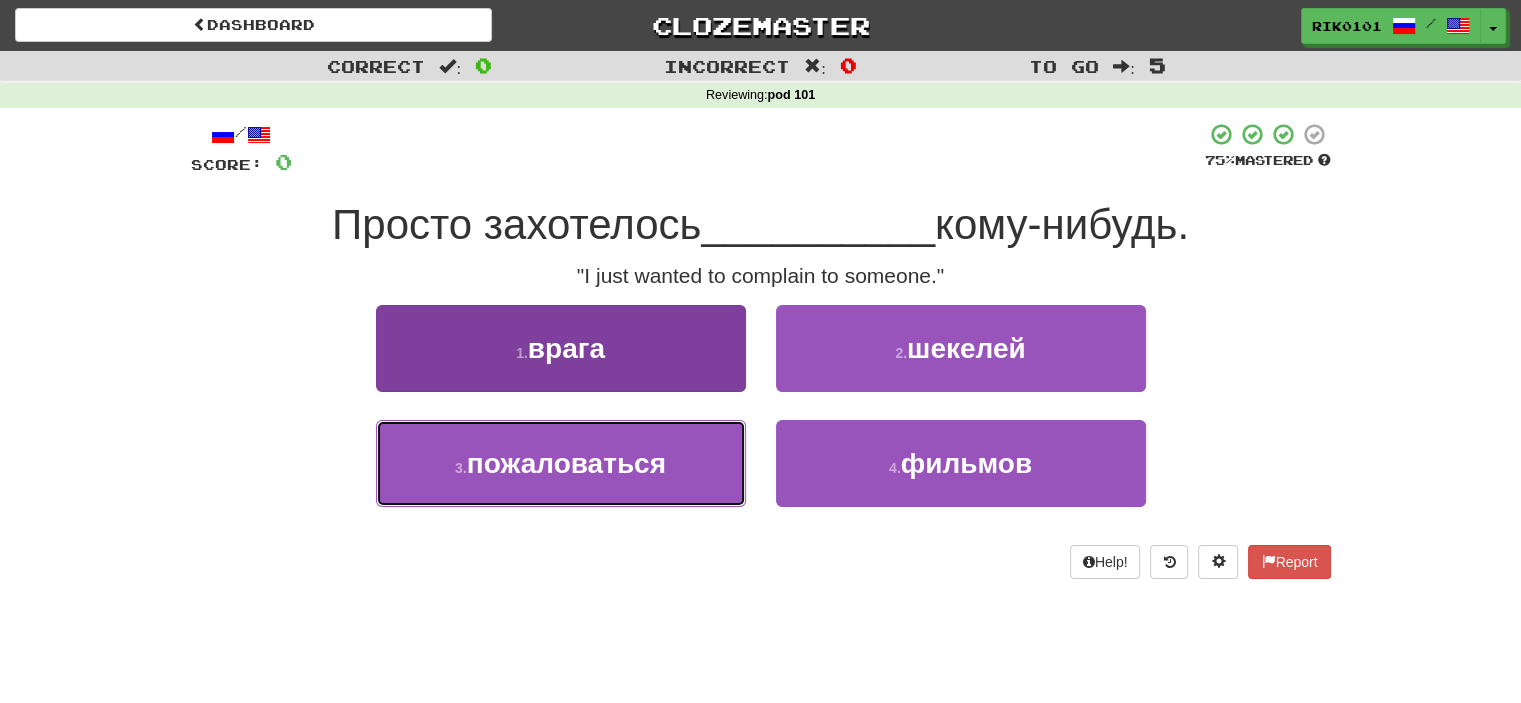 click on "пожаловаться" at bounding box center (566, 463) 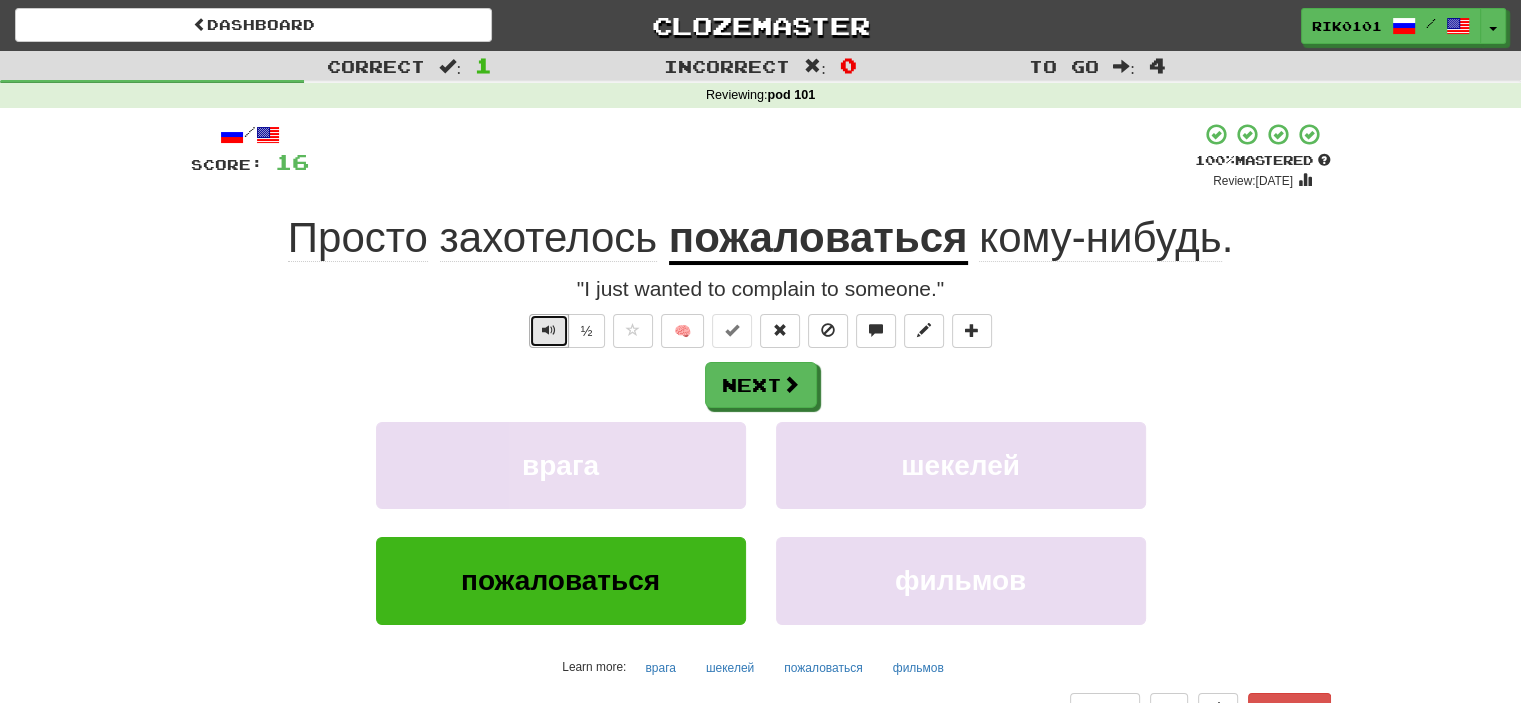 click at bounding box center (549, 330) 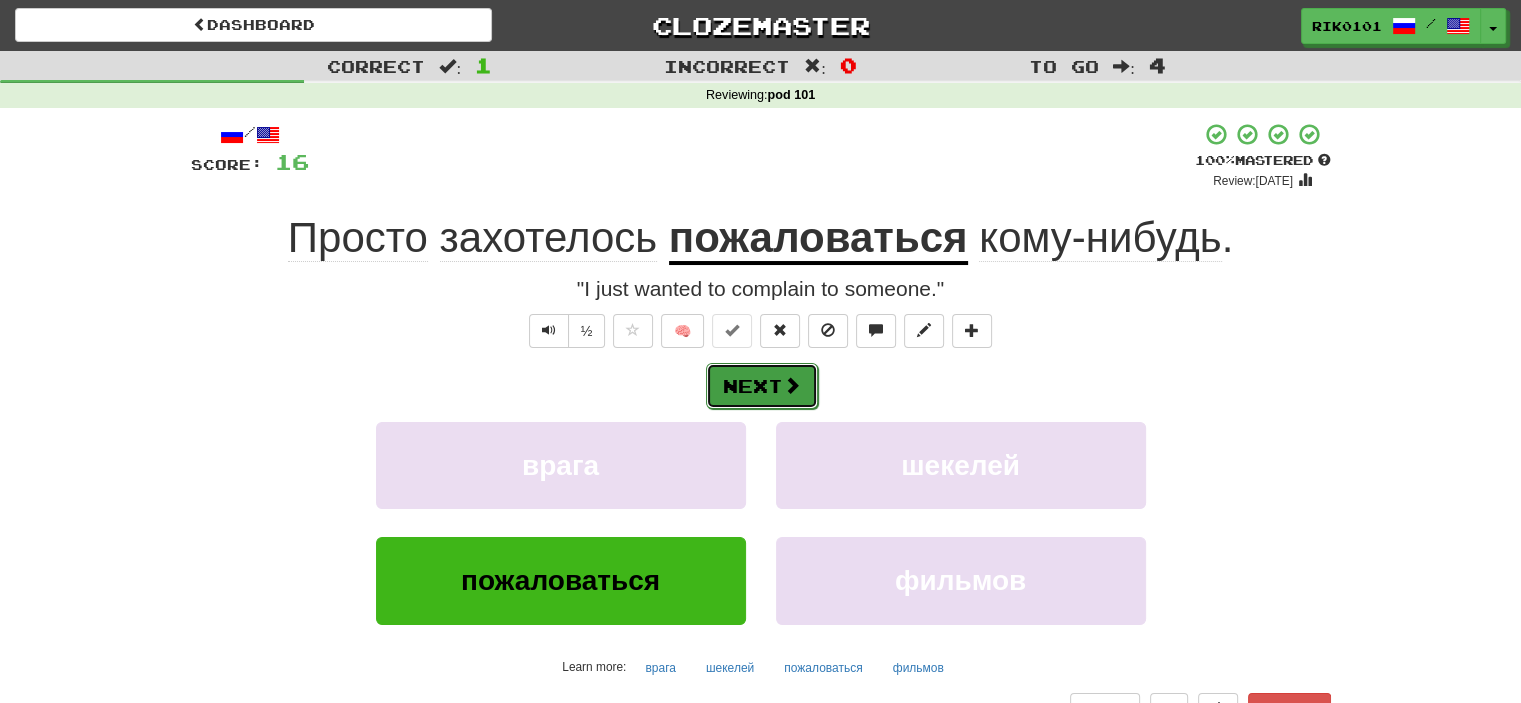 click on "Next" at bounding box center (762, 386) 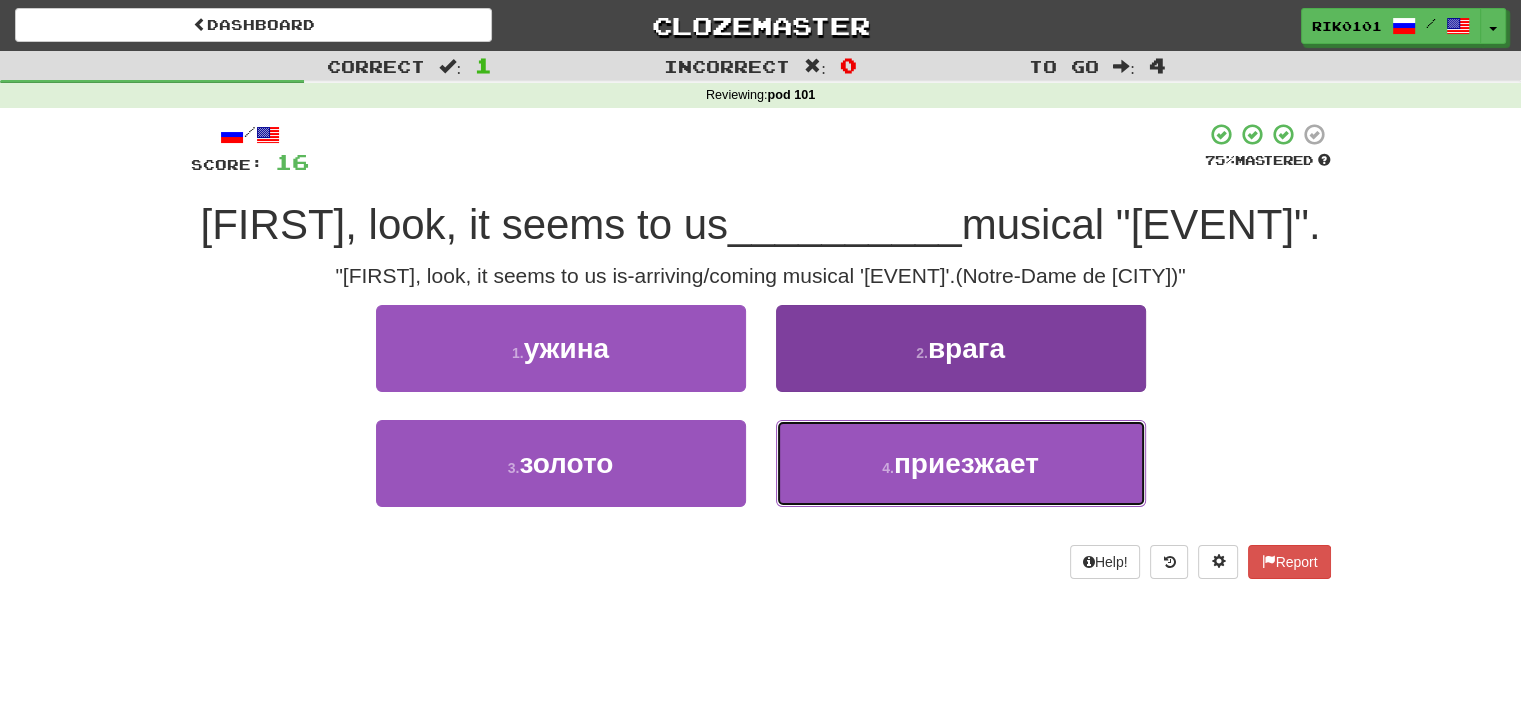 click on "приезжает" at bounding box center (966, 463) 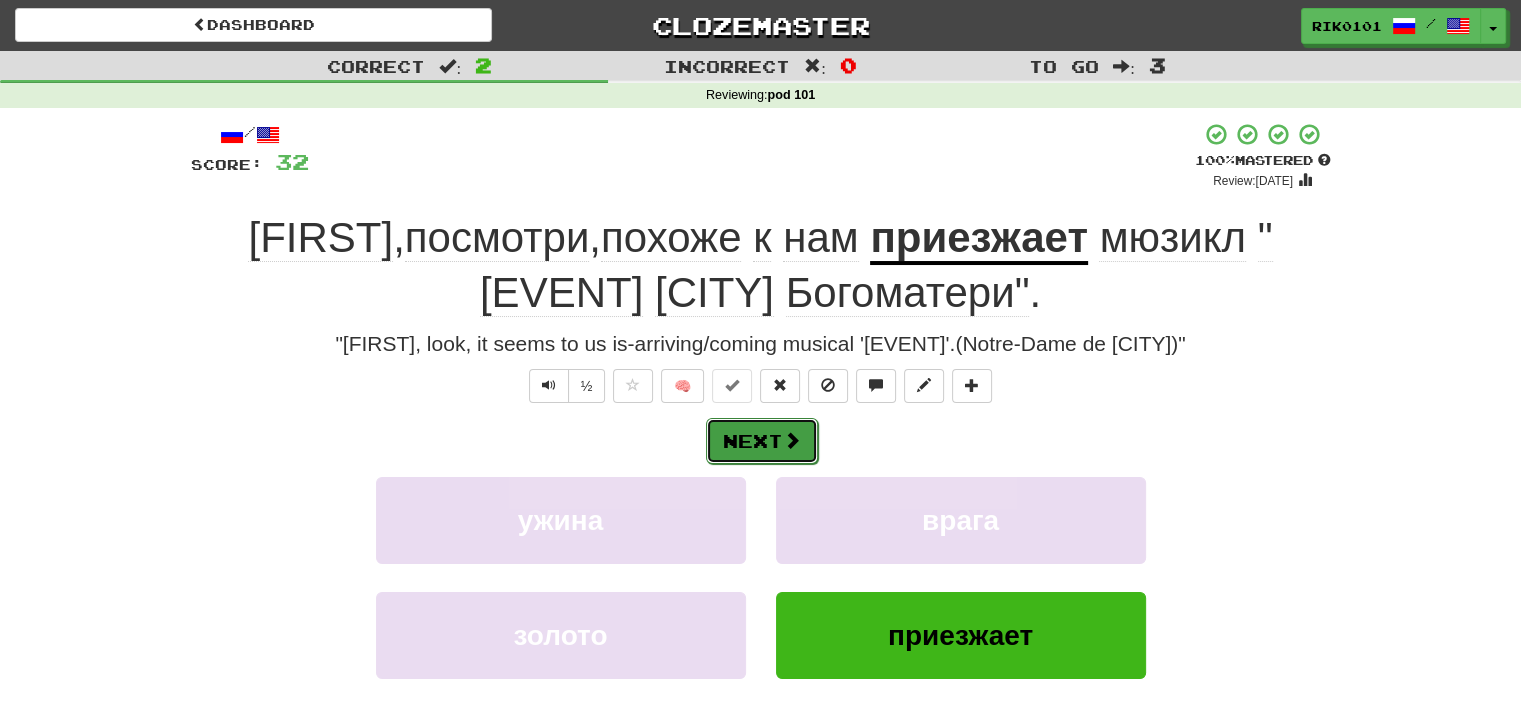 click at bounding box center (792, 440) 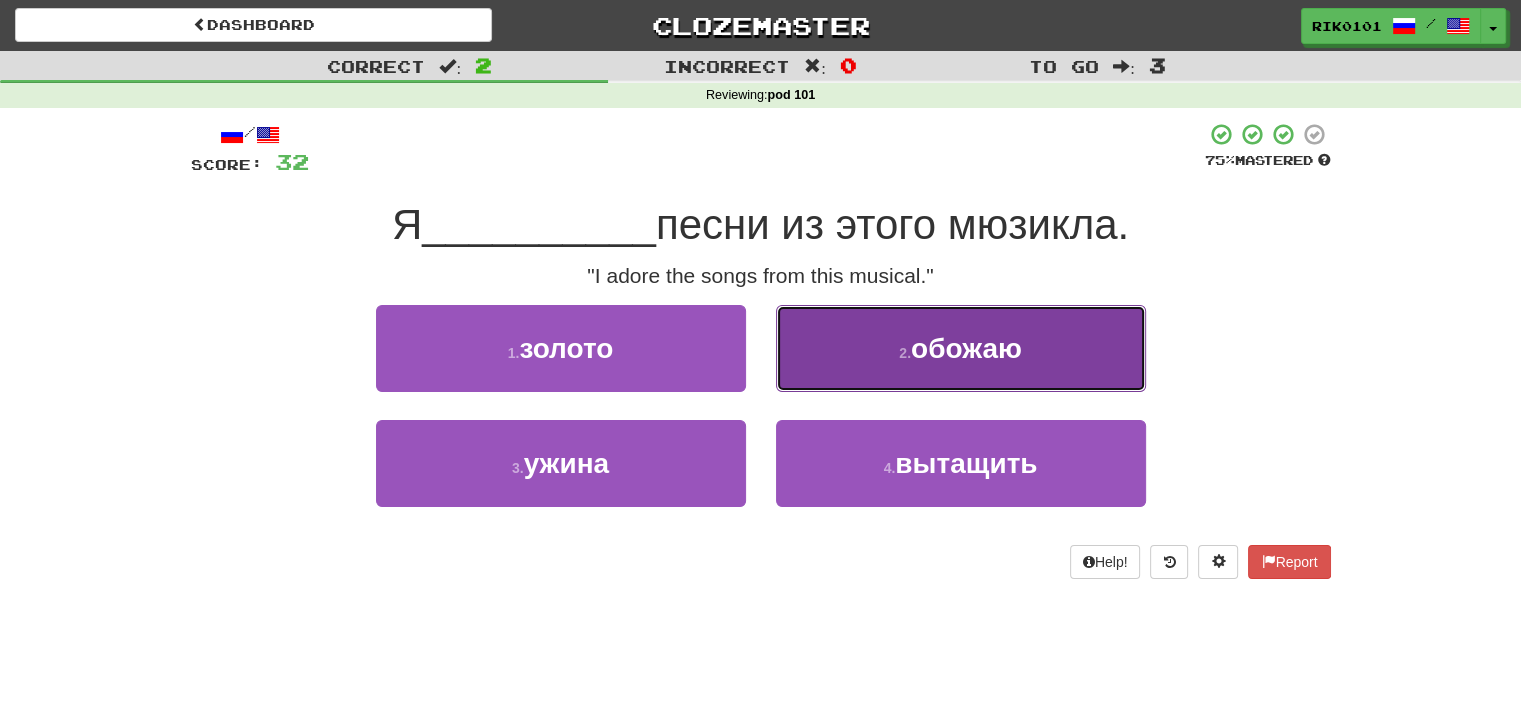 click on "2 .  обожаю" at bounding box center (961, 348) 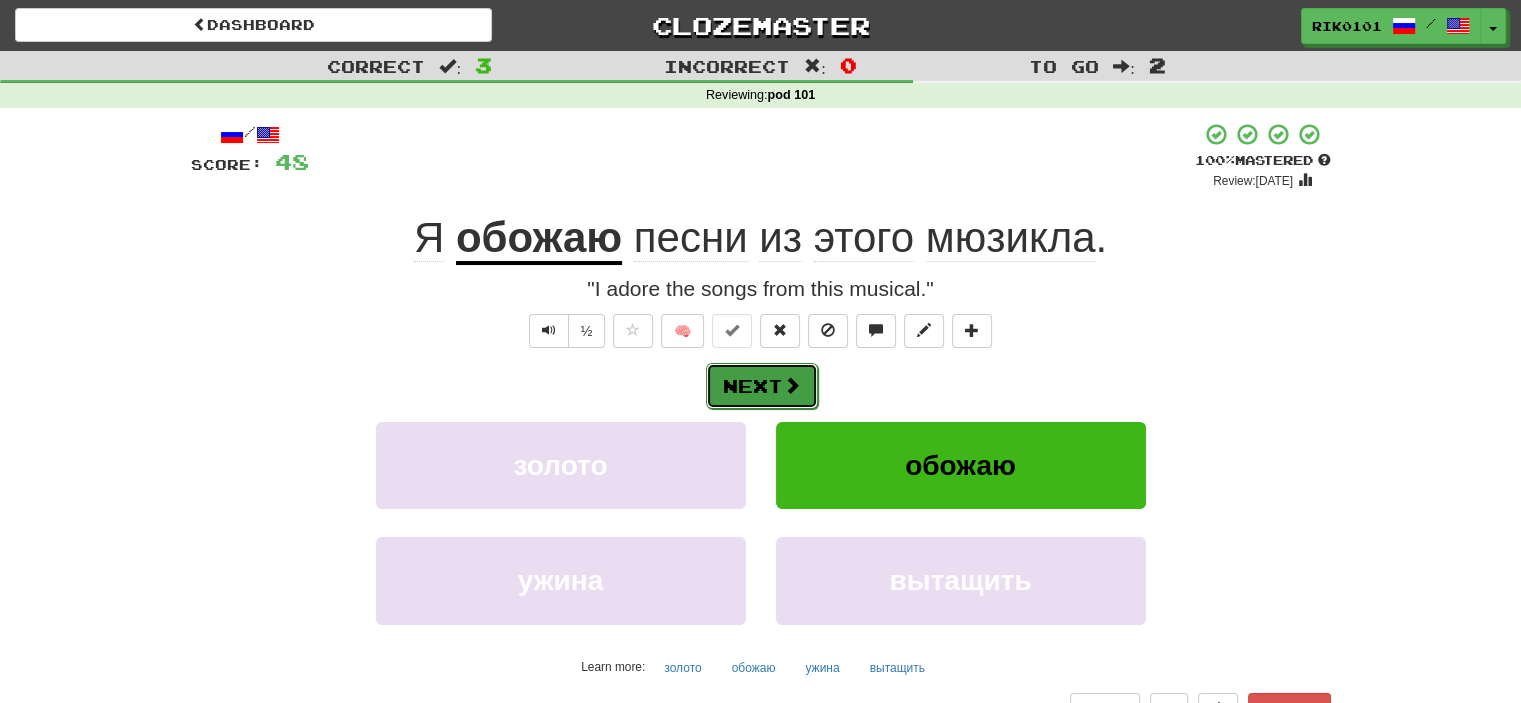 click at bounding box center [792, 385] 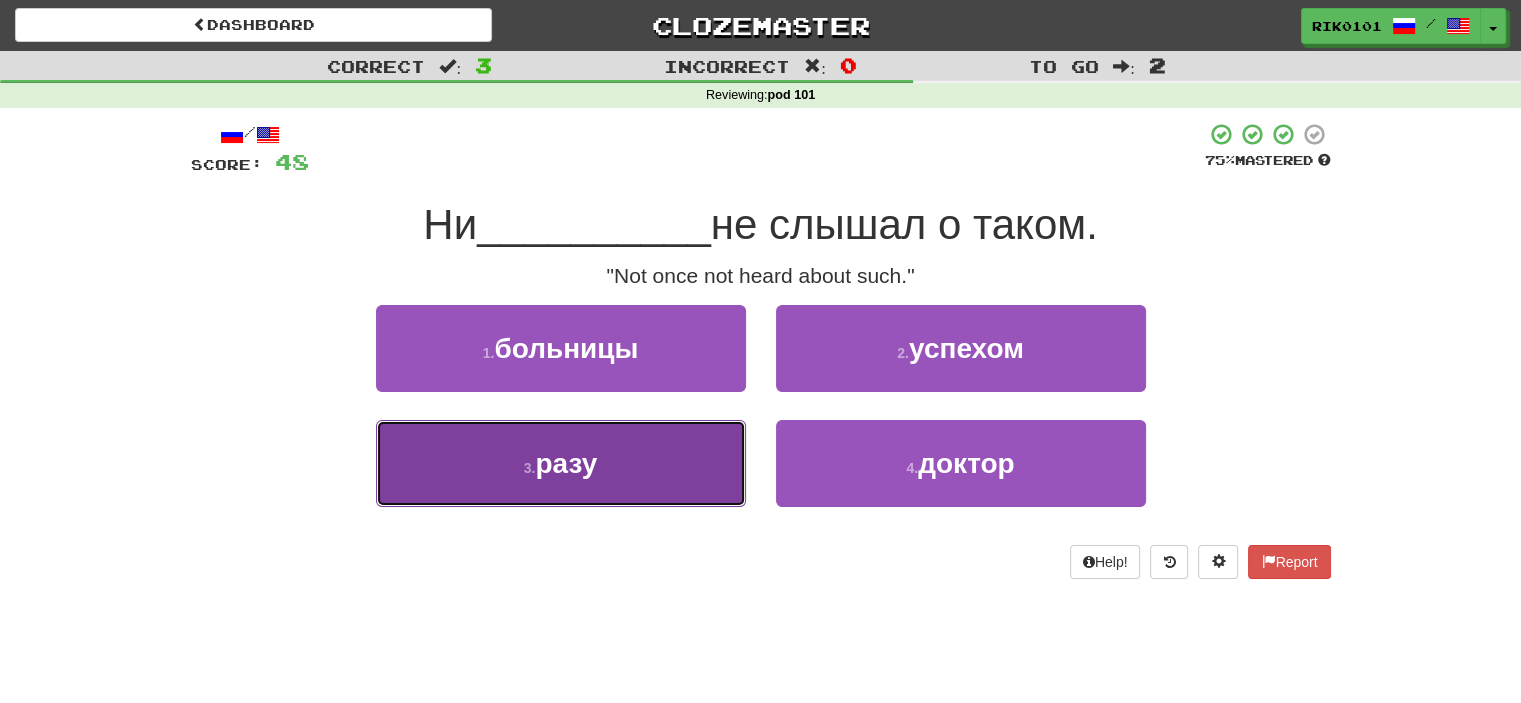 click on "3 .  разу" at bounding box center (561, 463) 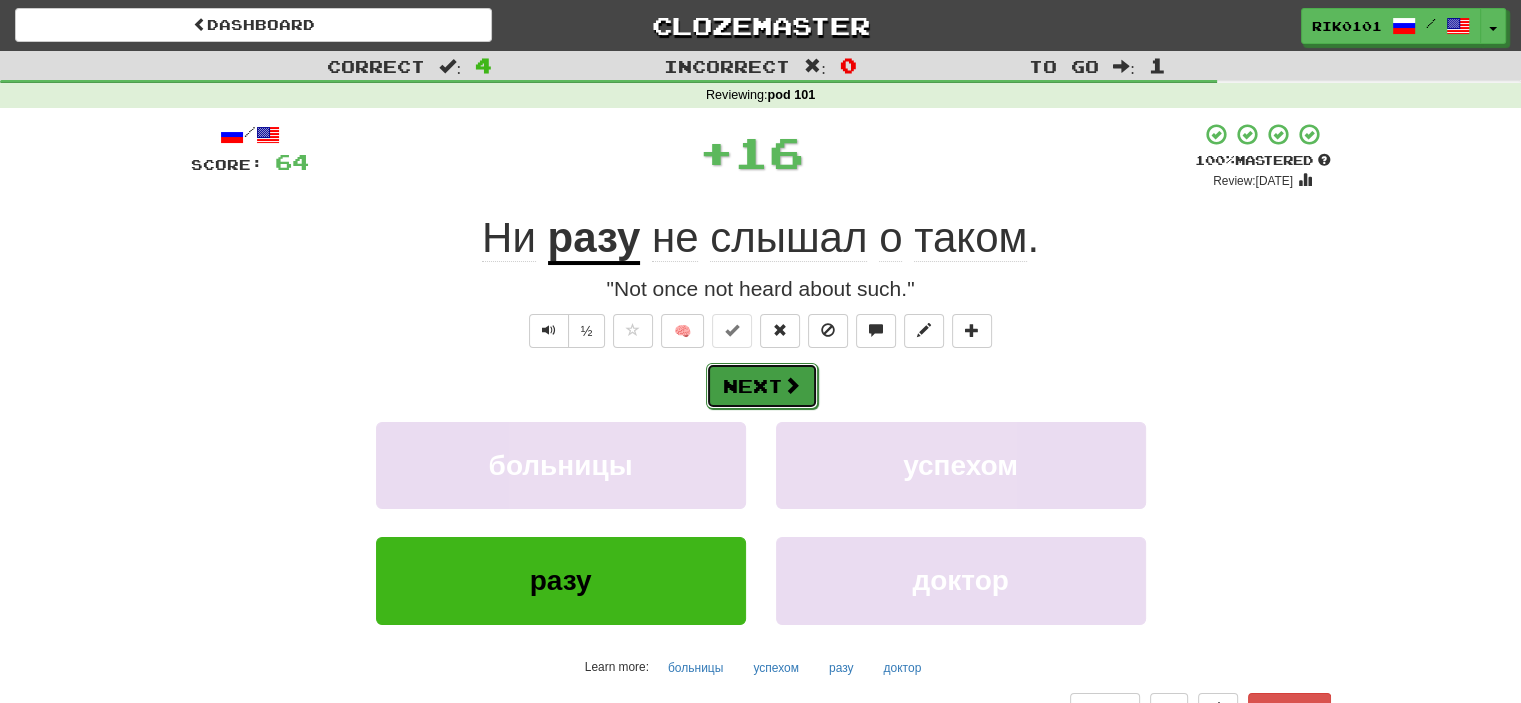 click on "Next" at bounding box center (762, 386) 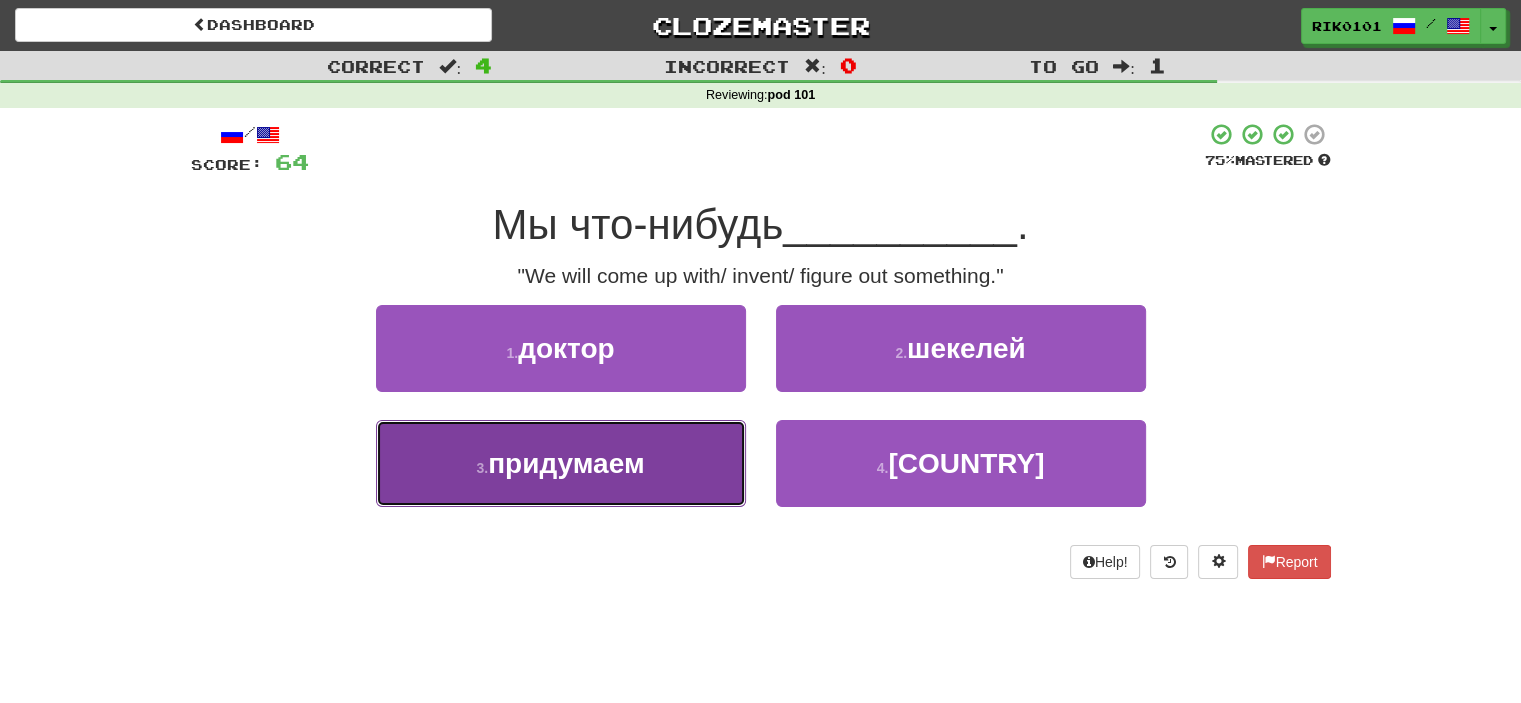click on "3 .  придумаем" at bounding box center [561, 463] 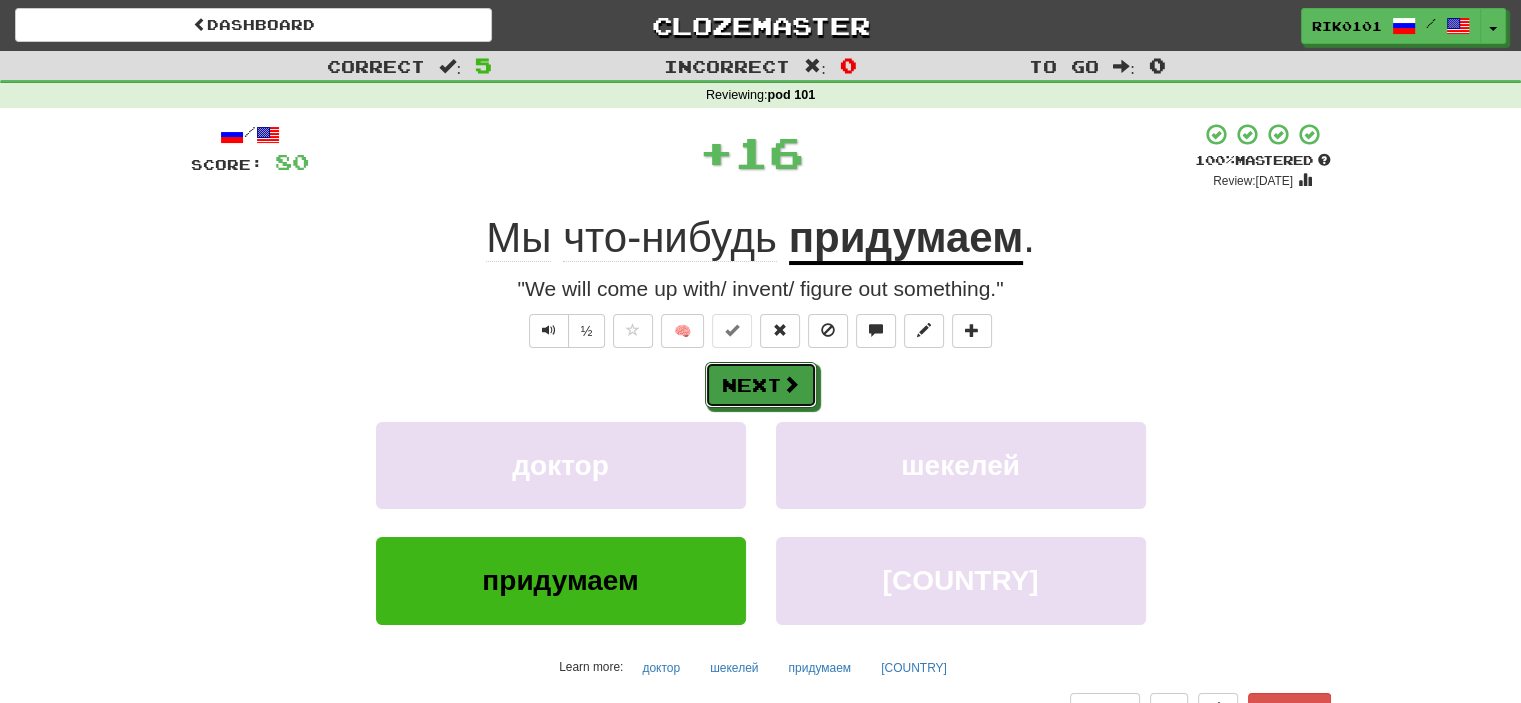 drag, startPoint x: 790, startPoint y: 391, endPoint x: 810, endPoint y: 369, distance: 29.732138 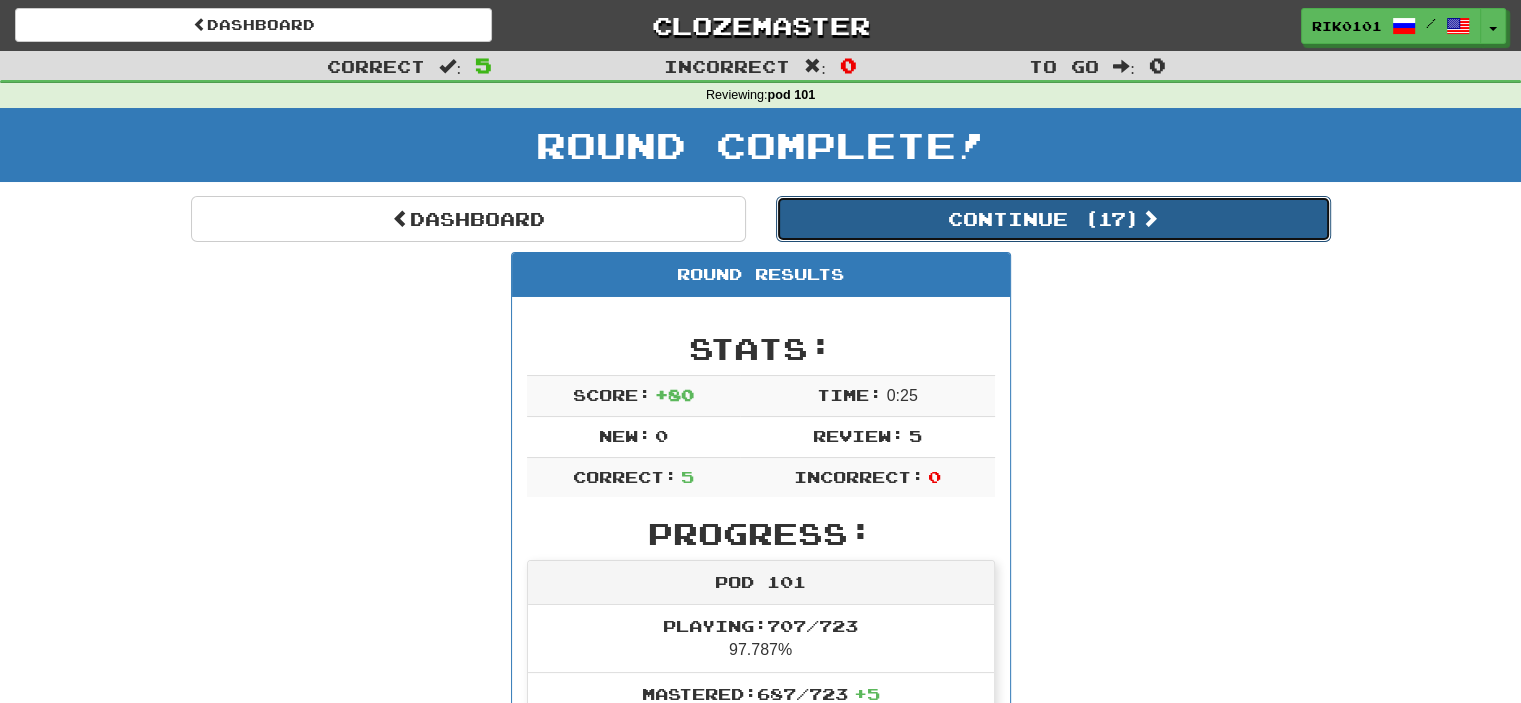click on "Continue ( 17 )" at bounding box center (1053, 219) 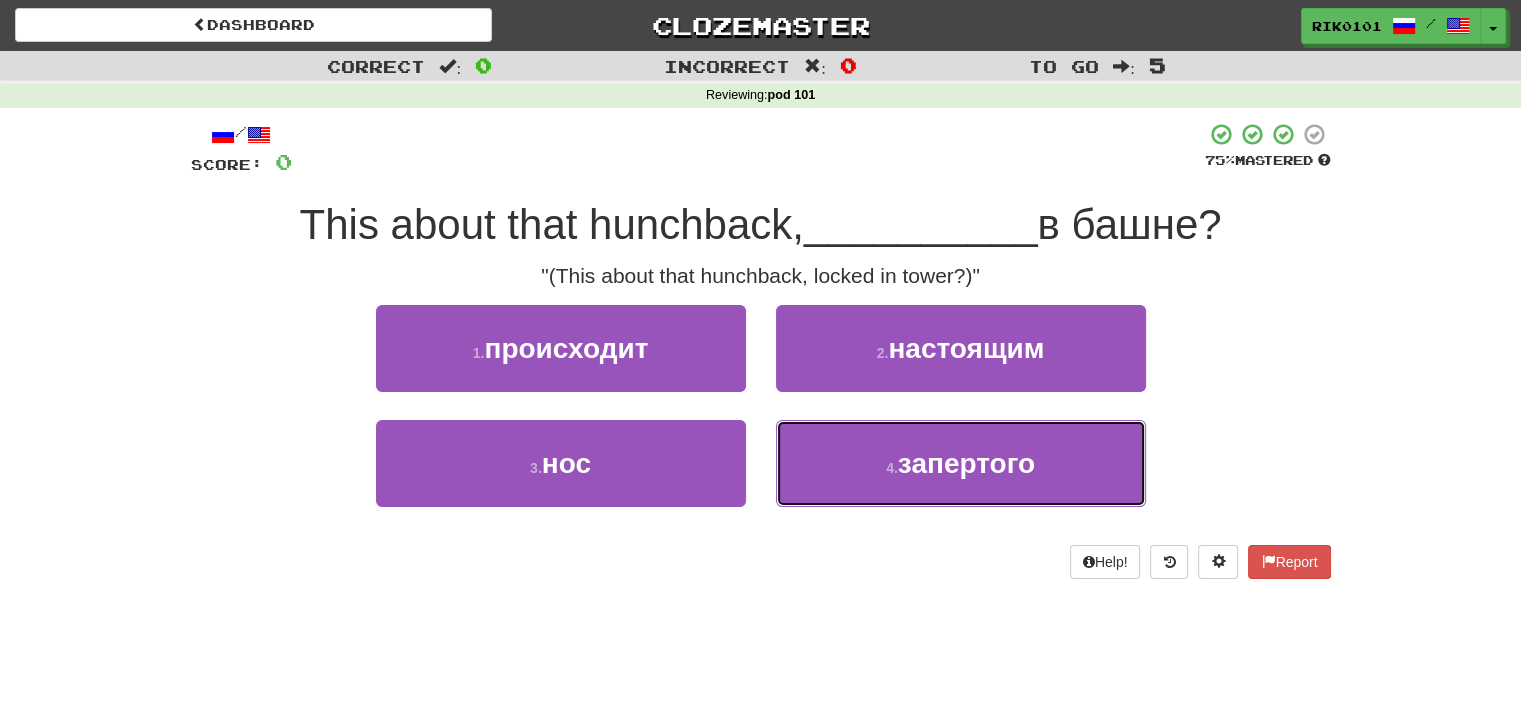 drag, startPoint x: 883, startPoint y: 451, endPoint x: 881, endPoint y: 411, distance: 40.04997 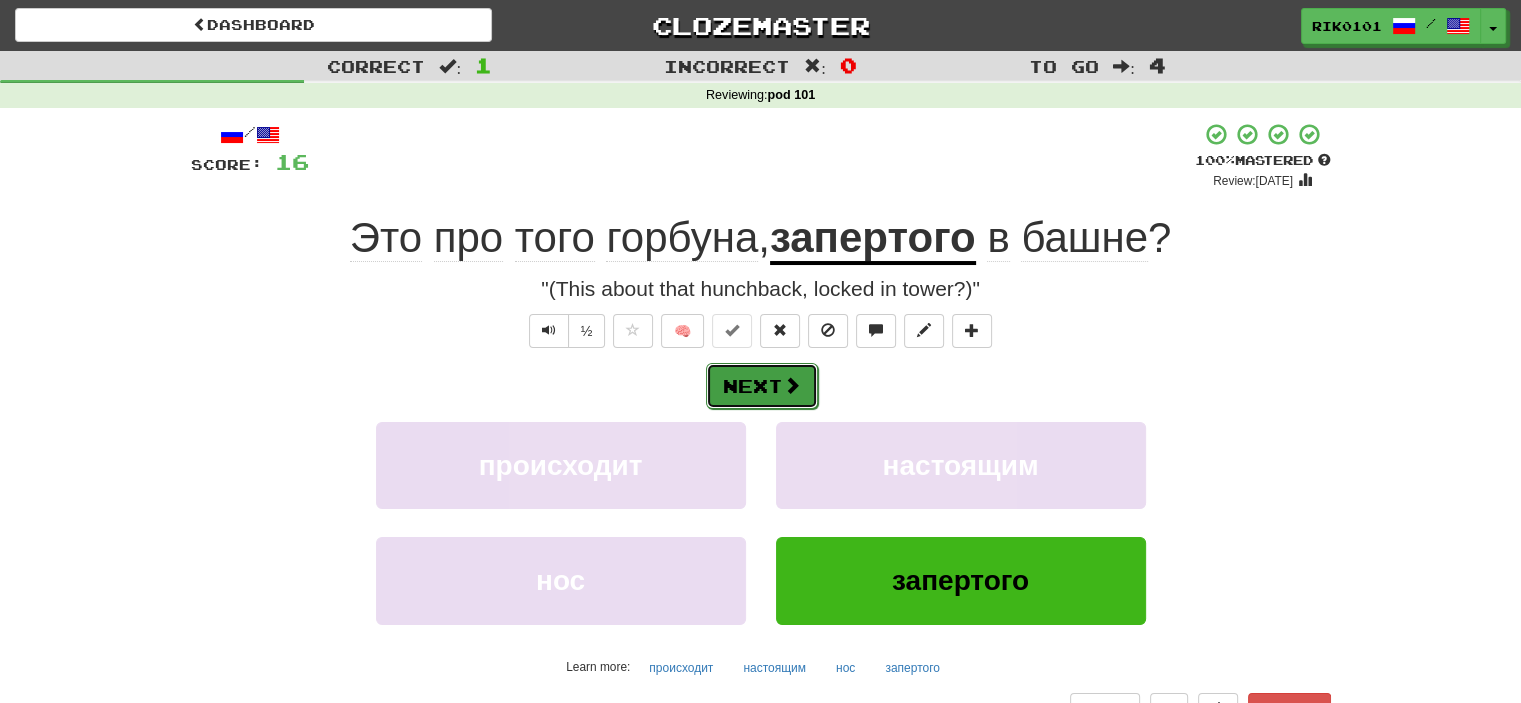 click on "Next" at bounding box center [762, 386] 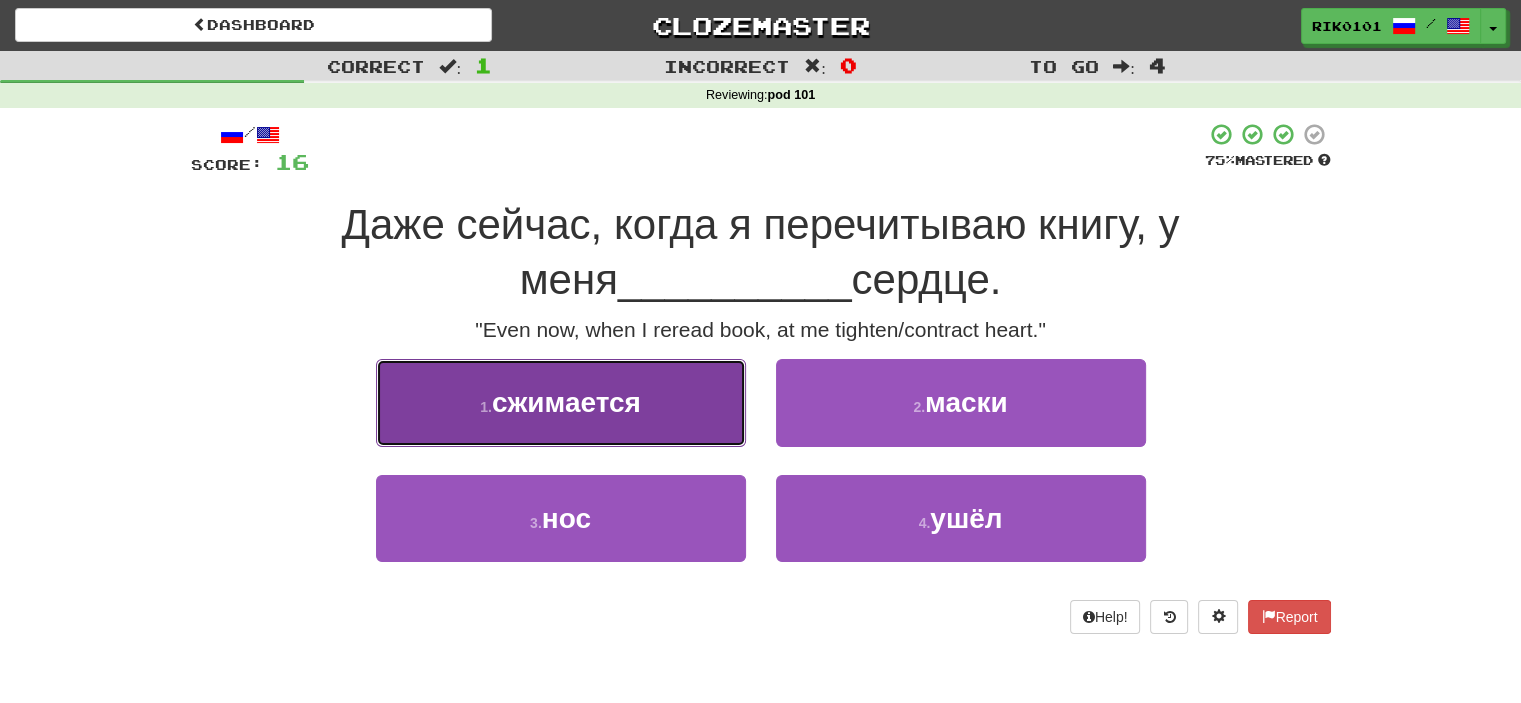 click on "1 .  сжимается" at bounding box center [561, 402] 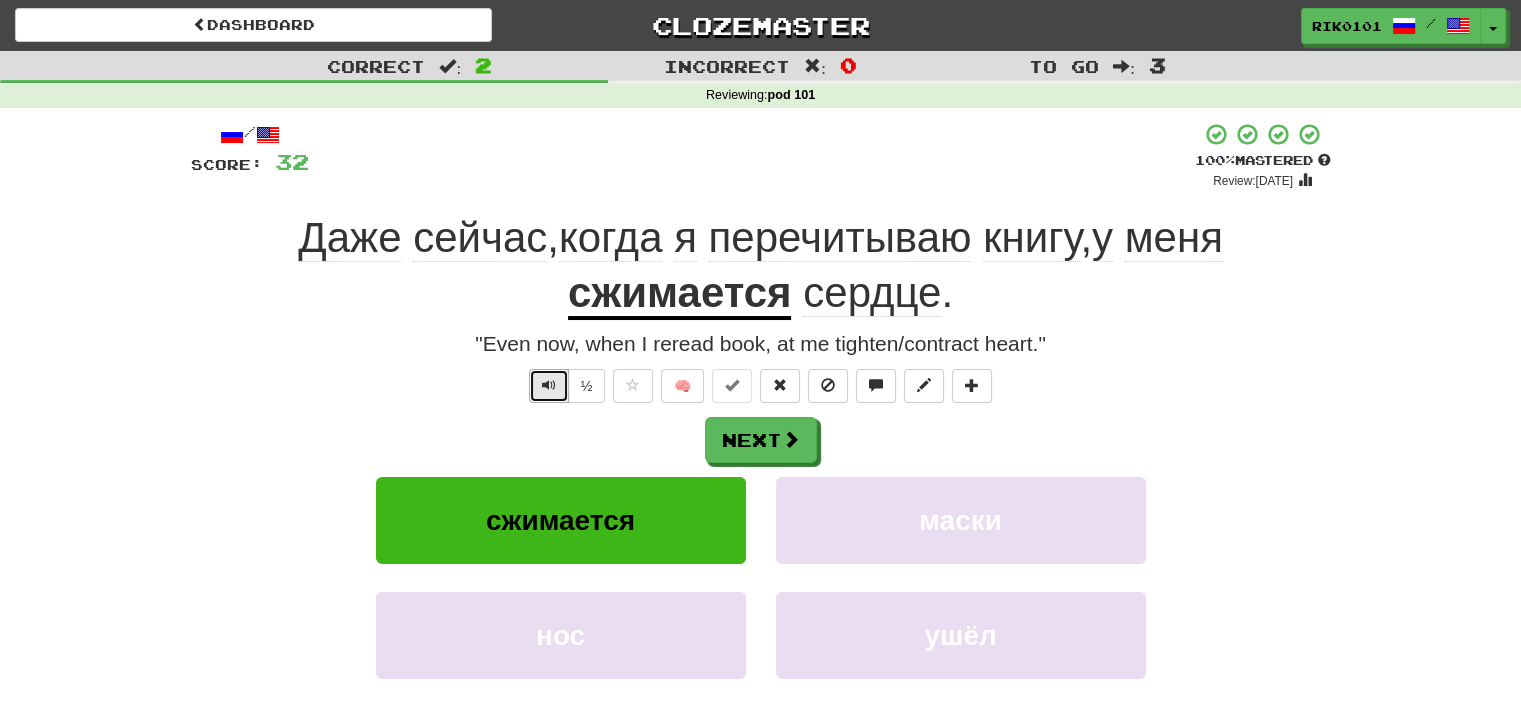 click at bounding box center (549, 386) 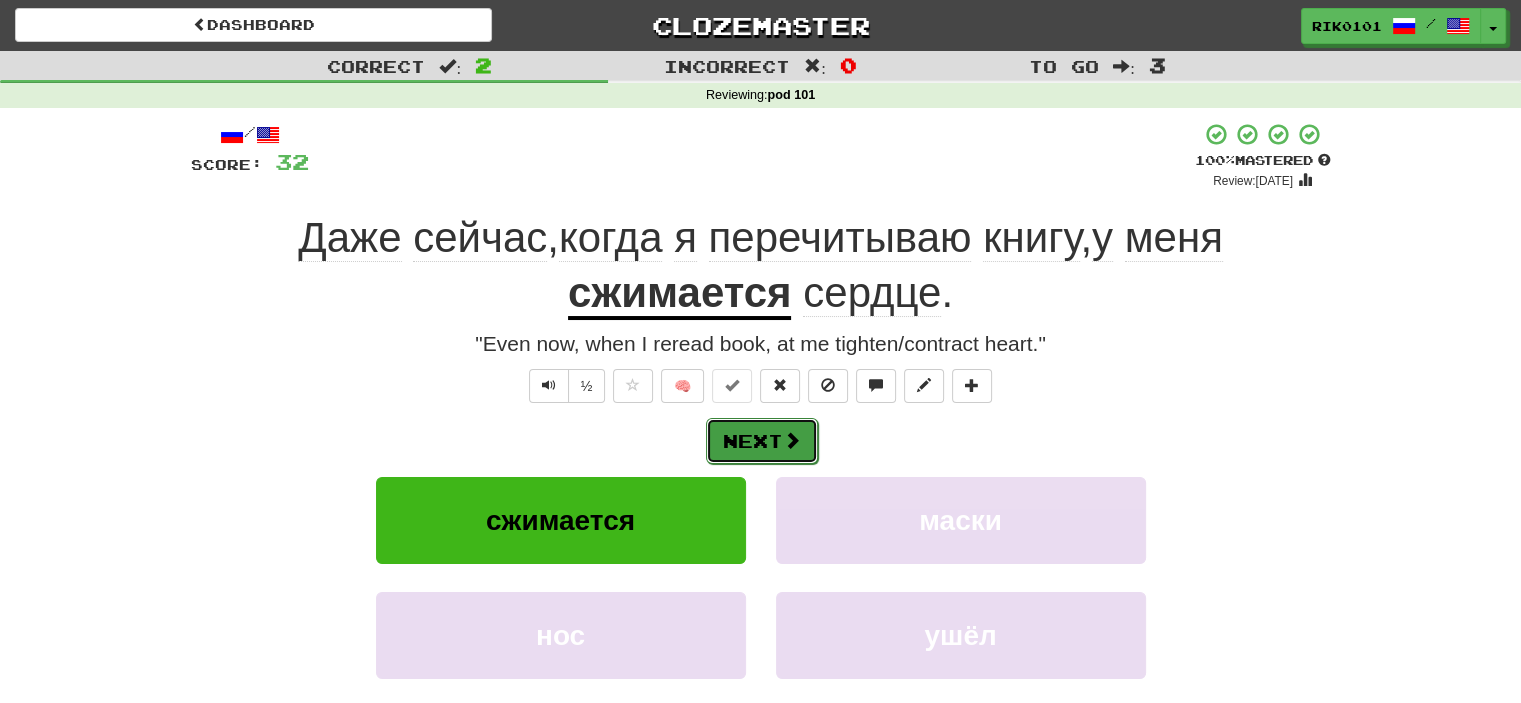 click on "Next" at bounding box center (762, 441) 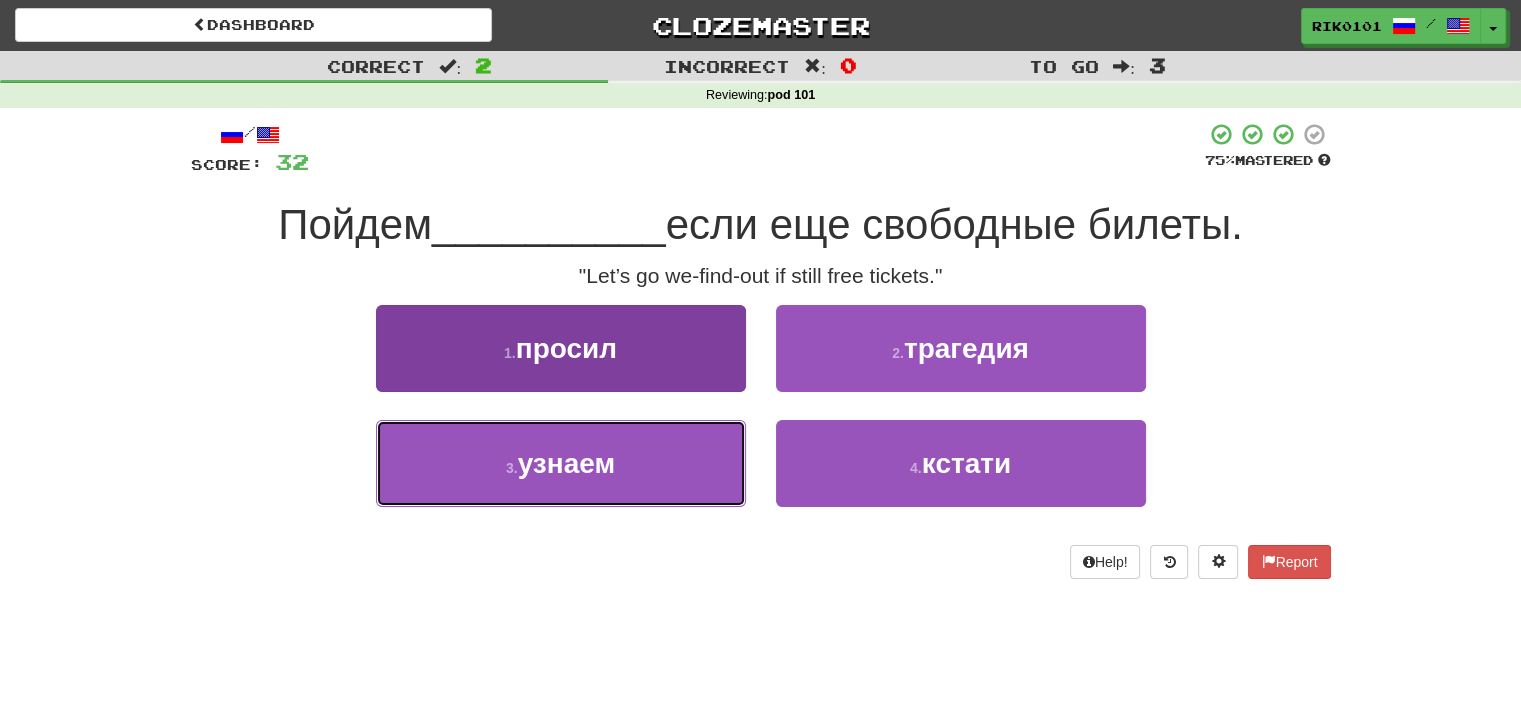 click on "3 .  узнаем" at bounding box center (561, 463) 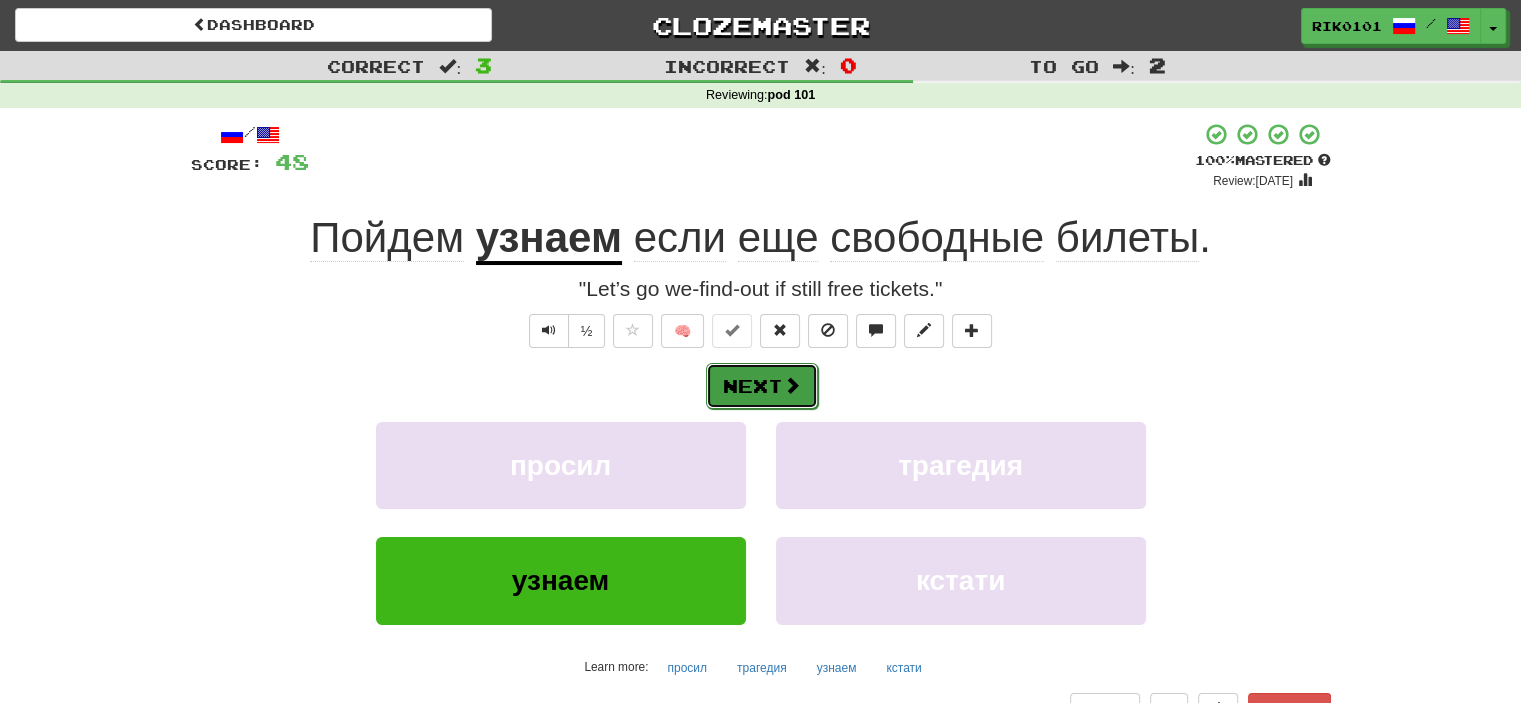 click at bounding box center (792, 385) 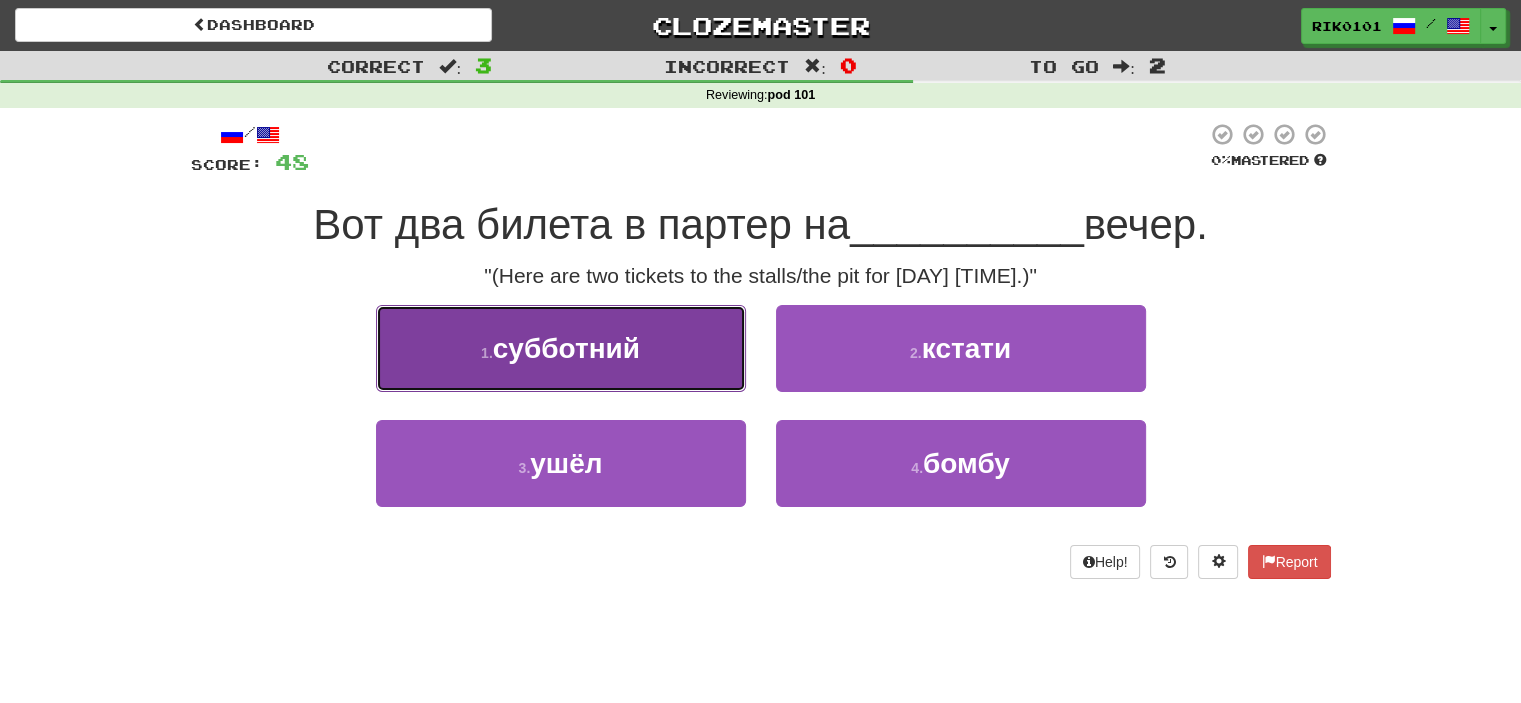 click on "1 .  субботний" at bounding box center (561, 348) 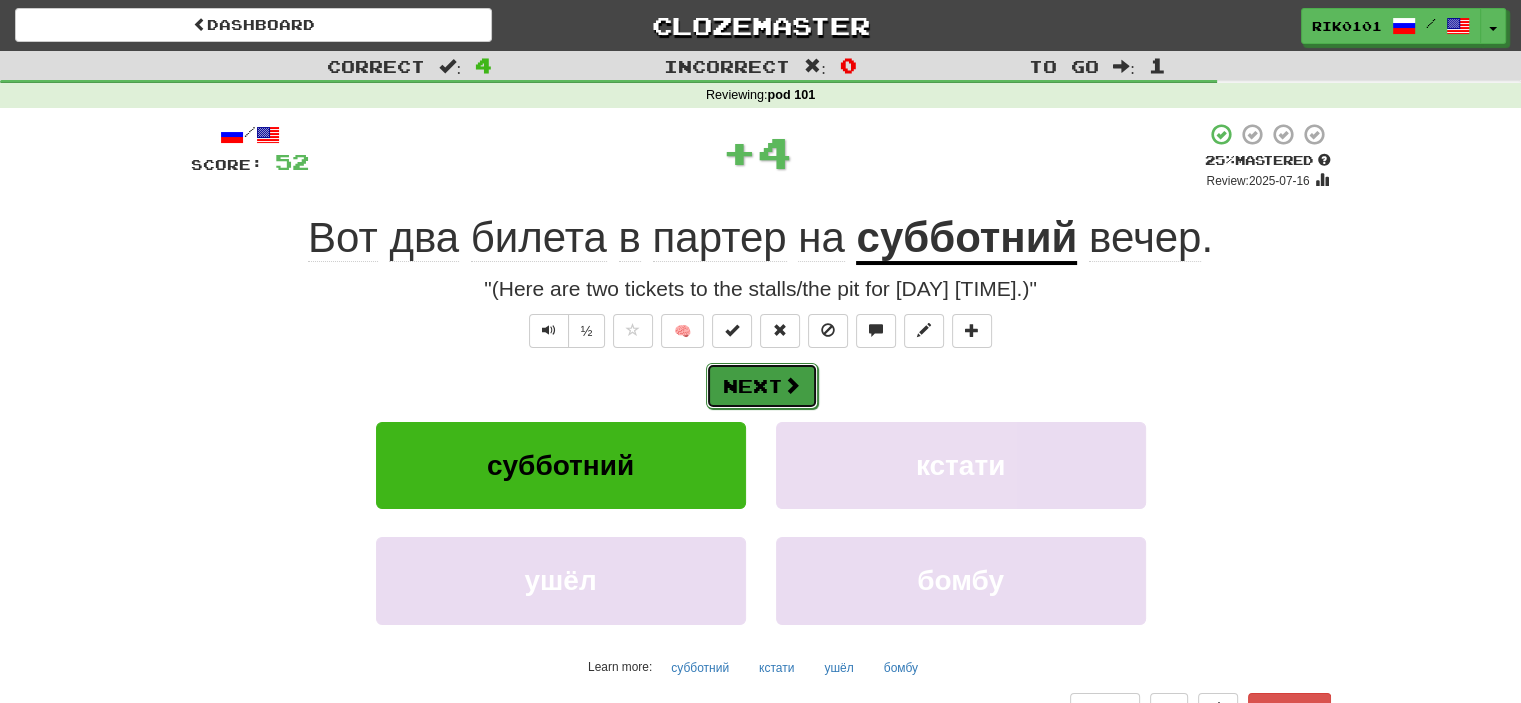 click on "Next" at bounding box center (762, 386) 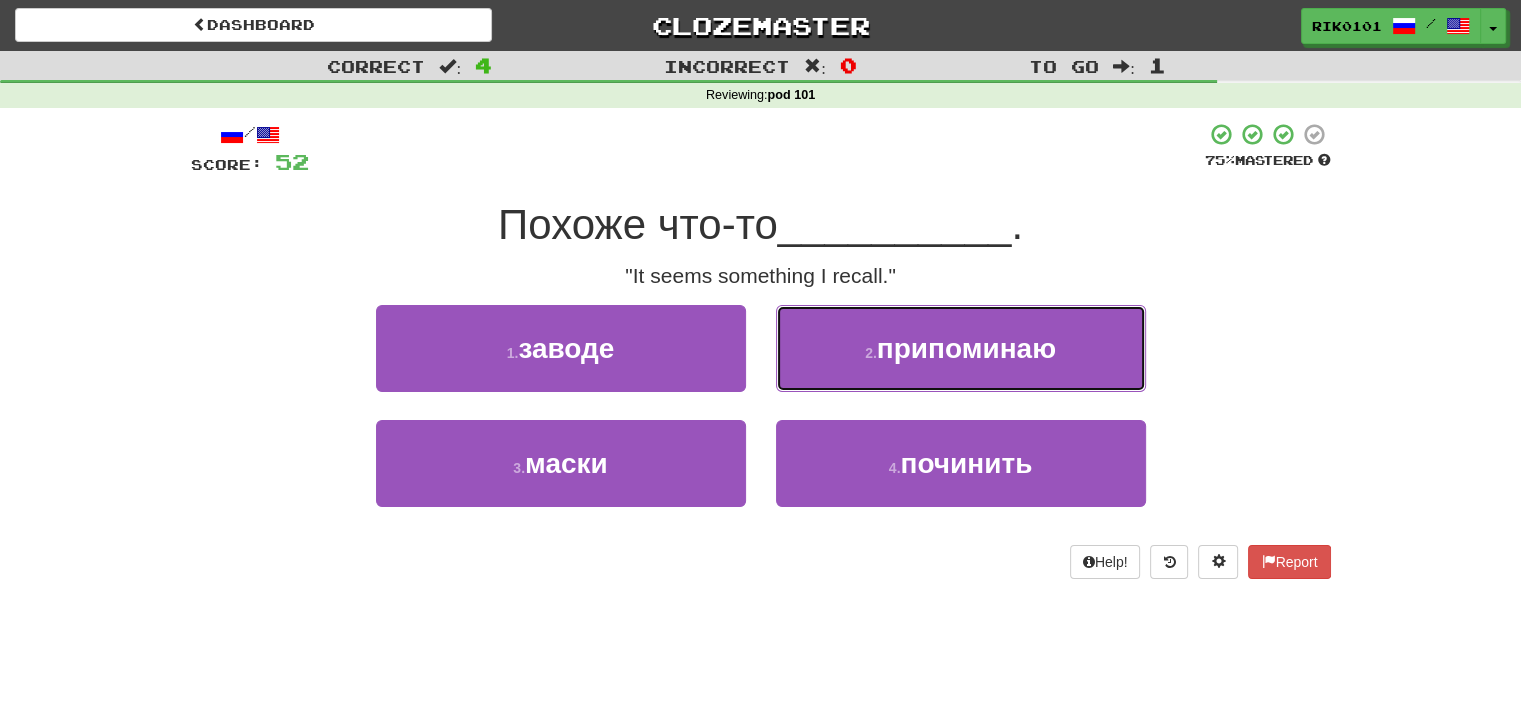 click on "припоминаю" at bounding box center (966, 348) 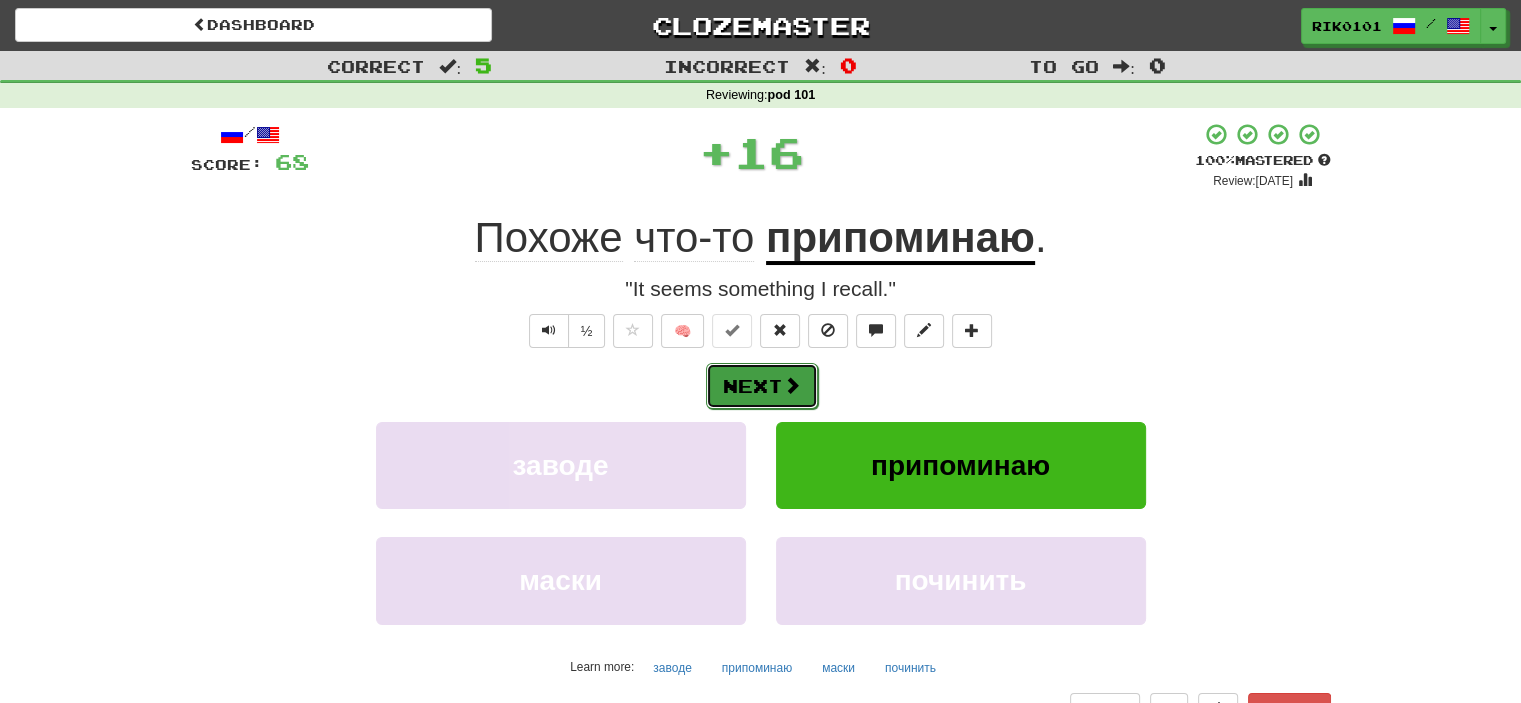click on "Next" at bounding box center (762, 386) 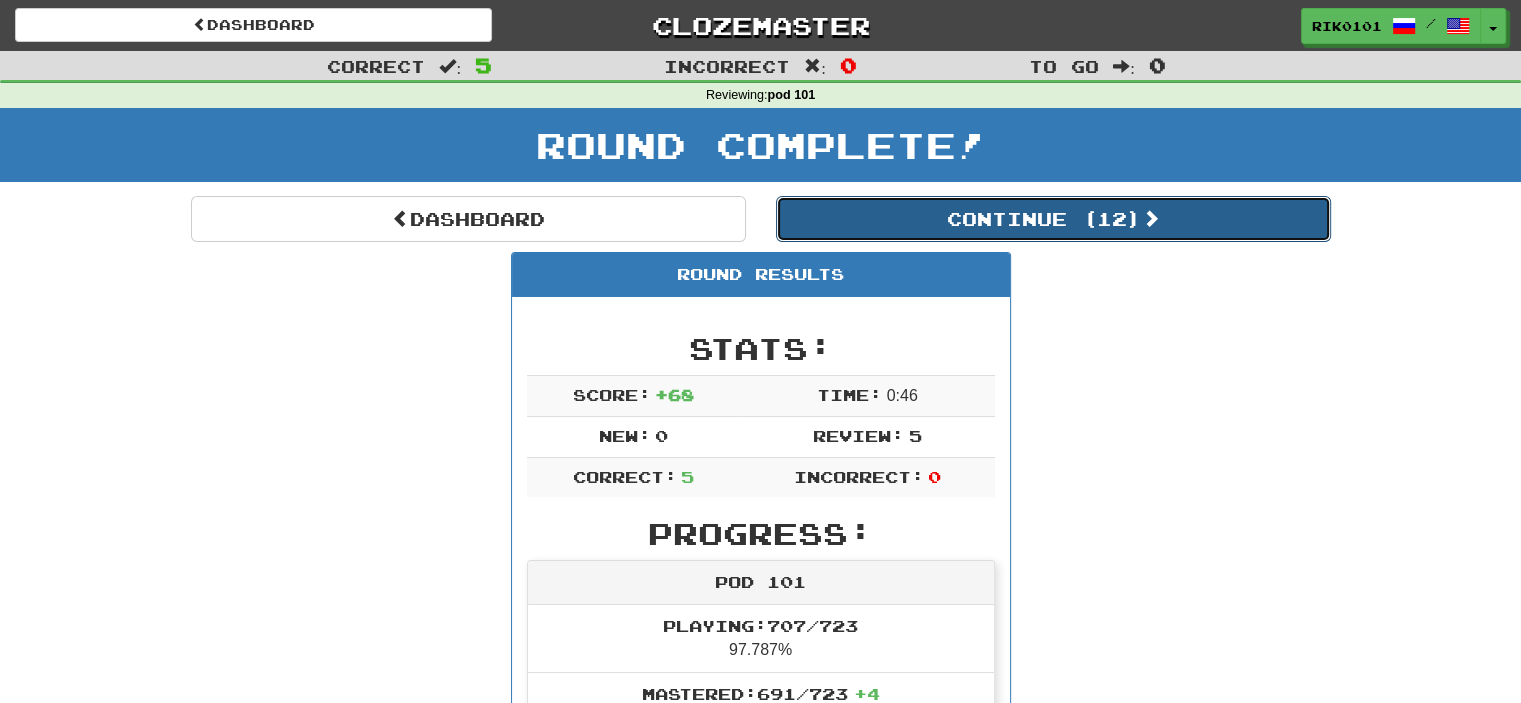 click on "Continue ( 12 )" at bounding box center (1053, 219) 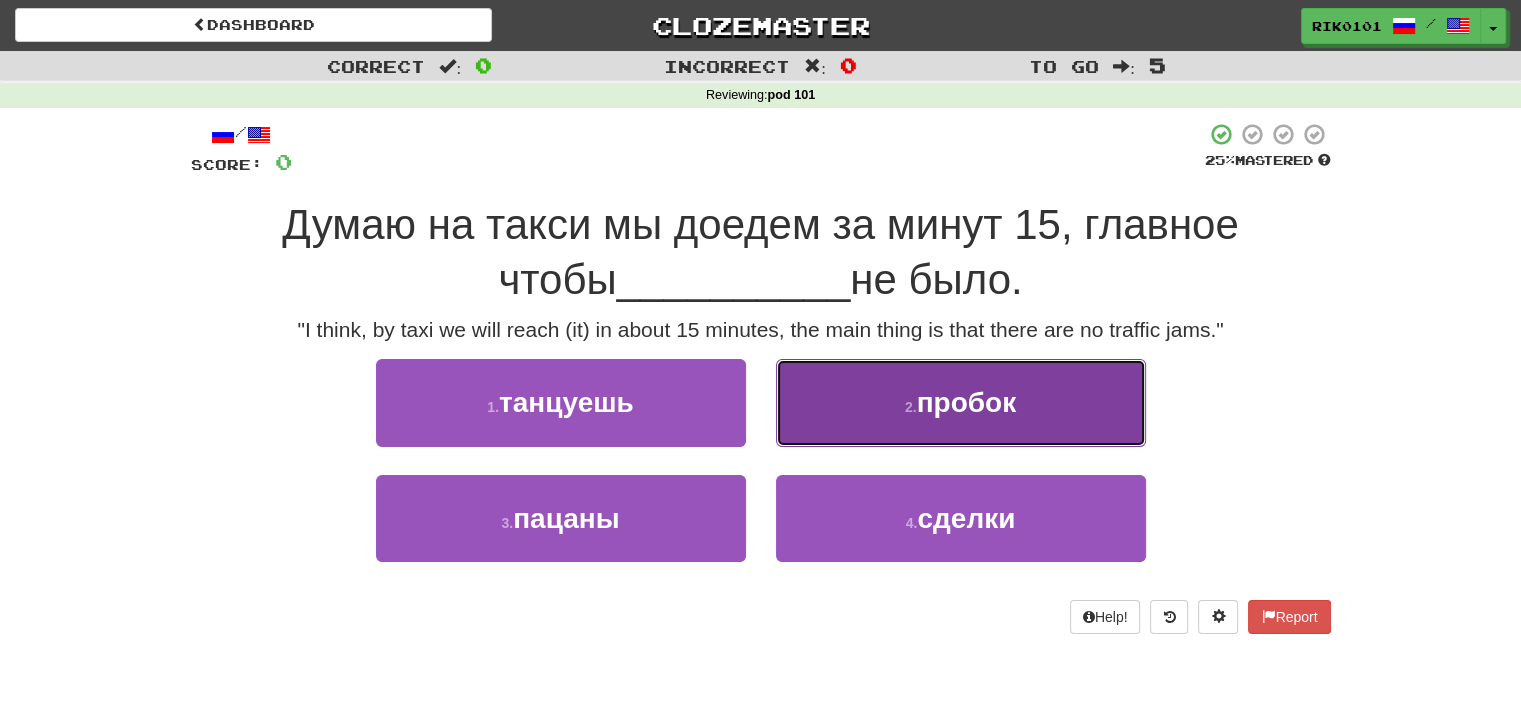click on "2 .  пробок" at bounding box center (961, 402) 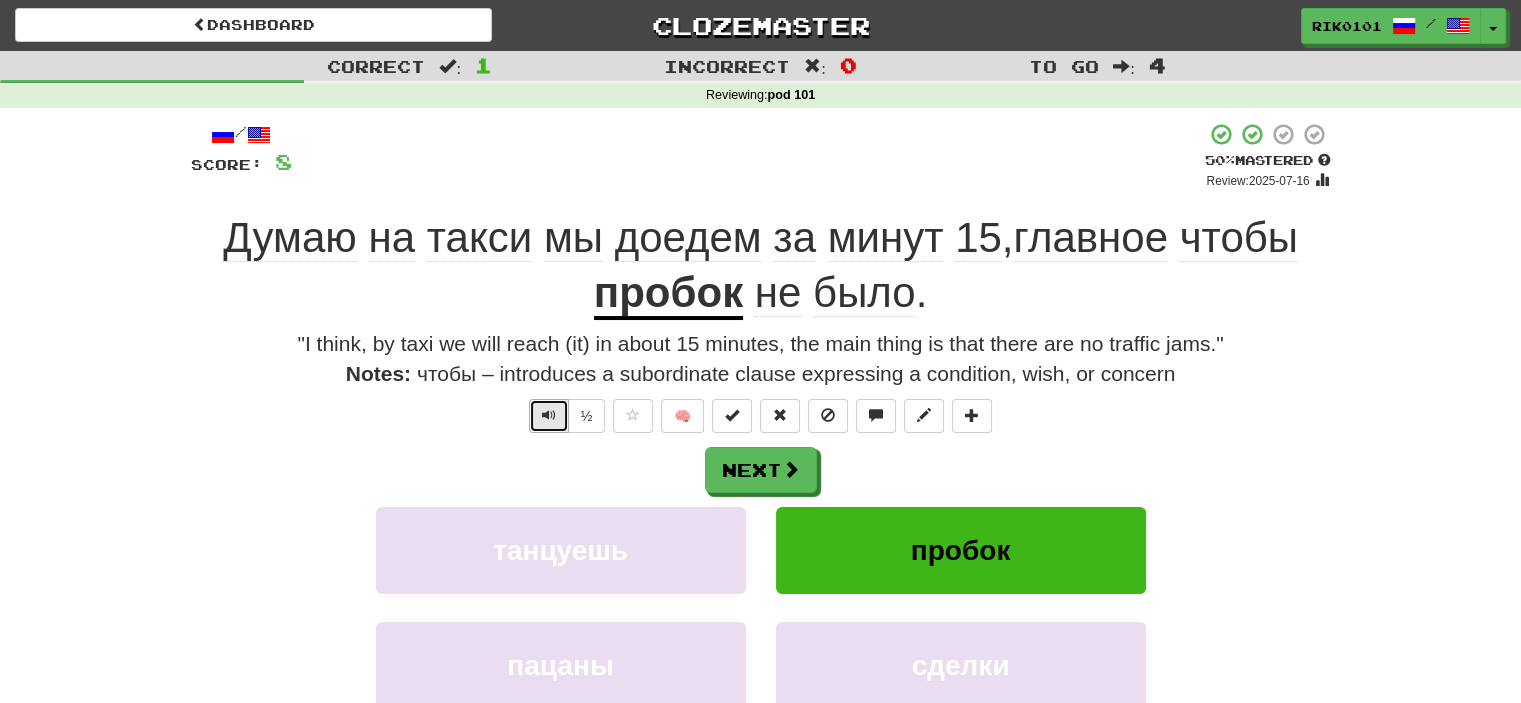 click at bounding box center [549, 416] 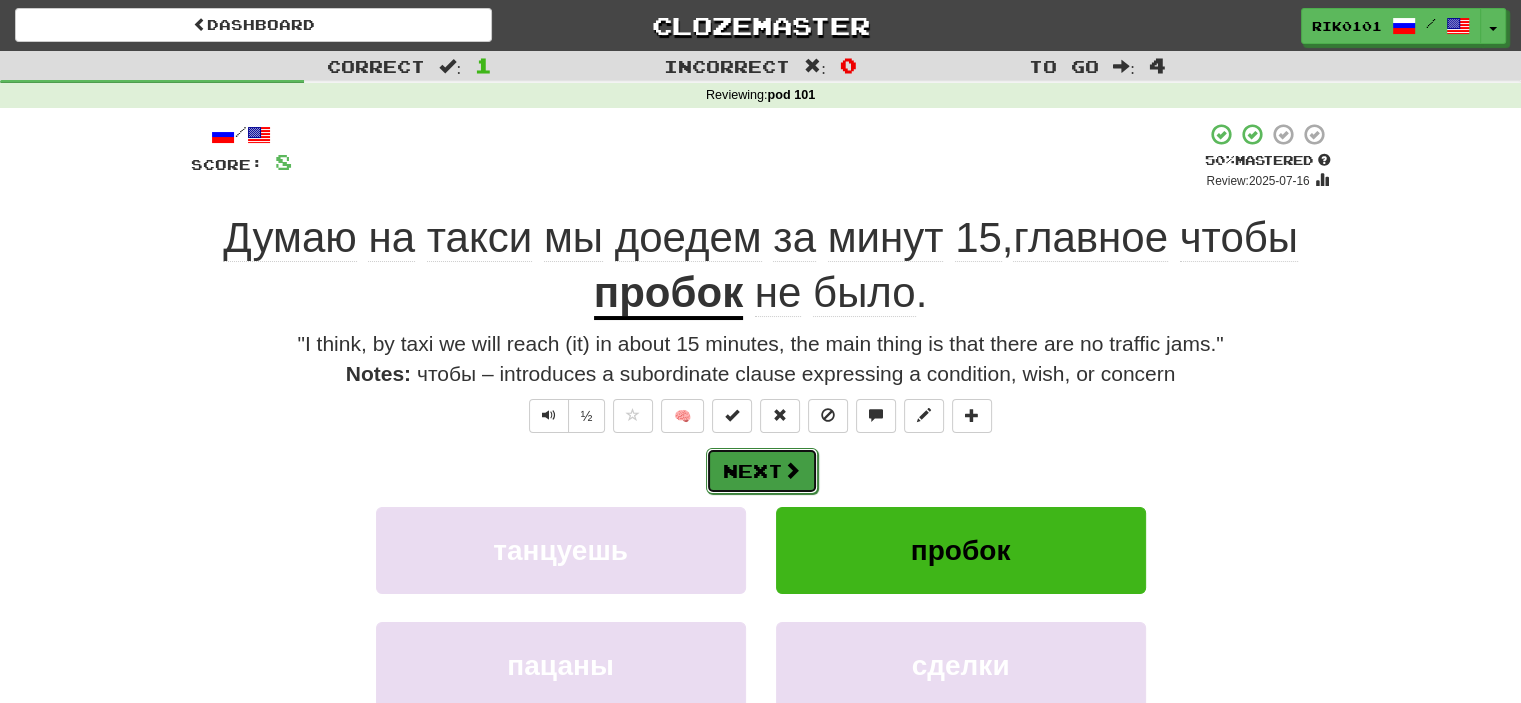 click at bounding box center [792, 470] 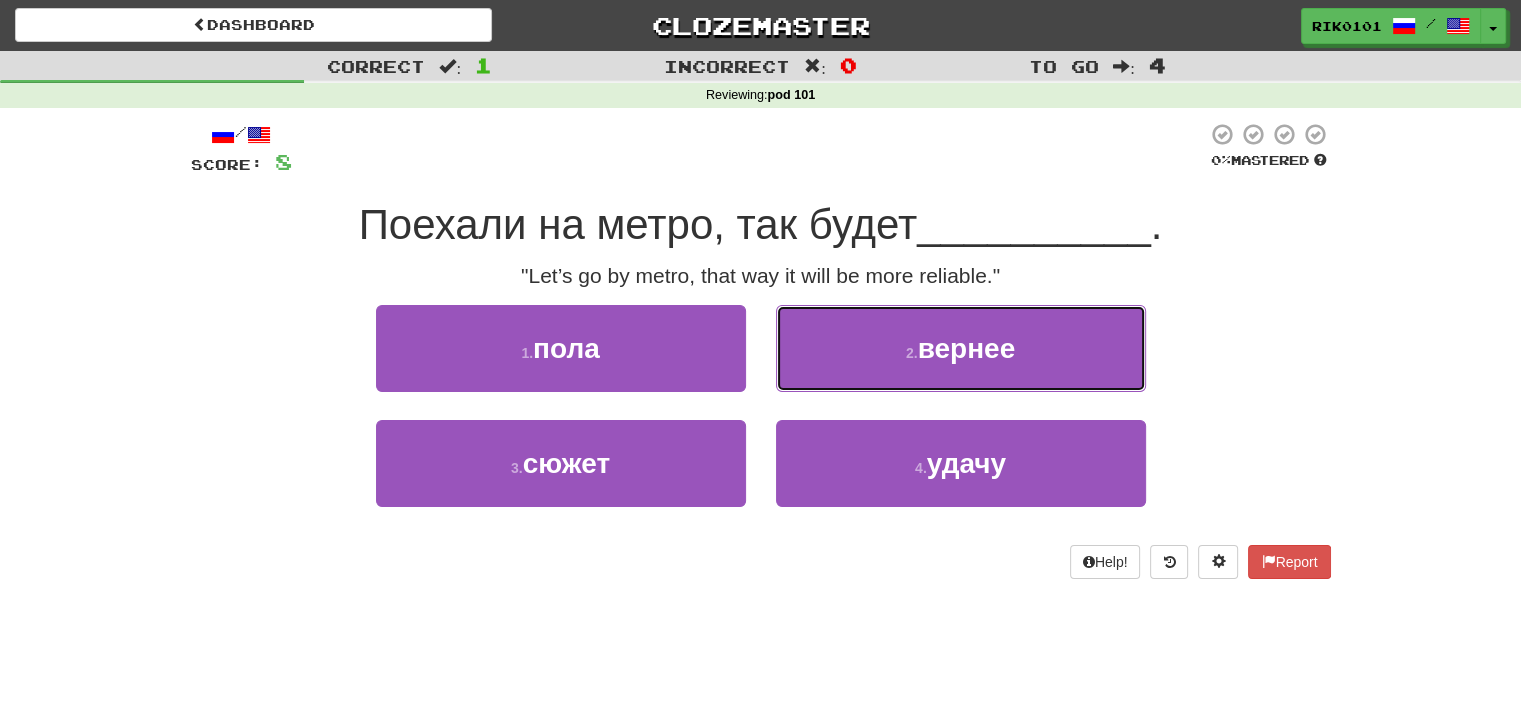 drag, startPoint x: 913, startPoint y: 363, endPoint x: 926, endPoint y: 352, distance: 17.029387 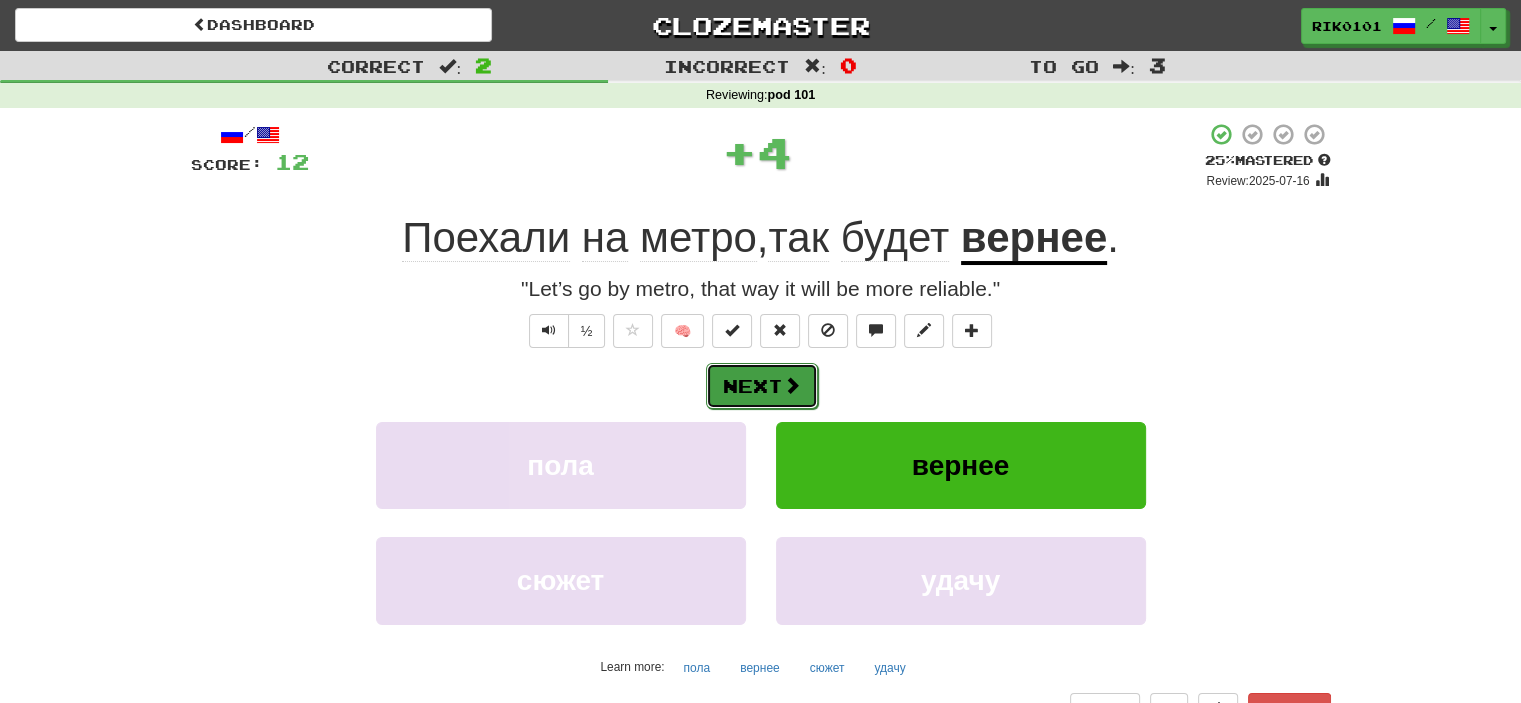 click at bounding box center (792, 385) 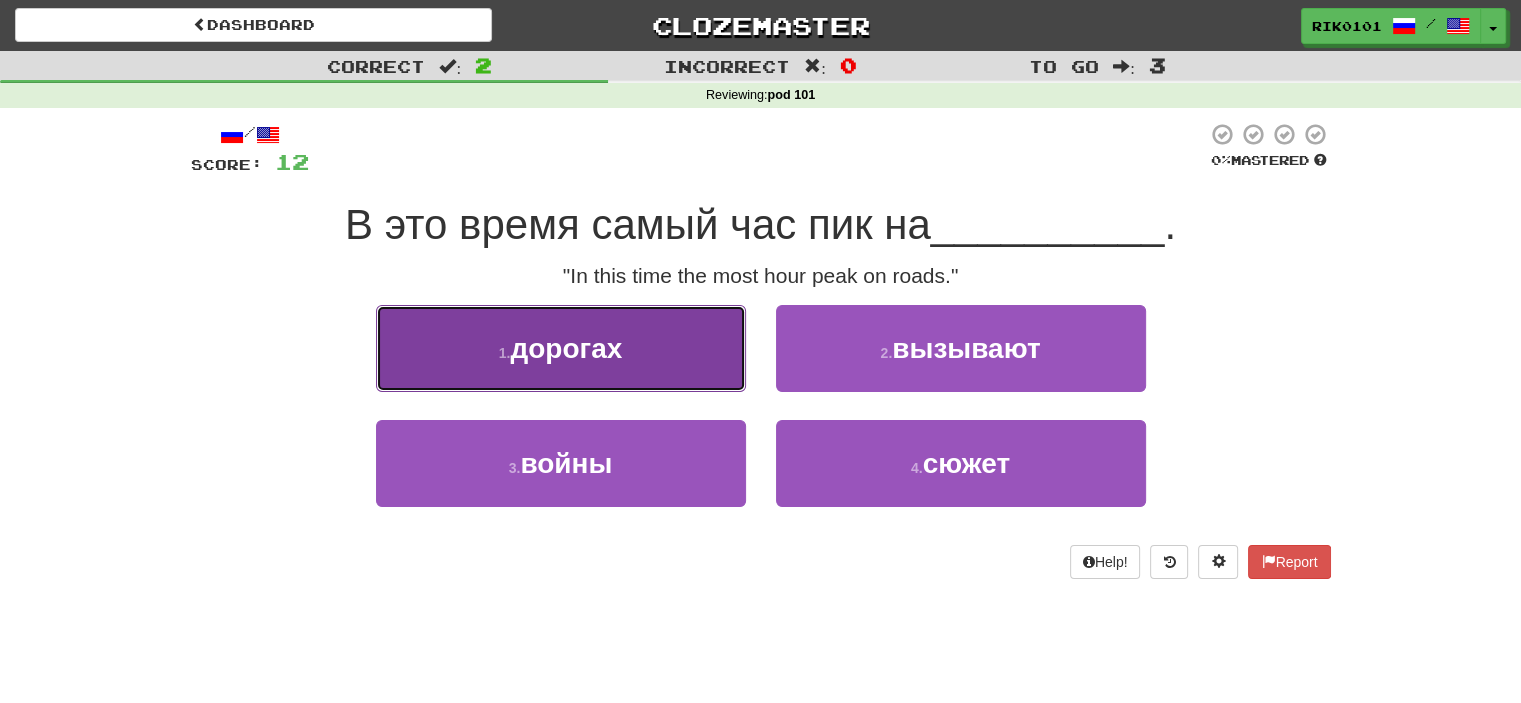 click on "1 .  дорогах" at bounding box center [561, 348] 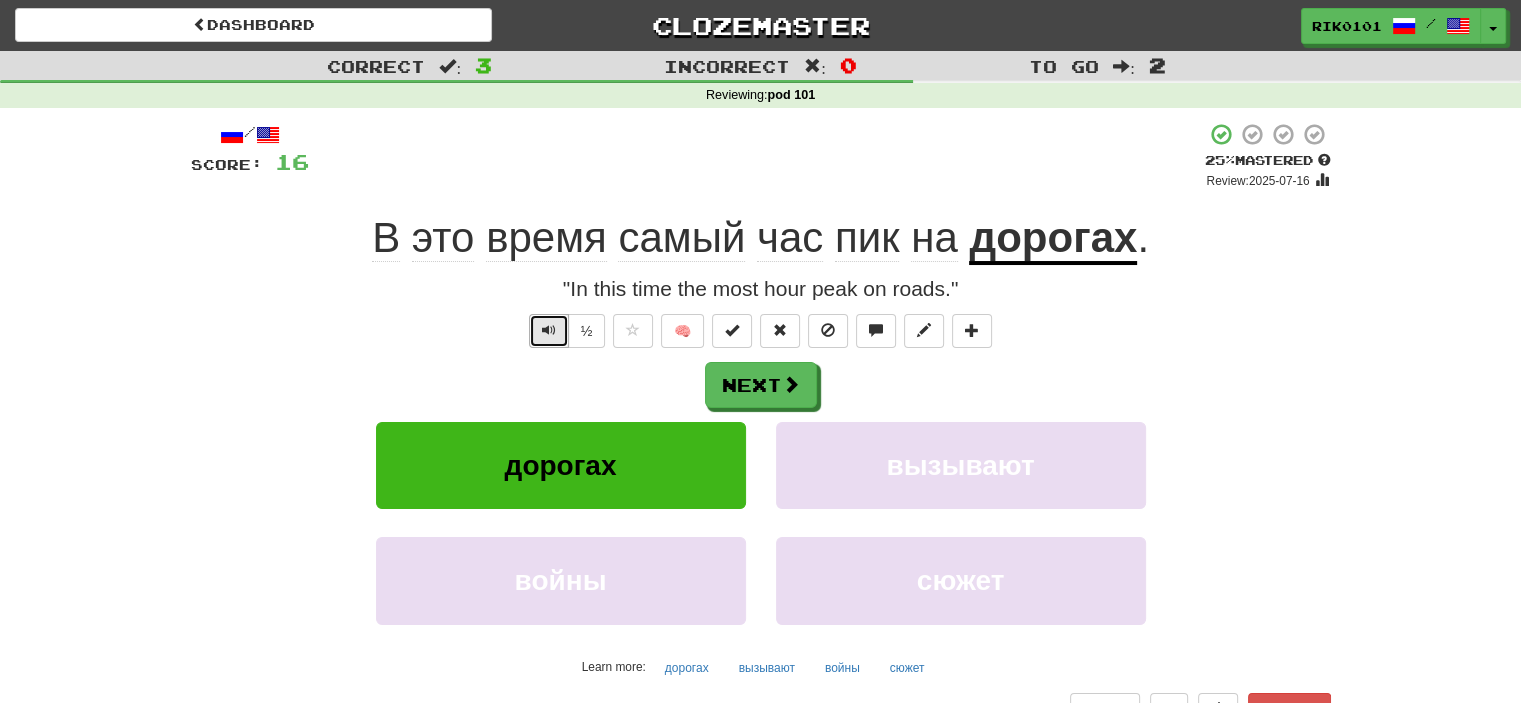 click at bounding box center (549, 330) 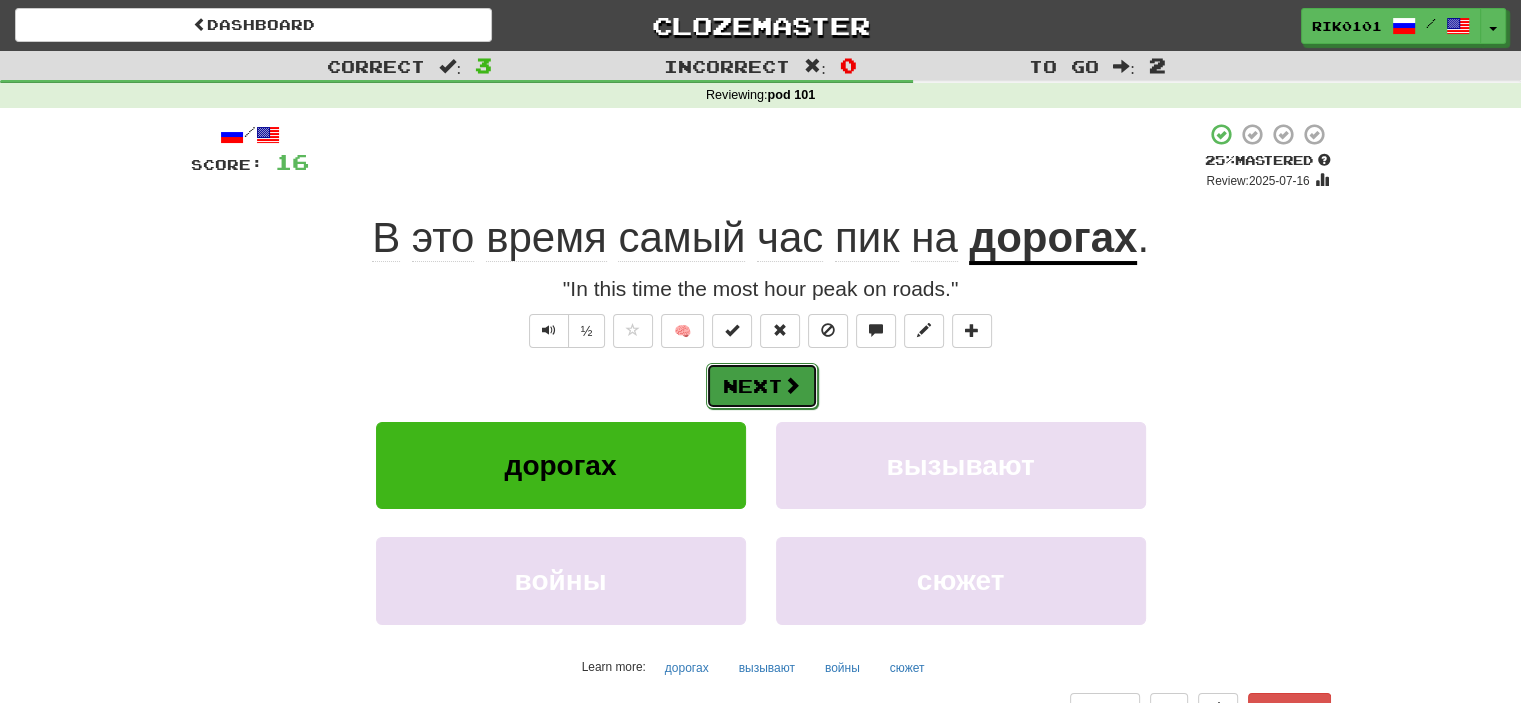 click on "Next" at bounding box center (762, 386) 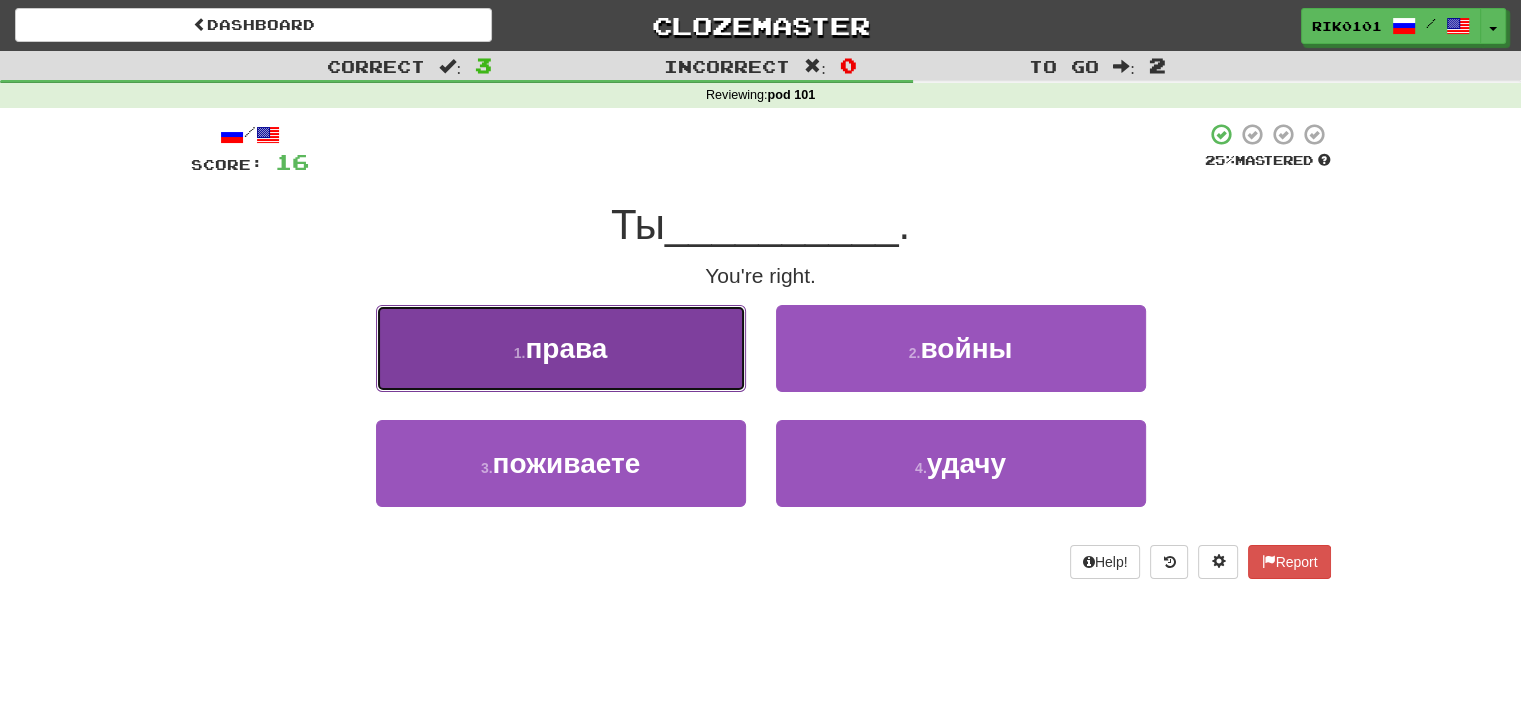 click on "1 .  права" at bounding box center (561, 348) 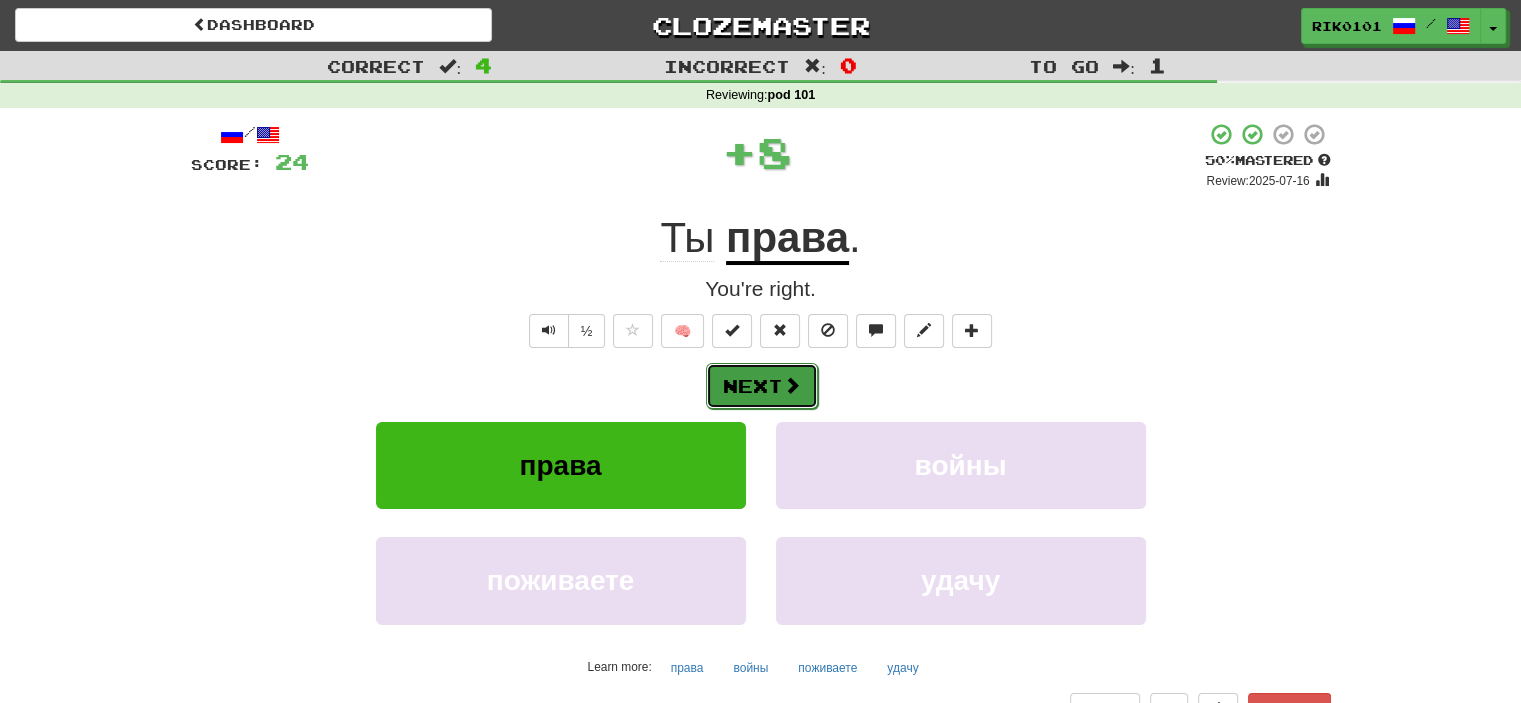 click on "Next" at bounding box center (762, 386) 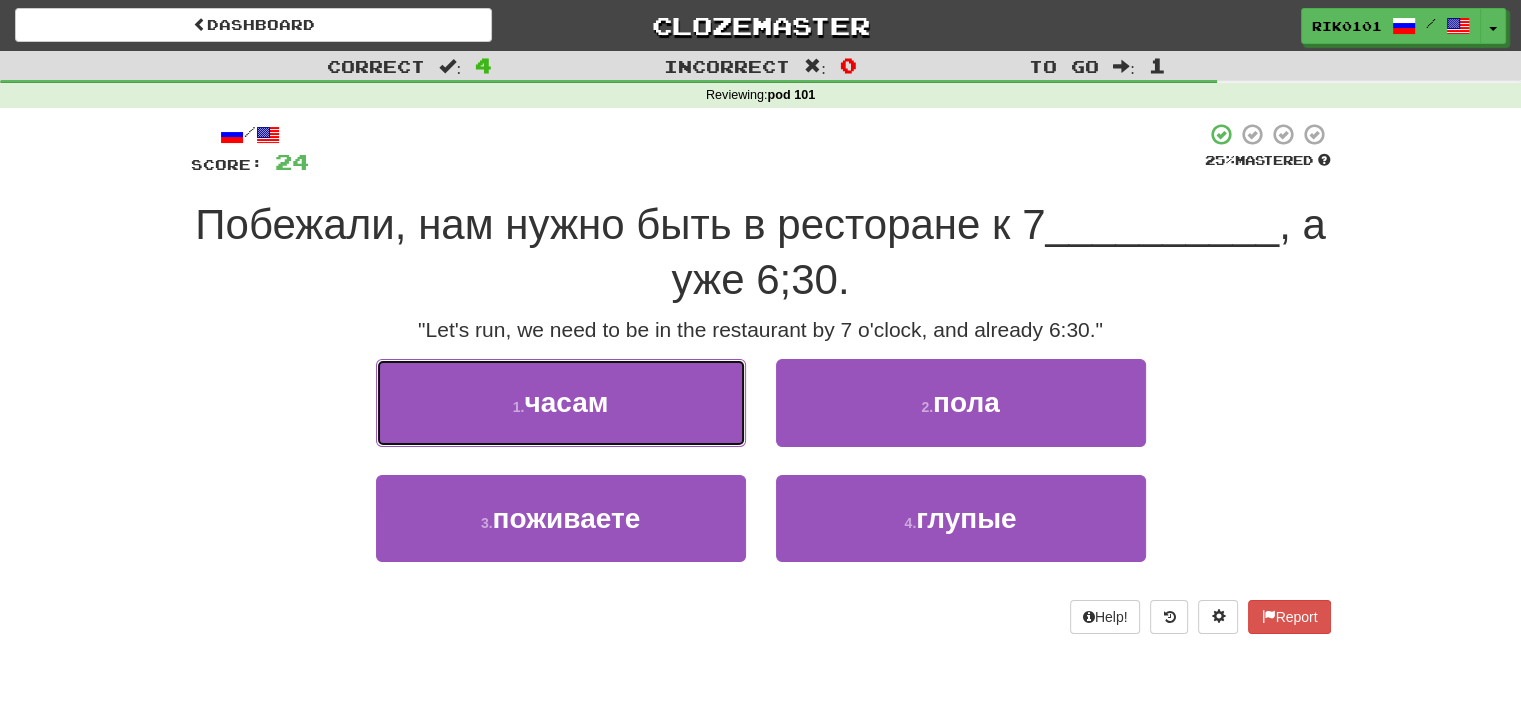 click on "1 .  часам" at bounding box center (561, 402) 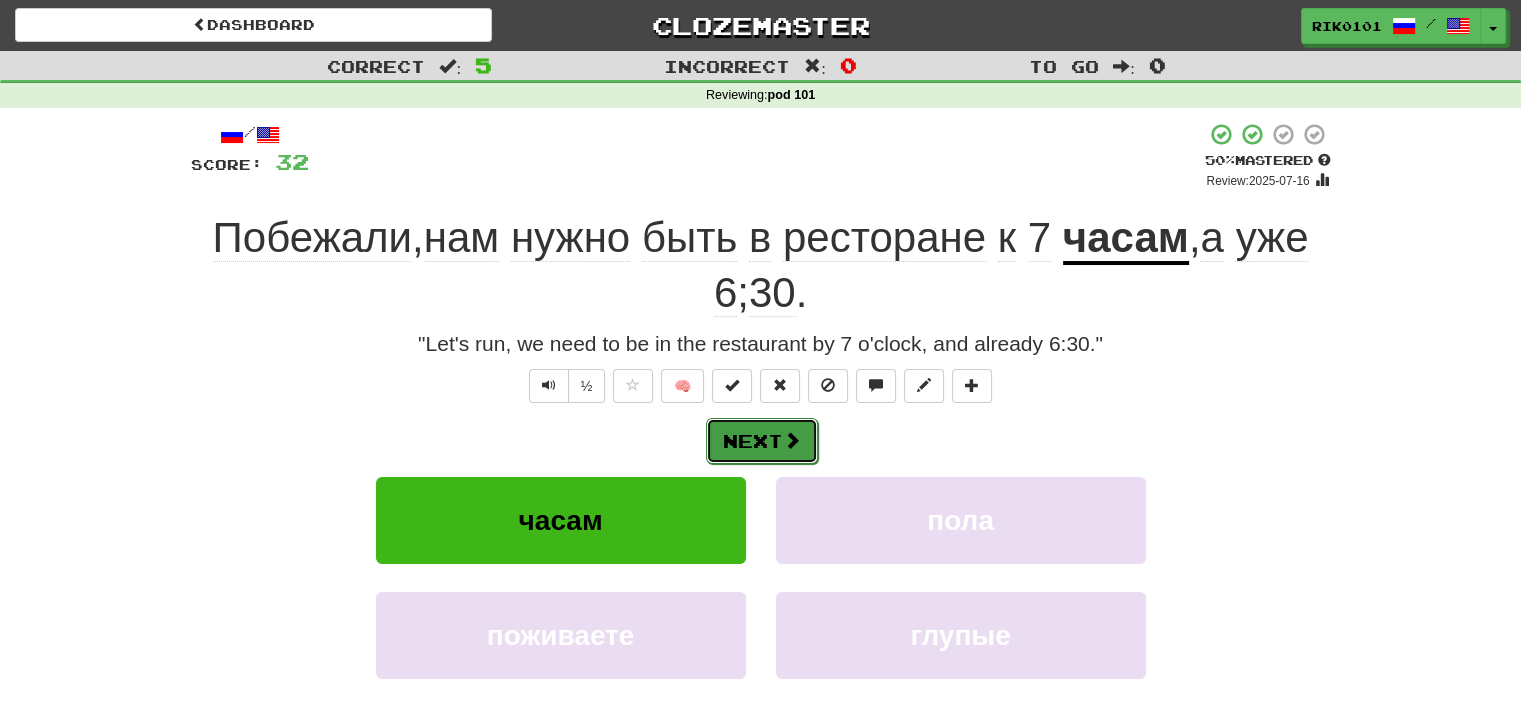 click on "Next" at bounding box center [762, 441] 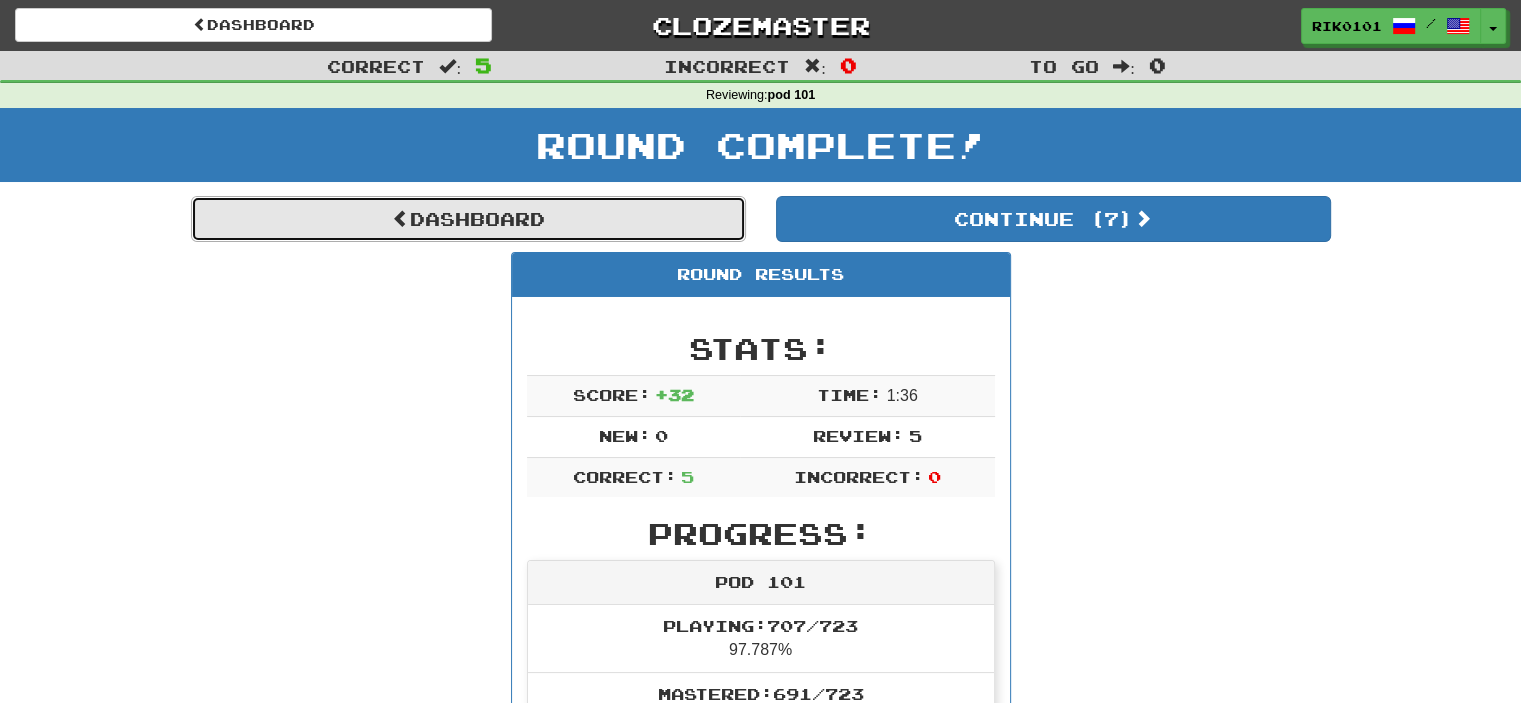 click on "Dashboard" at bounding box center [468, 219] 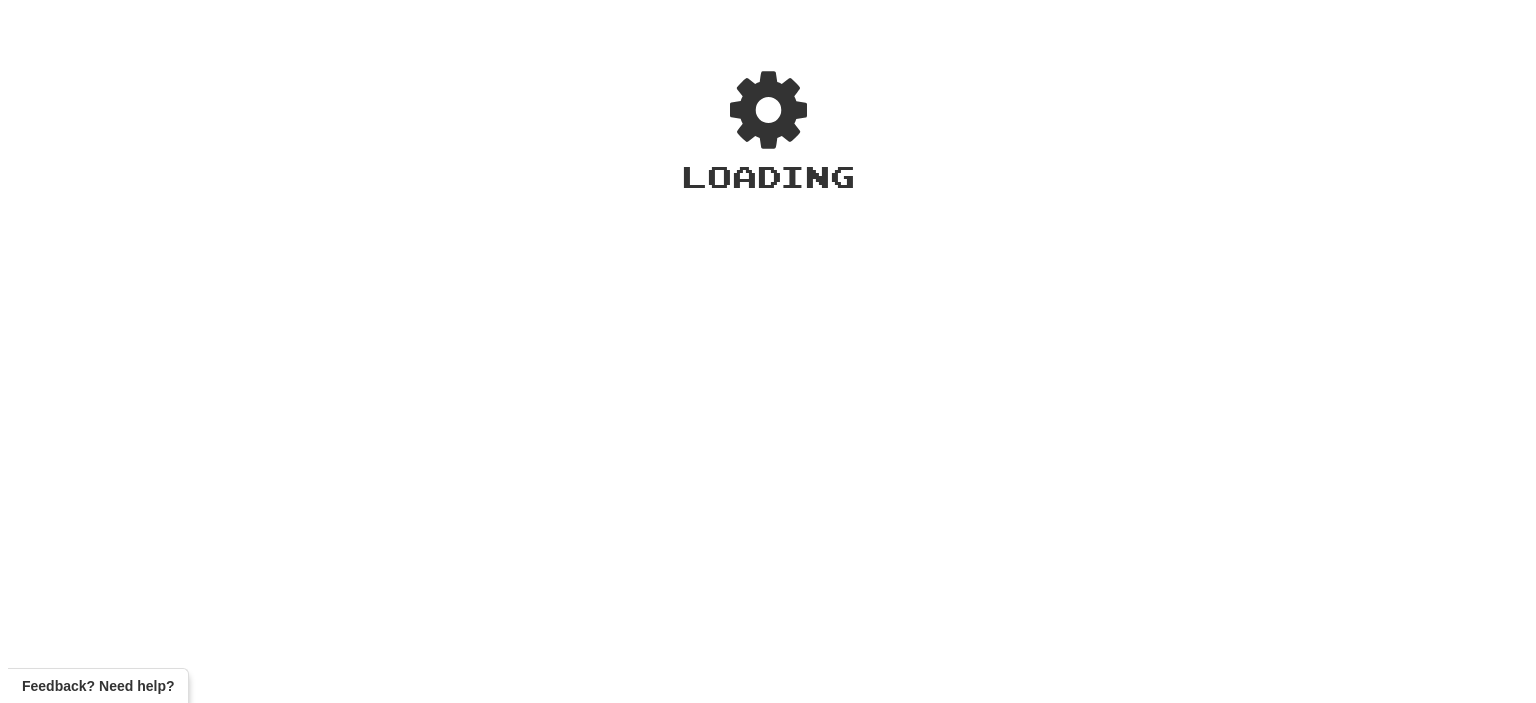 scroll, scrollTop: 0, scrollLeft: 0, axis: both 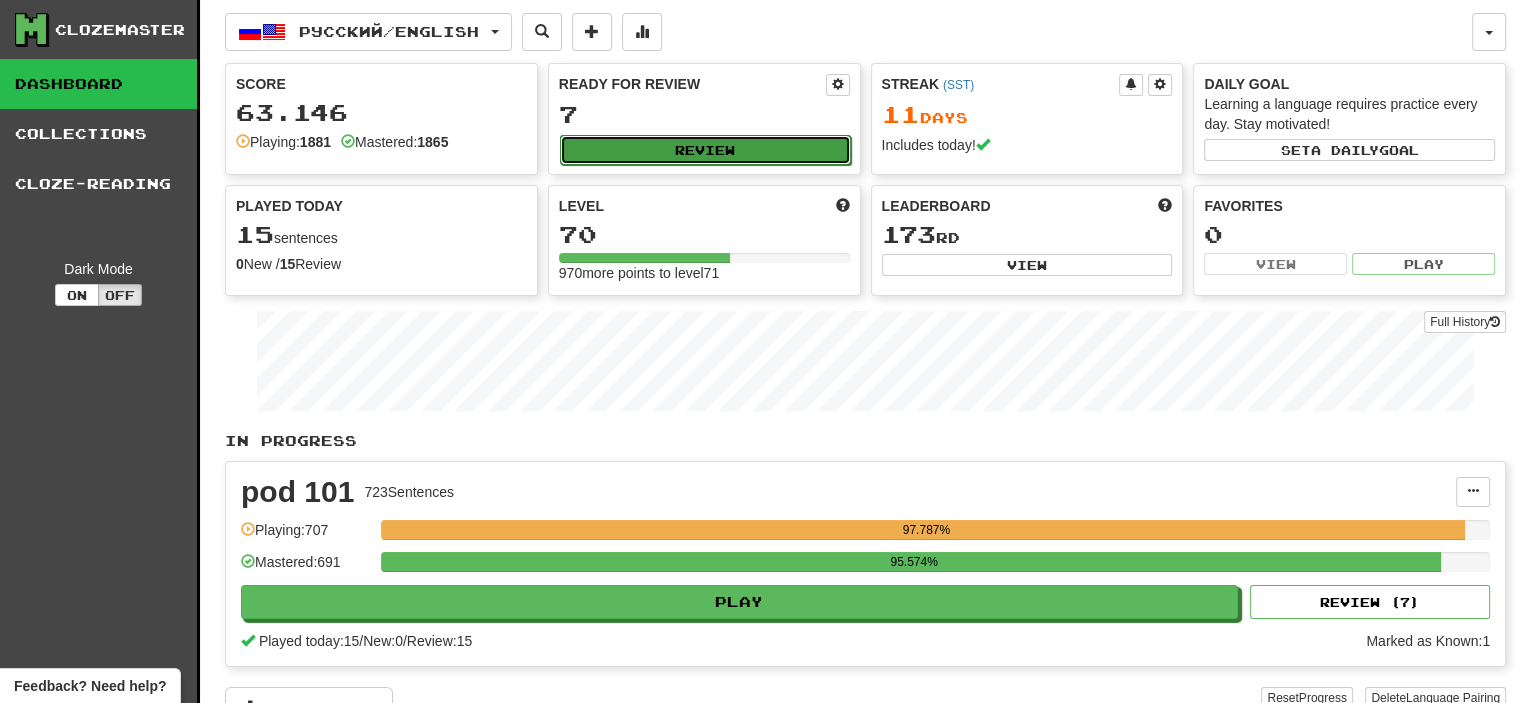 click on "Review" at bounding box center (705, 150) 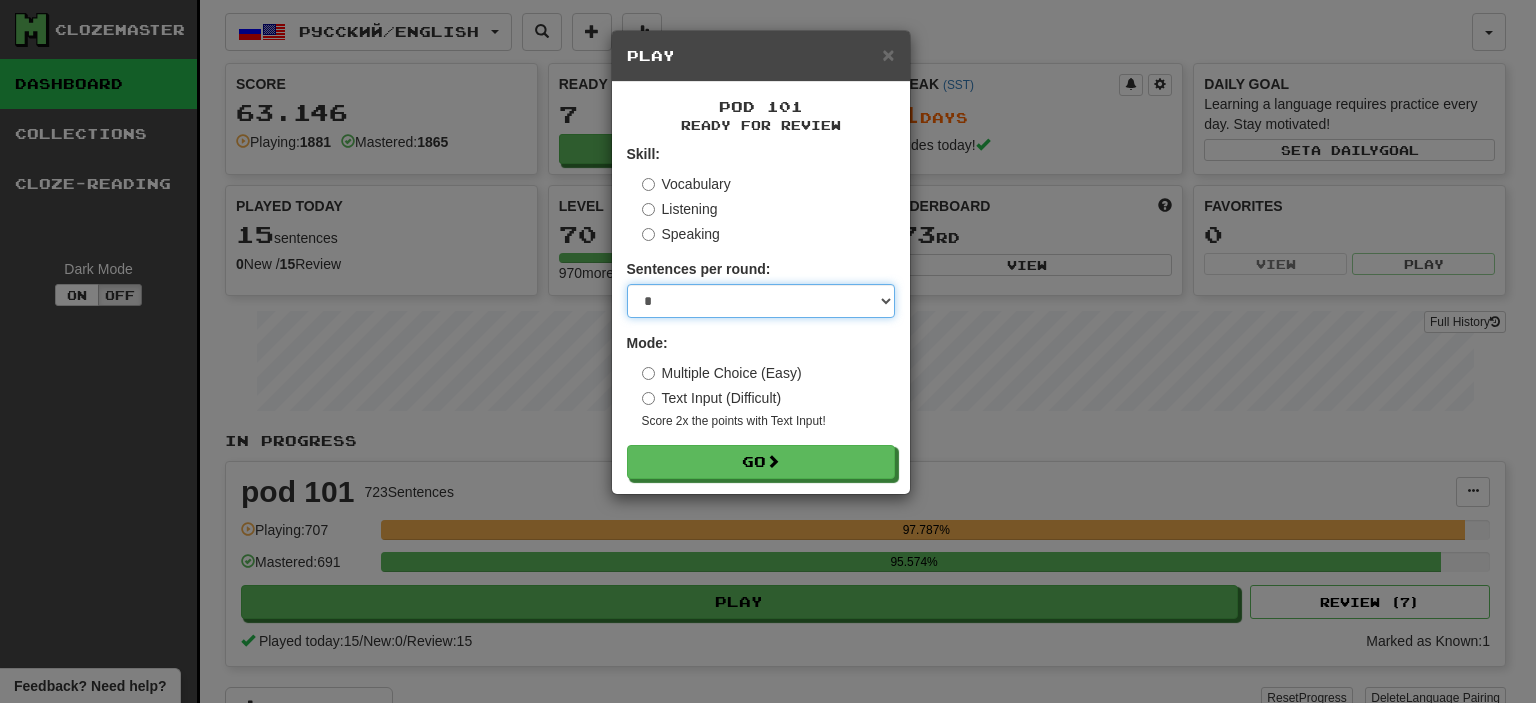 click on "* ** ** ** ** ** *** ********" at bounding box center [761, 301] 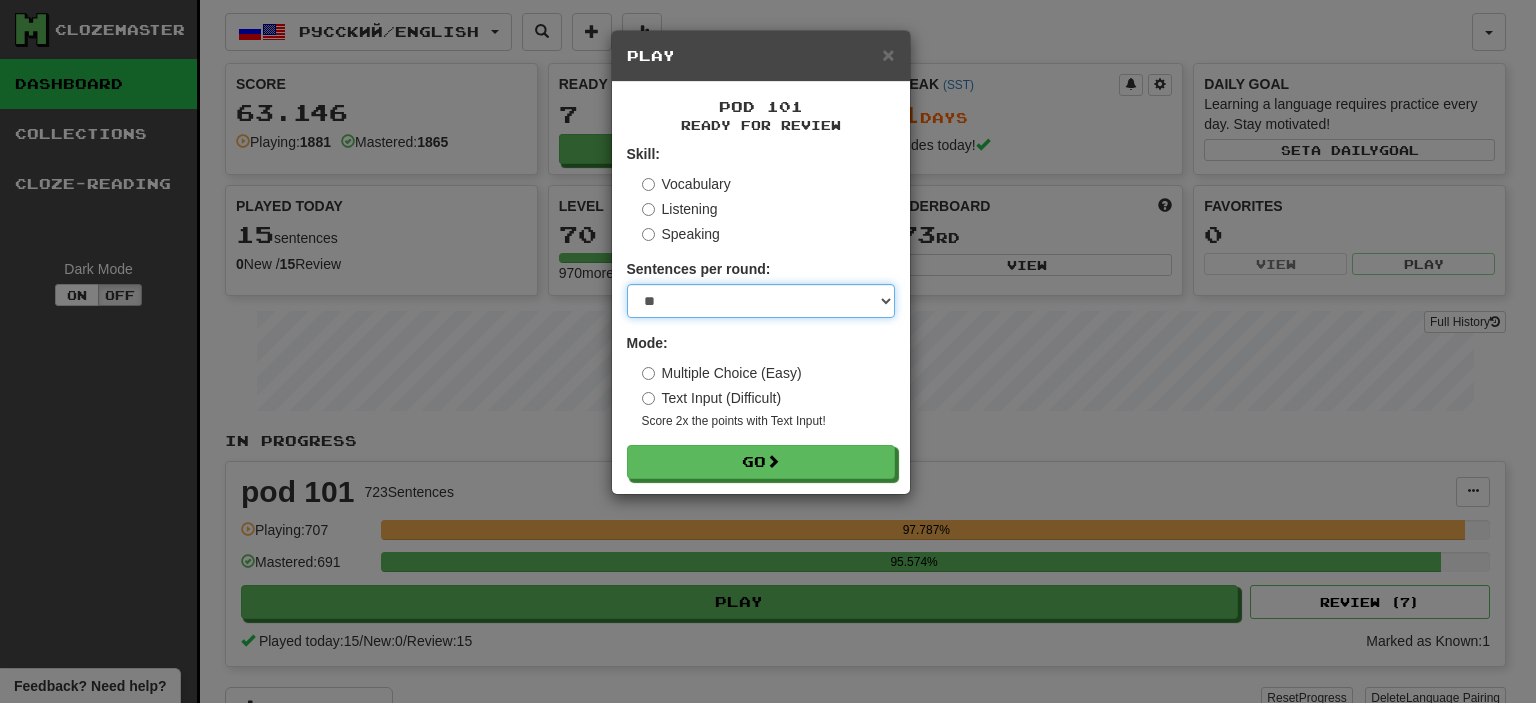 click on "* ** ** ** ** ** *** ********" at bounding box center (761, 301) 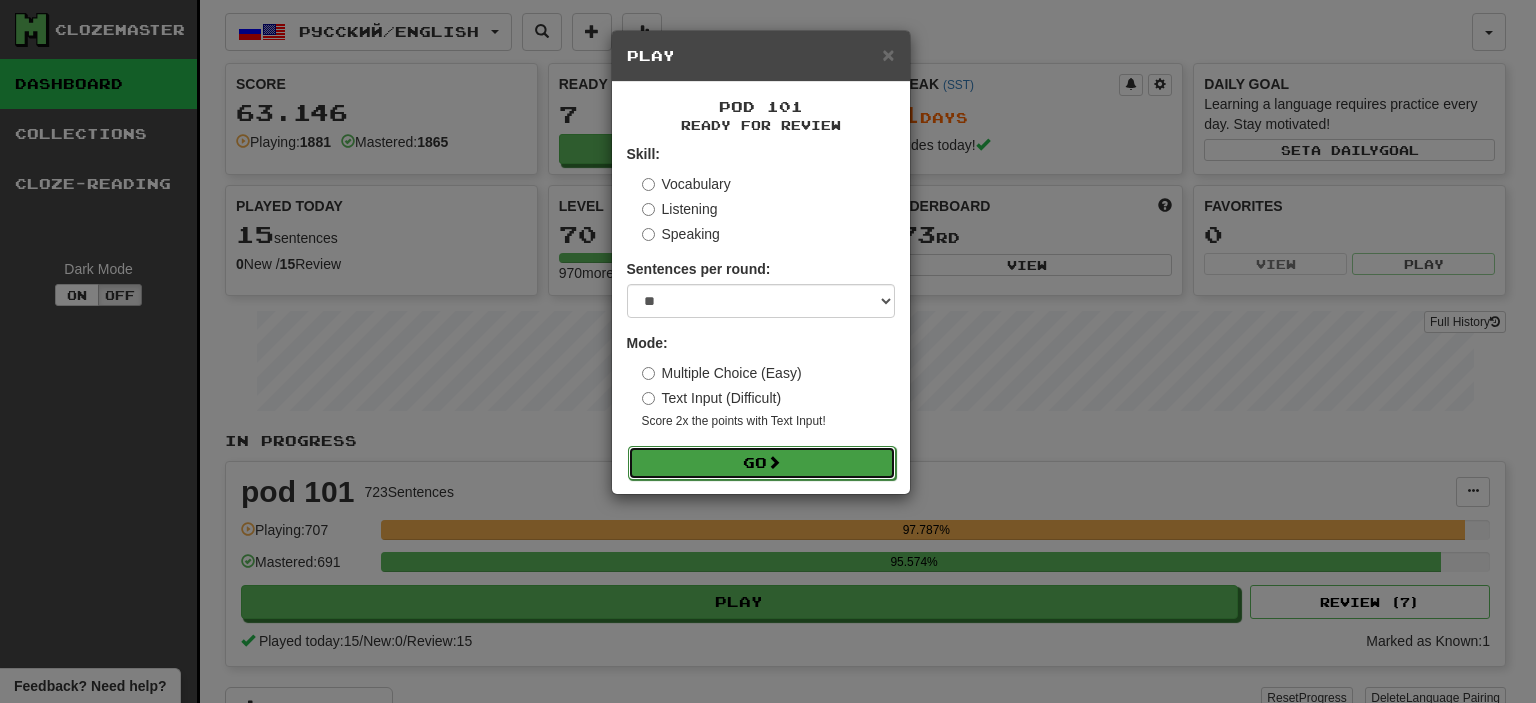 click on "Go" at bounding box center (762, 463) 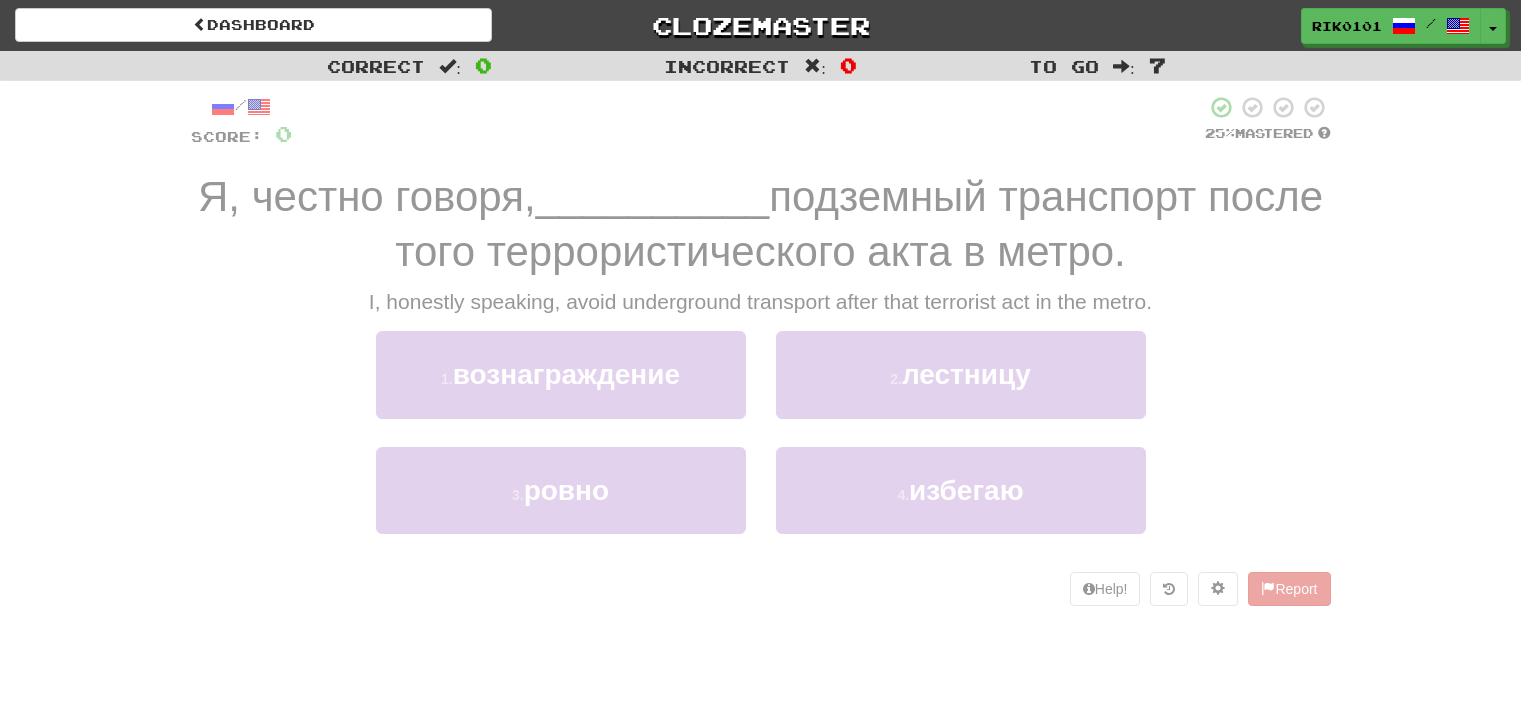 scroll, scrollTop: 0, scrollLeft: 0, axis: both 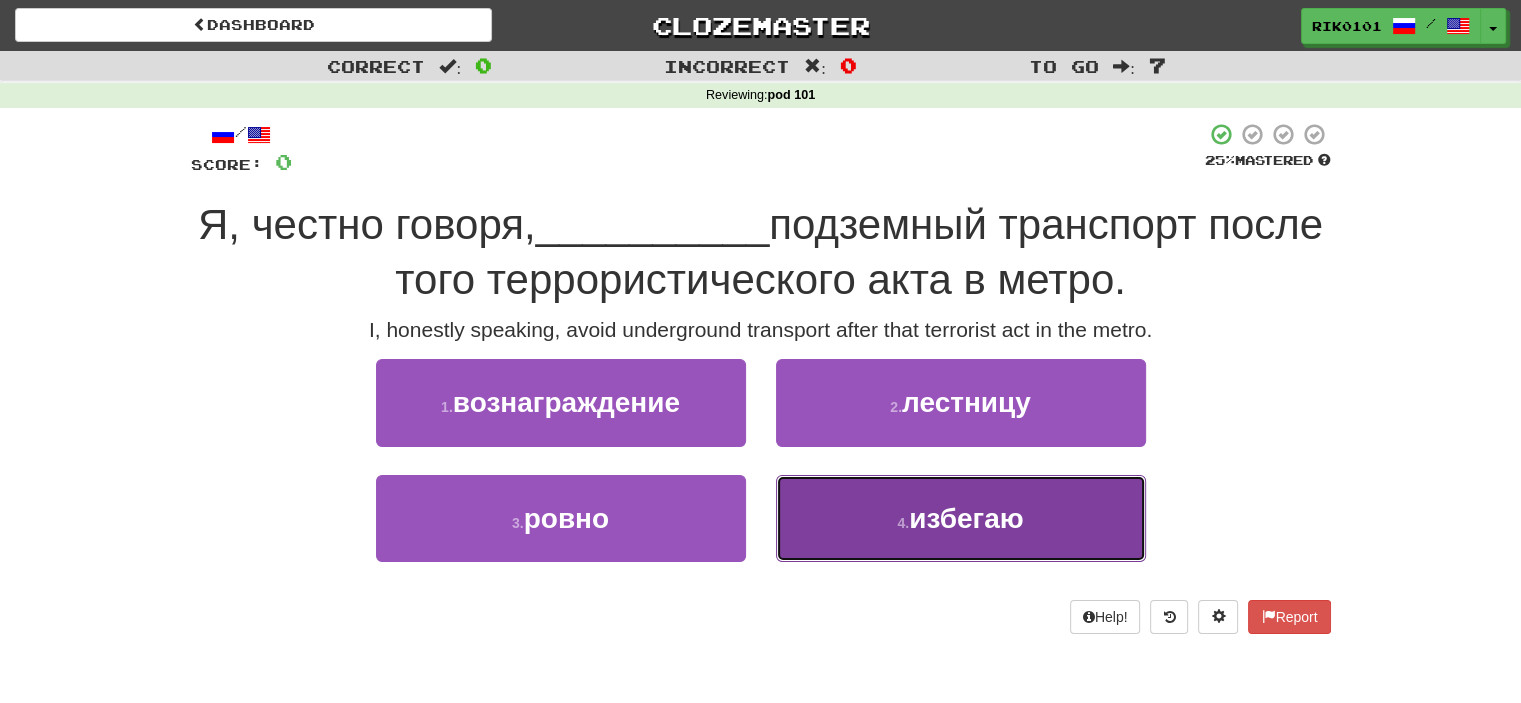 click on "4 .  избегаю" at bounding box center (961, 518) 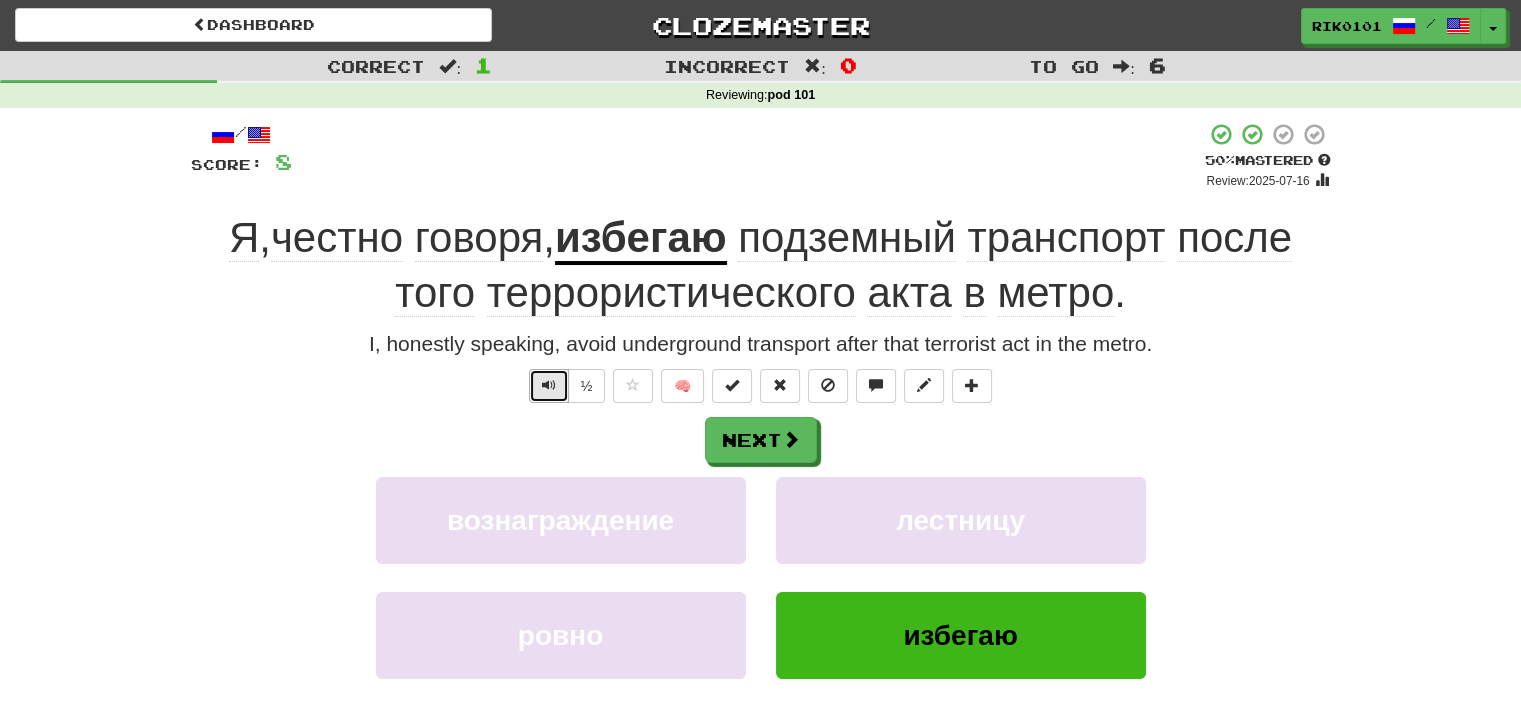 click at bounding box center [549, 386] 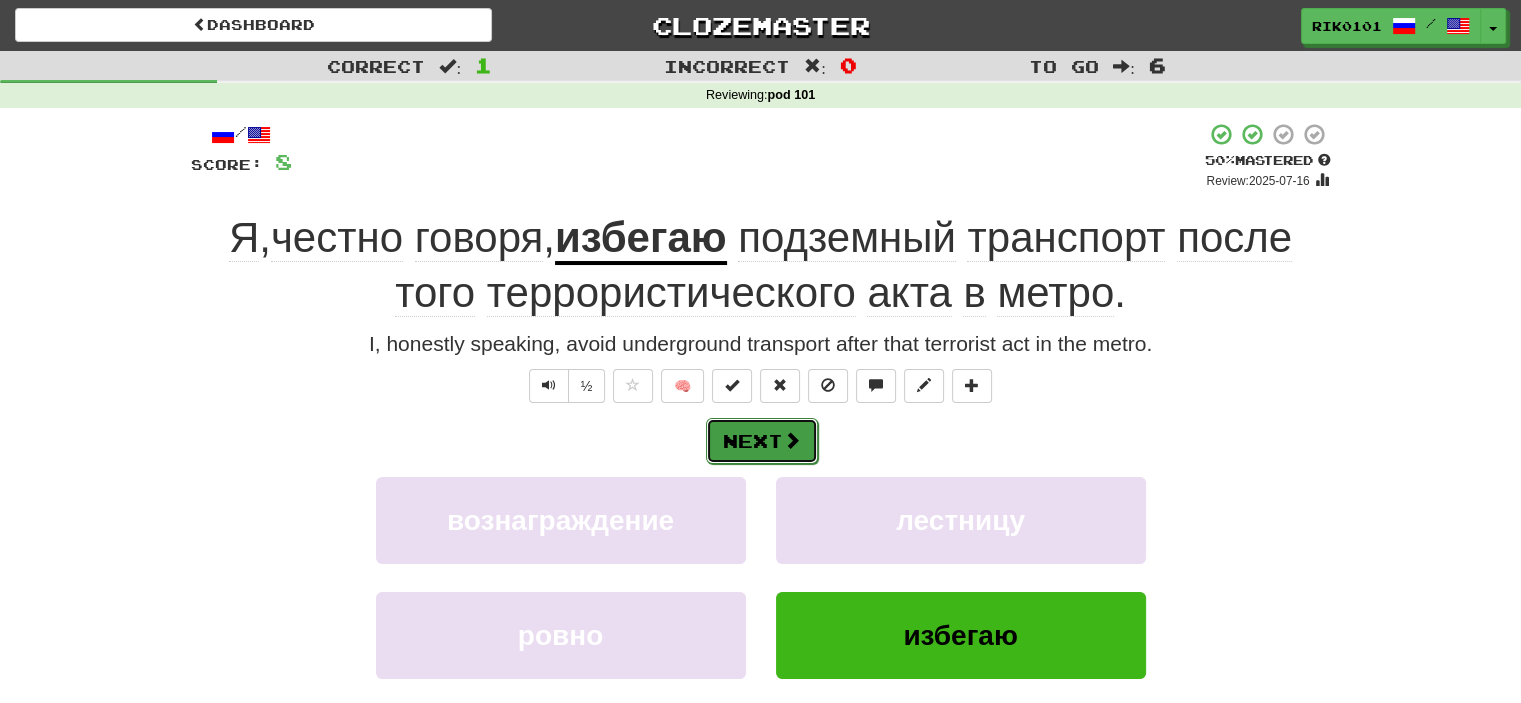 click on "Next" at bounding box center (762, 441) 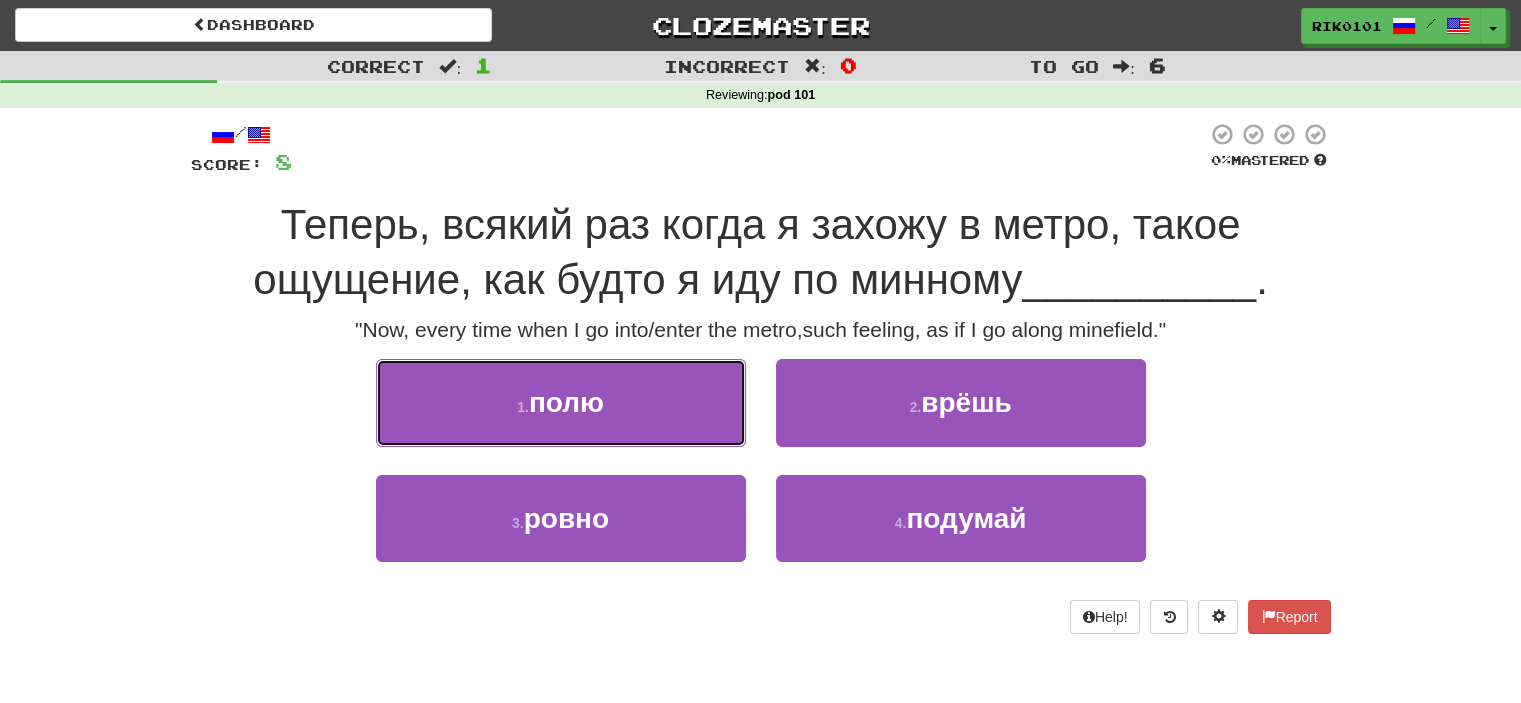 click on "1 .  полю" at bounding box center [561, 402] 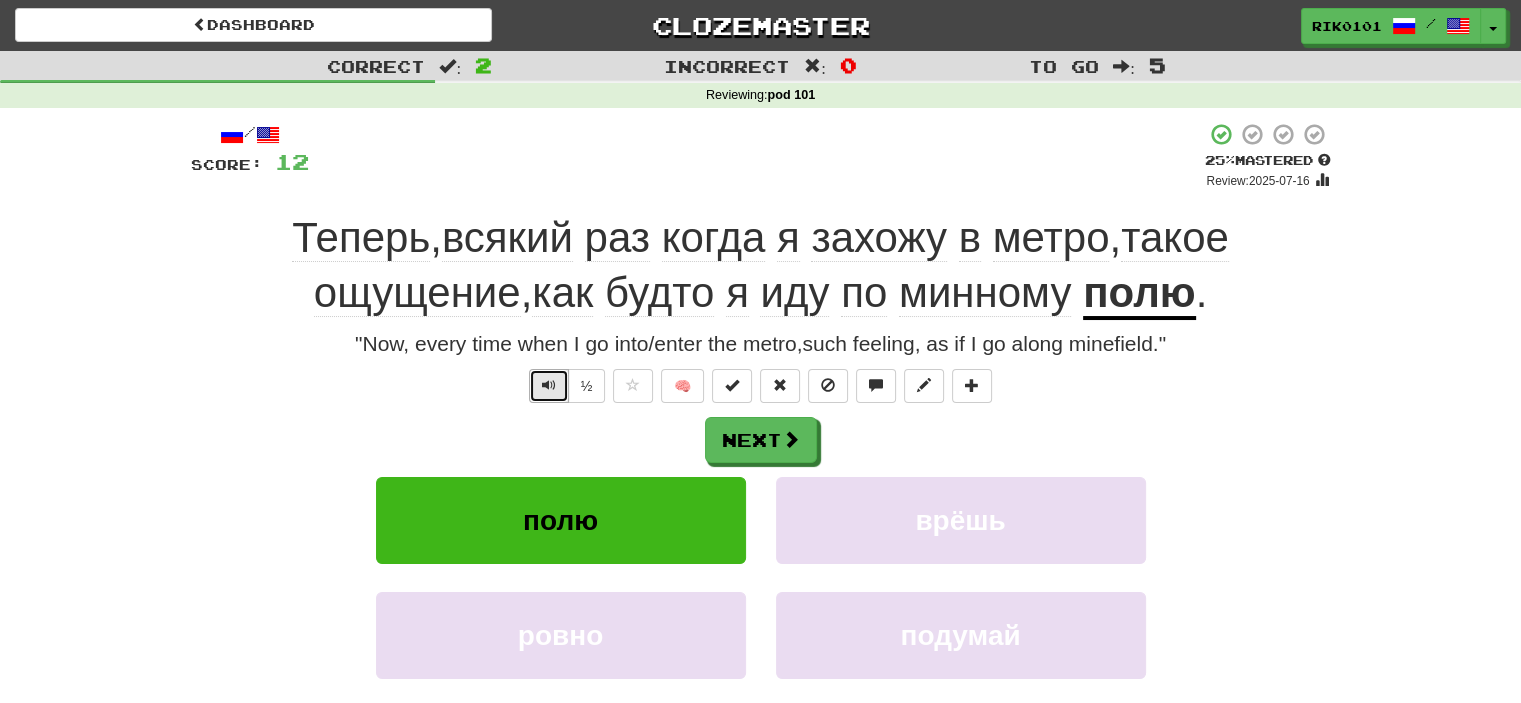 click at bounding box center (549, 385) 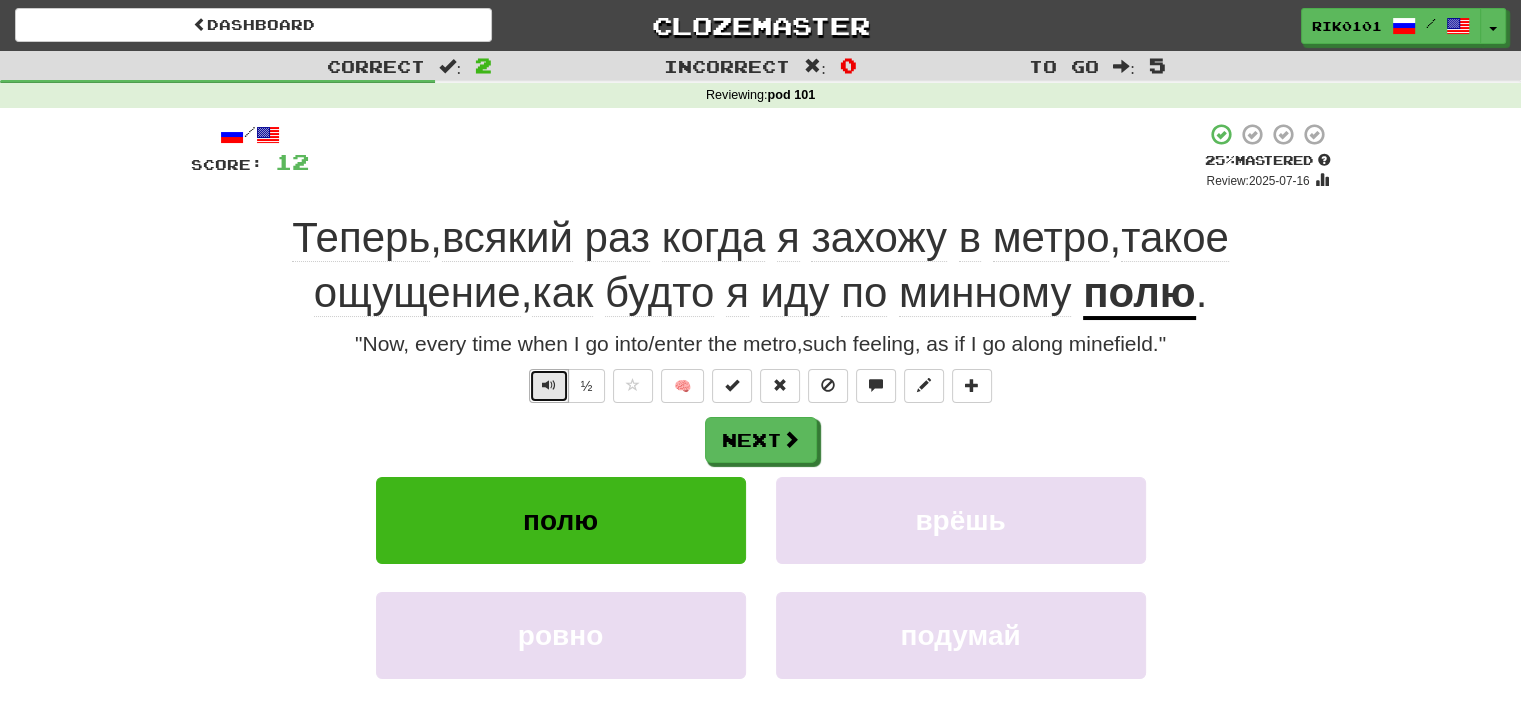 click at bounding box center [549, 385] 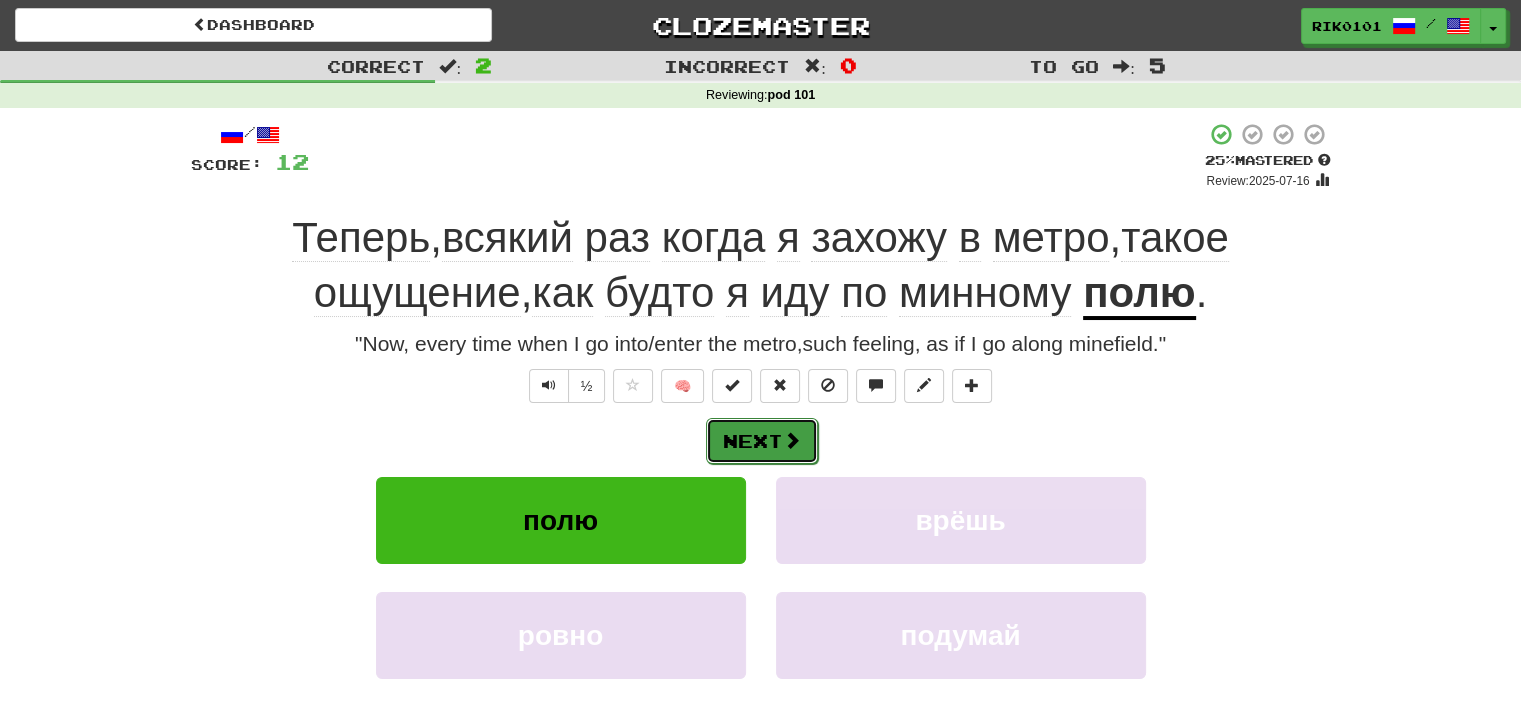 click on "Next" at bounding box center (762, 441) 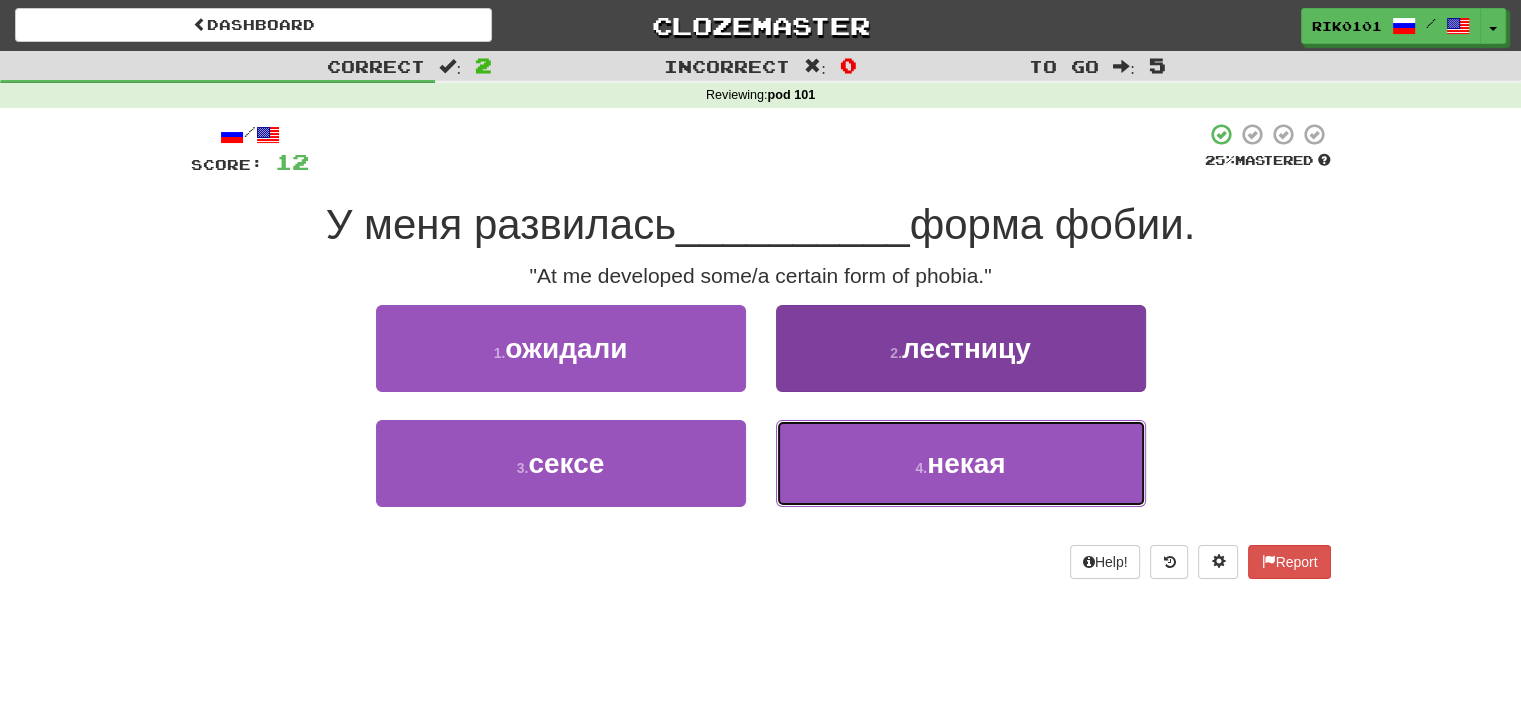 click on "некая" at bounding box center [966, 463] 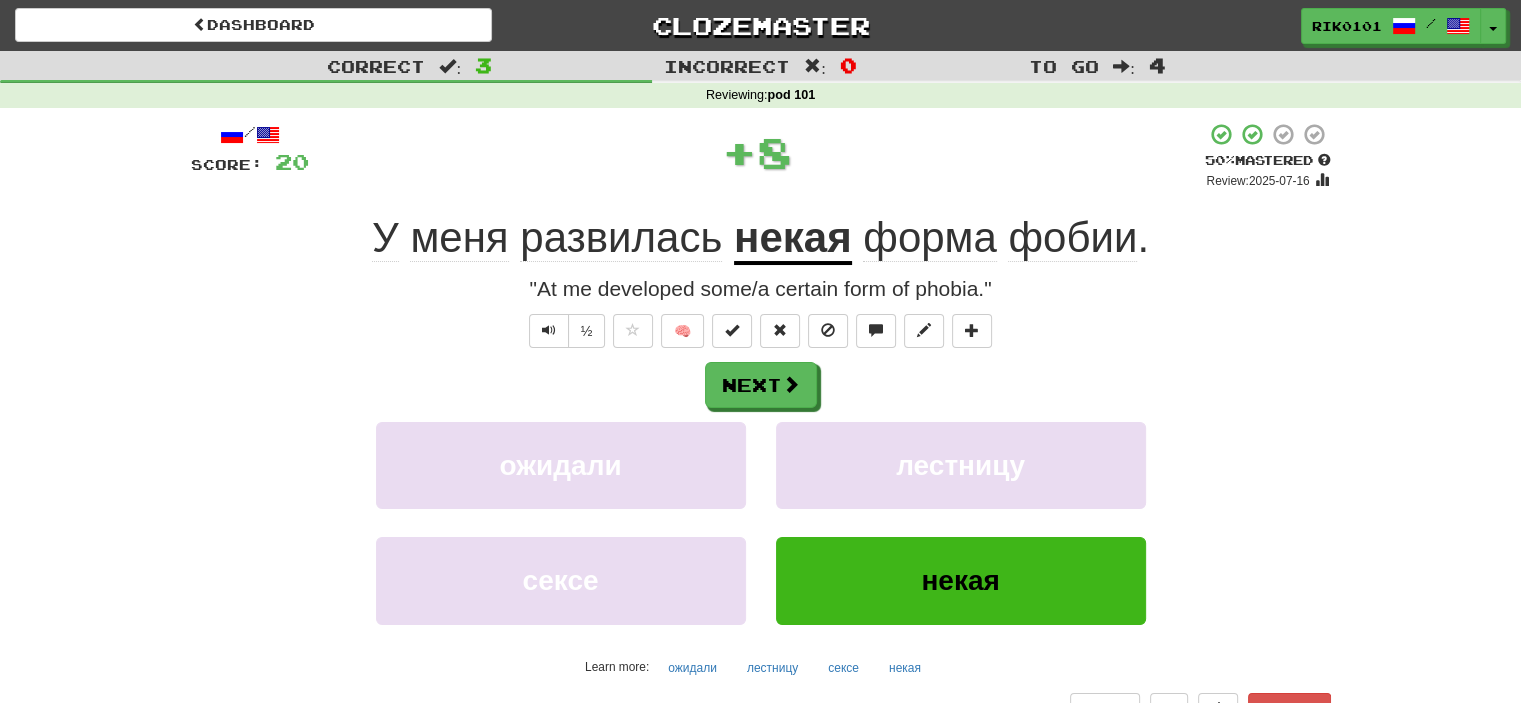click on "некая" at bounding box center [793, 239] 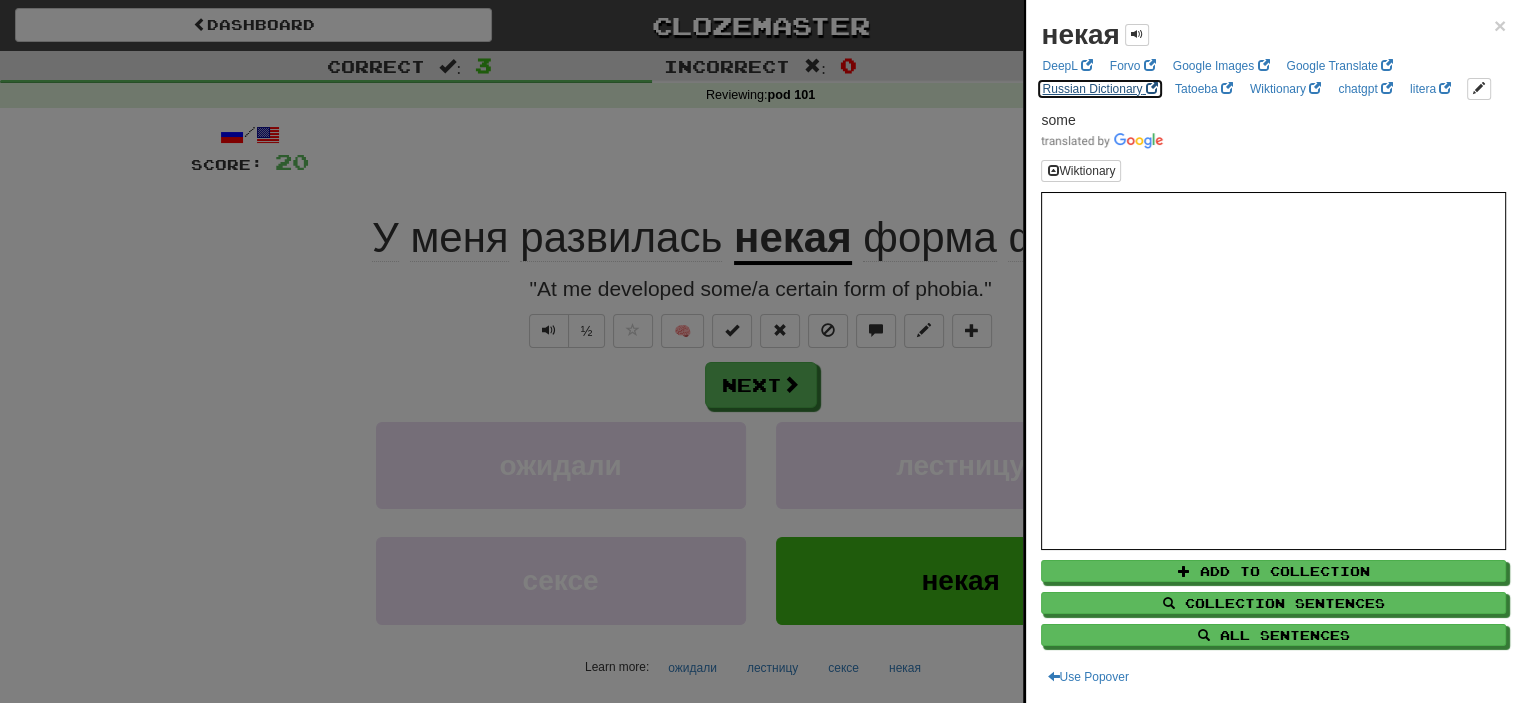 click on "Russian Dictionary" at bounding box center [1099, 89] 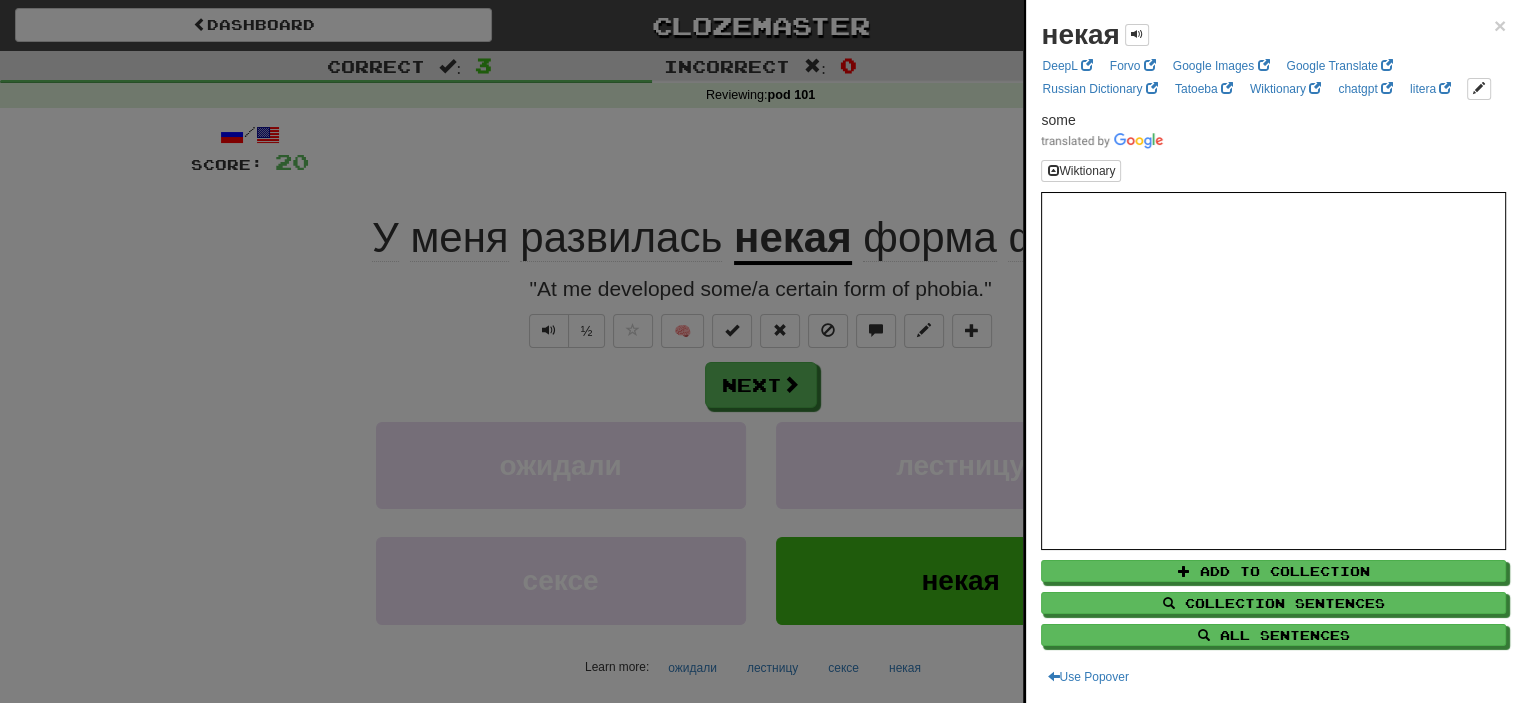 click at bounding box center (760, 351) 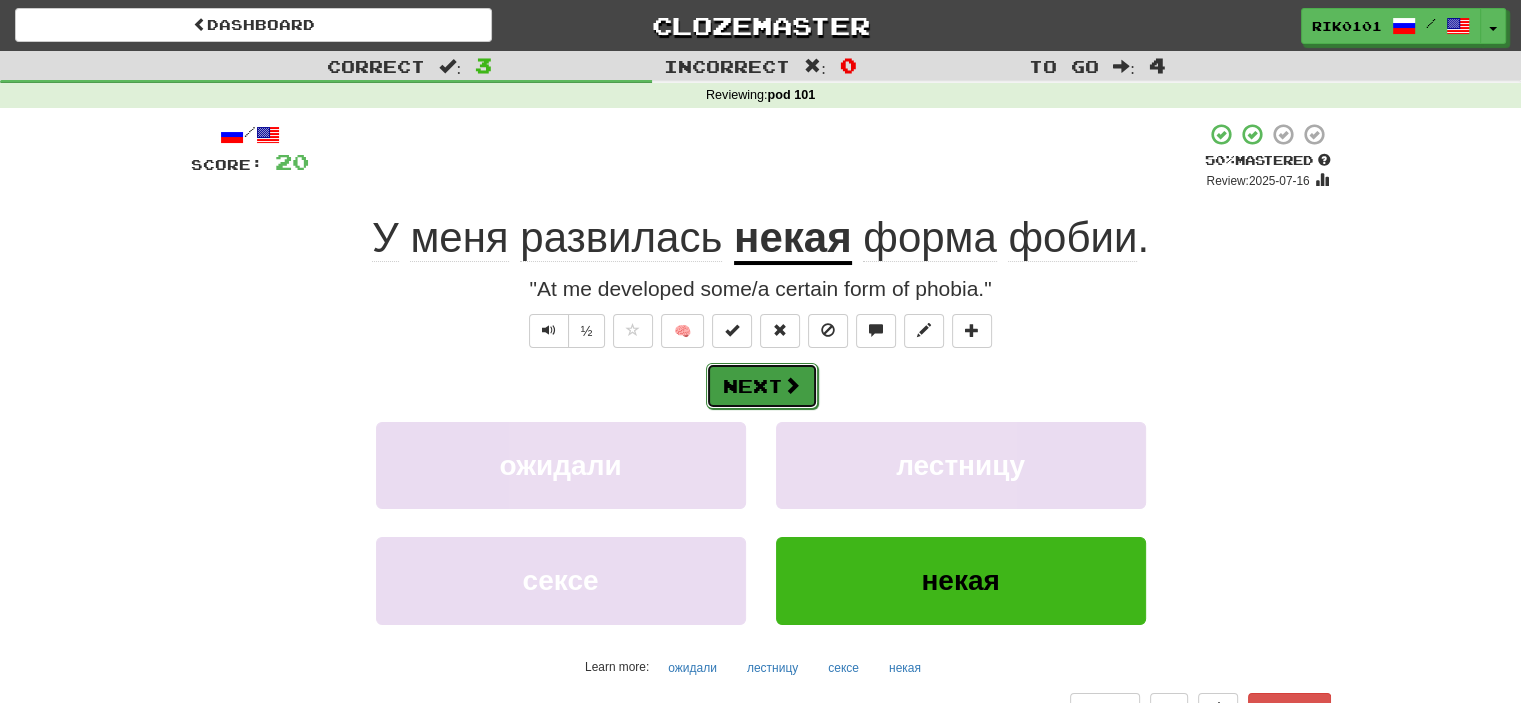 click on "Next" at bounding box center [762, 386] 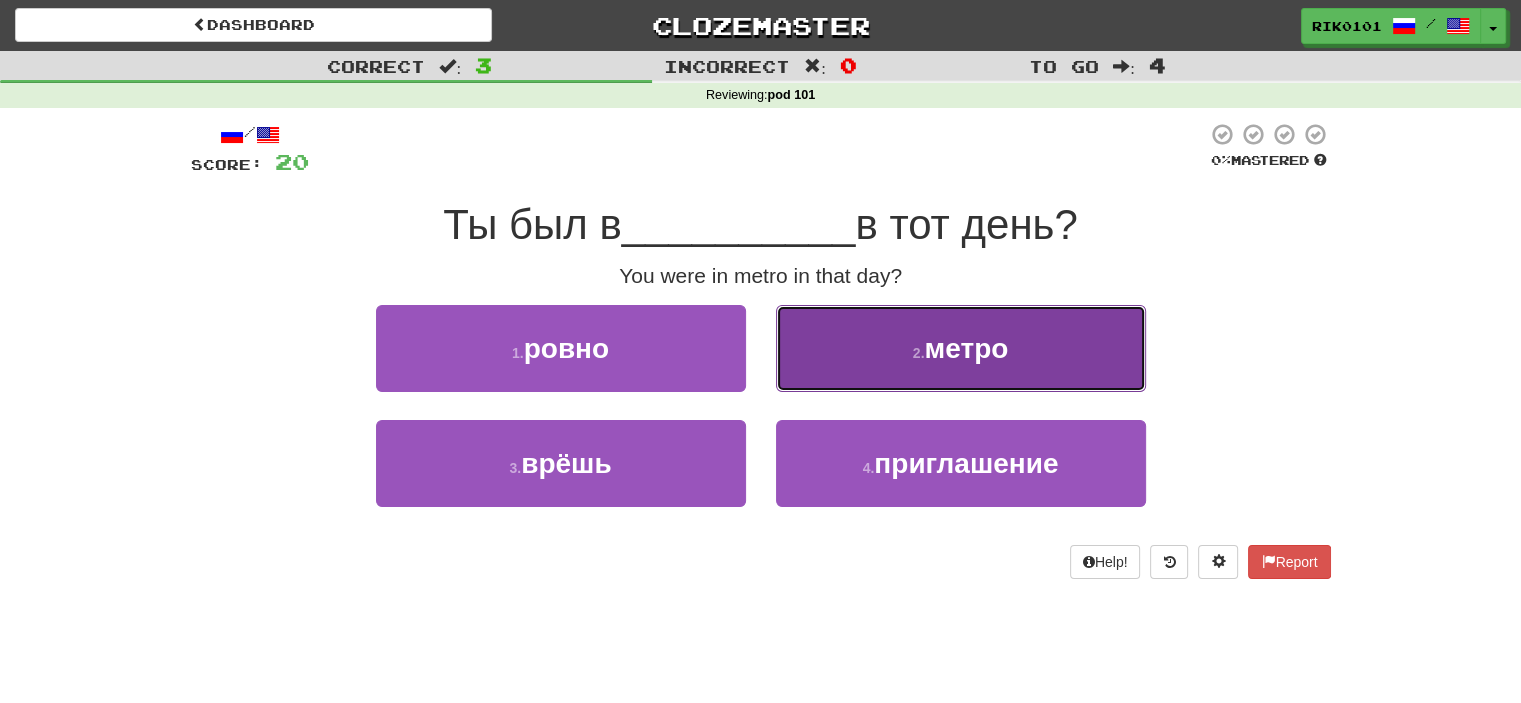 click on "2 .  метро" at bounding box center [961, 348] 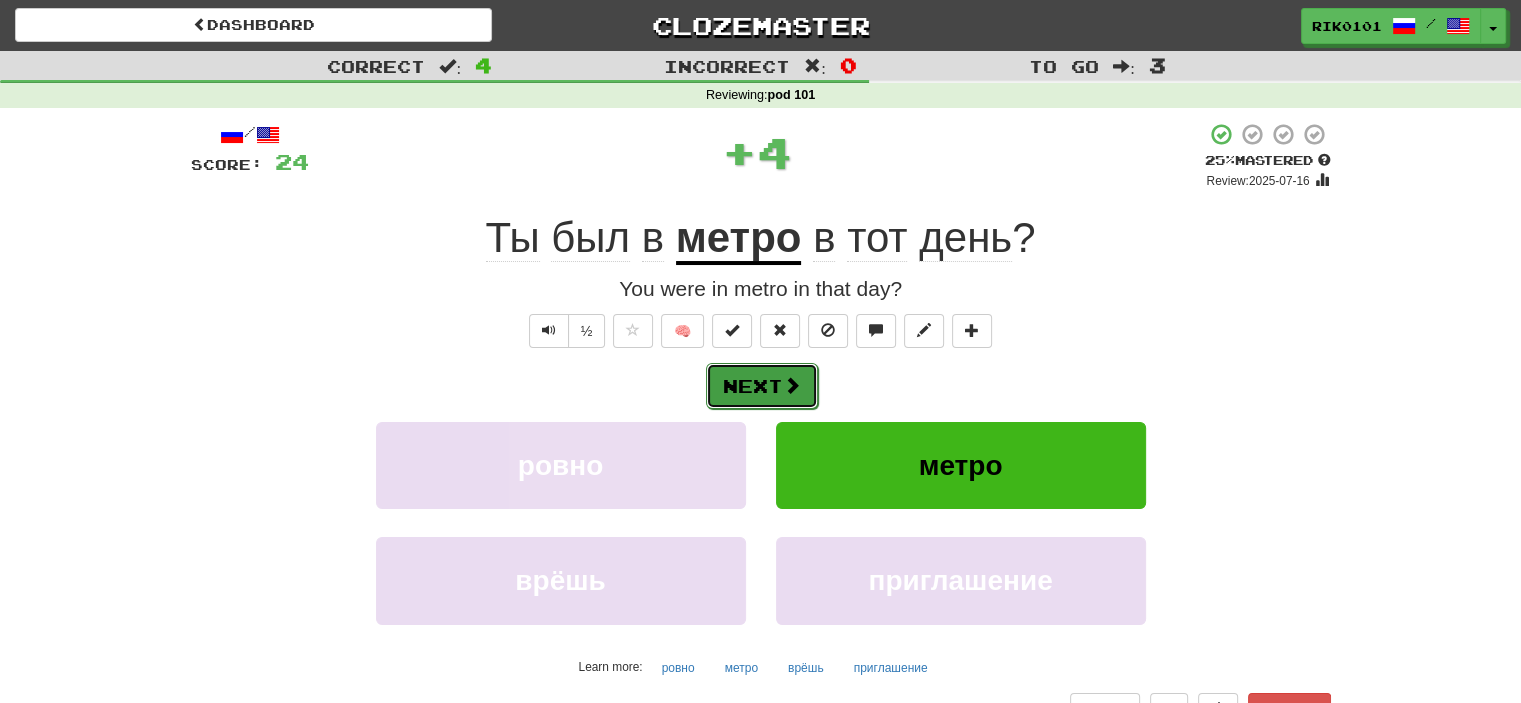 click on "Next" at bounding box center (762, 386) 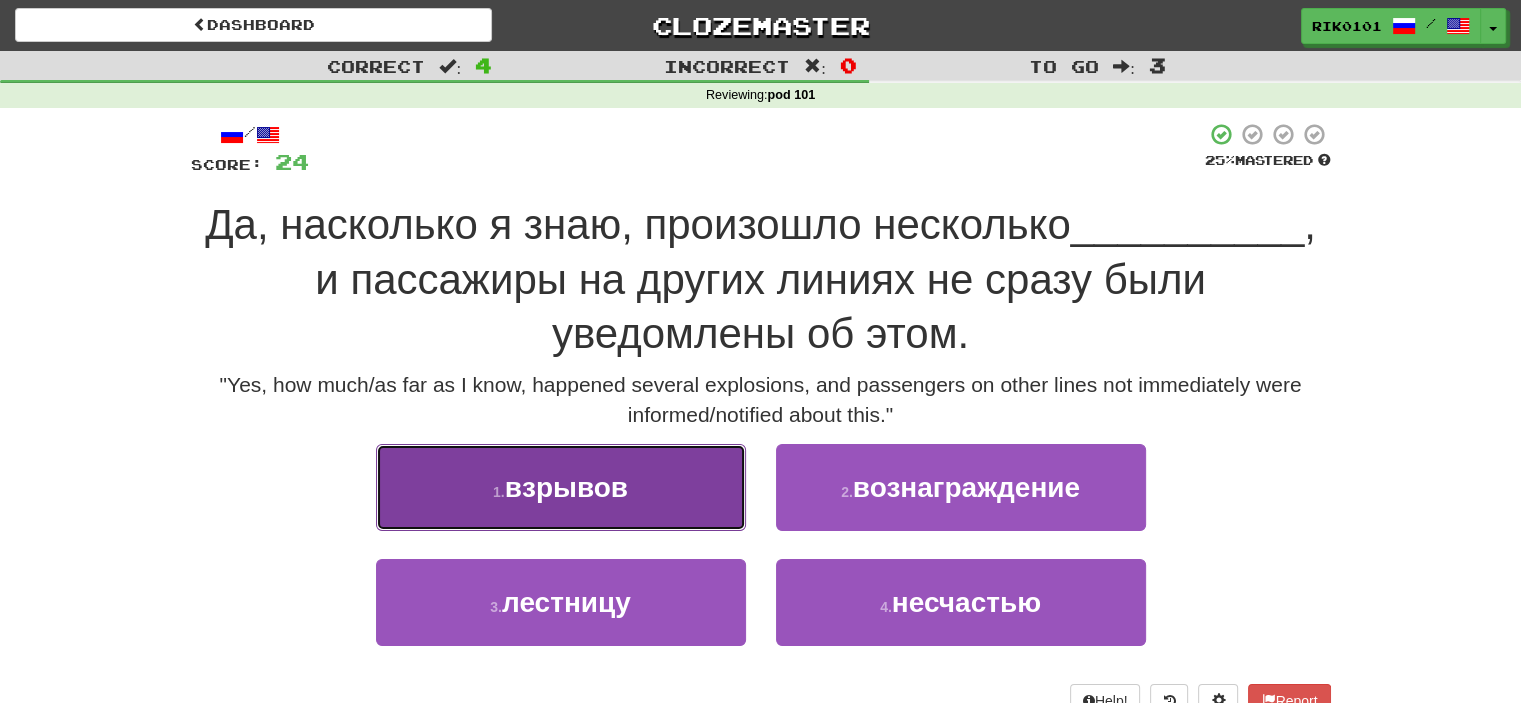 click on "1 .  взрывов" at bounding box center (561, 487) 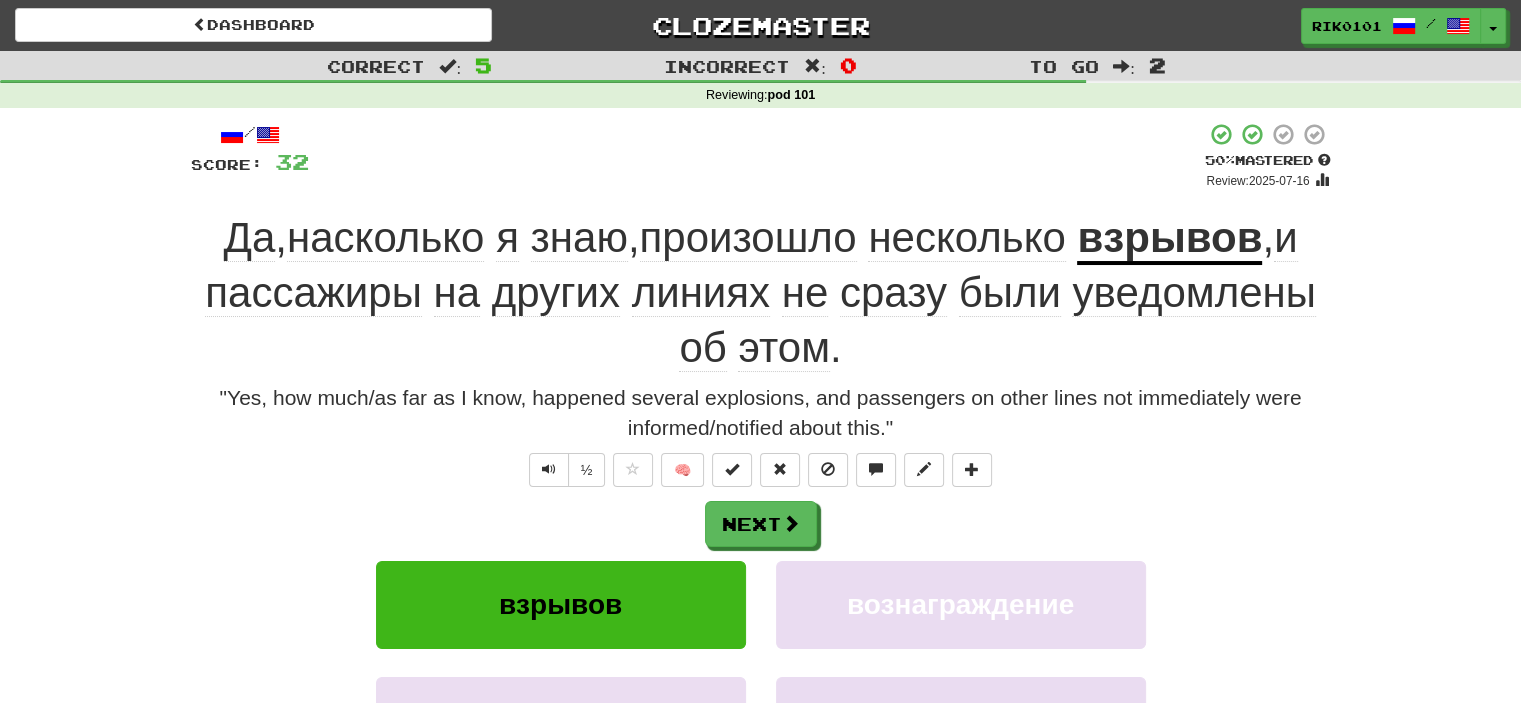 click on "уведомлены" at bounding box center (1193, 293) 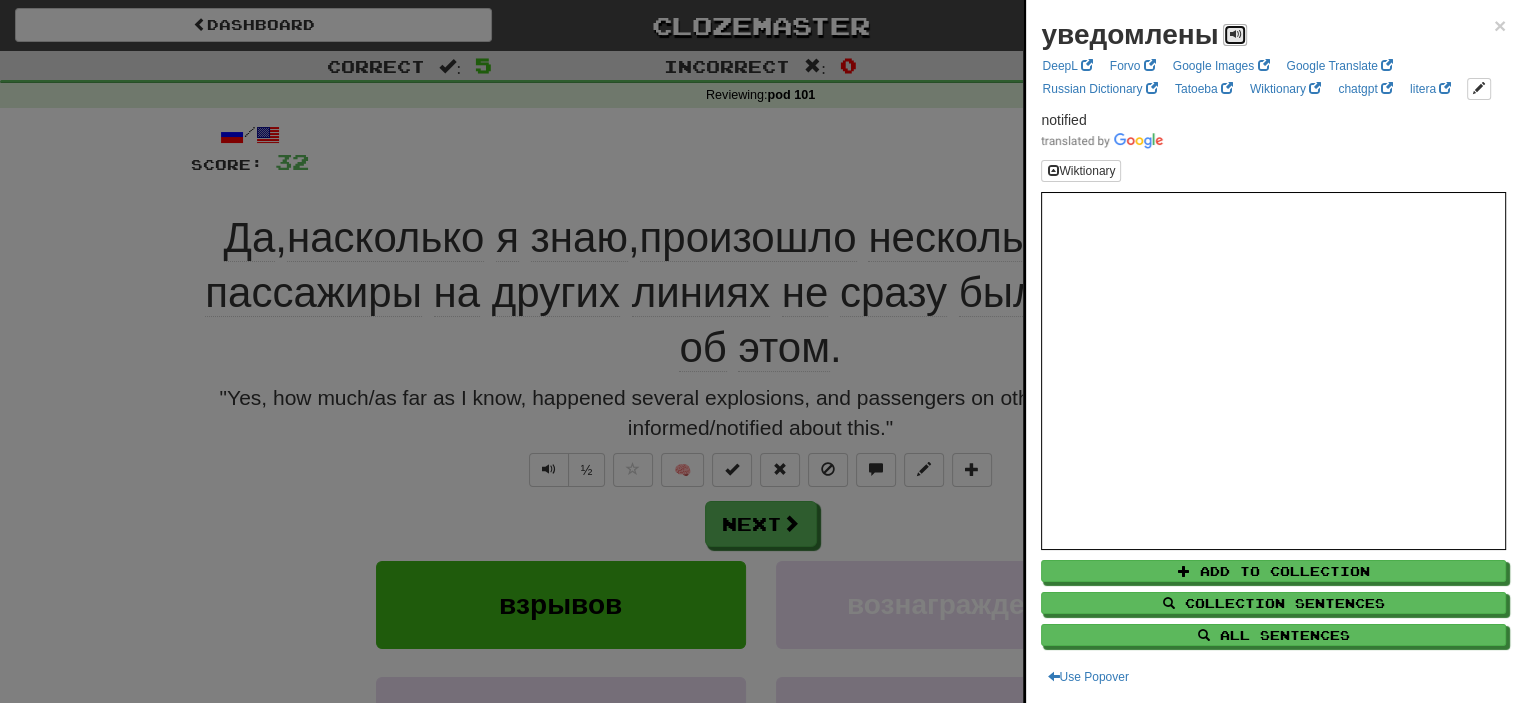 click at bounding box center (1235, 34) 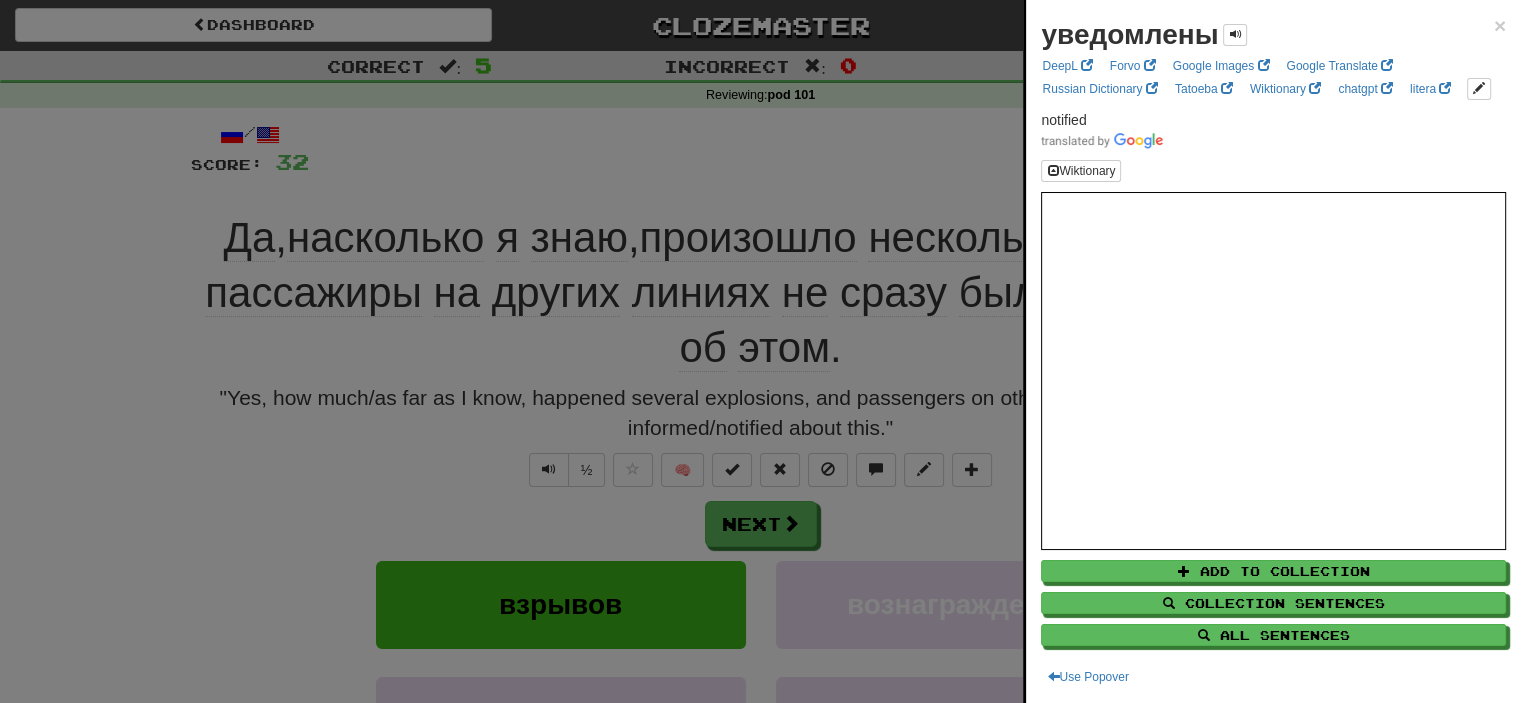 click at bounding box center (760, 351) 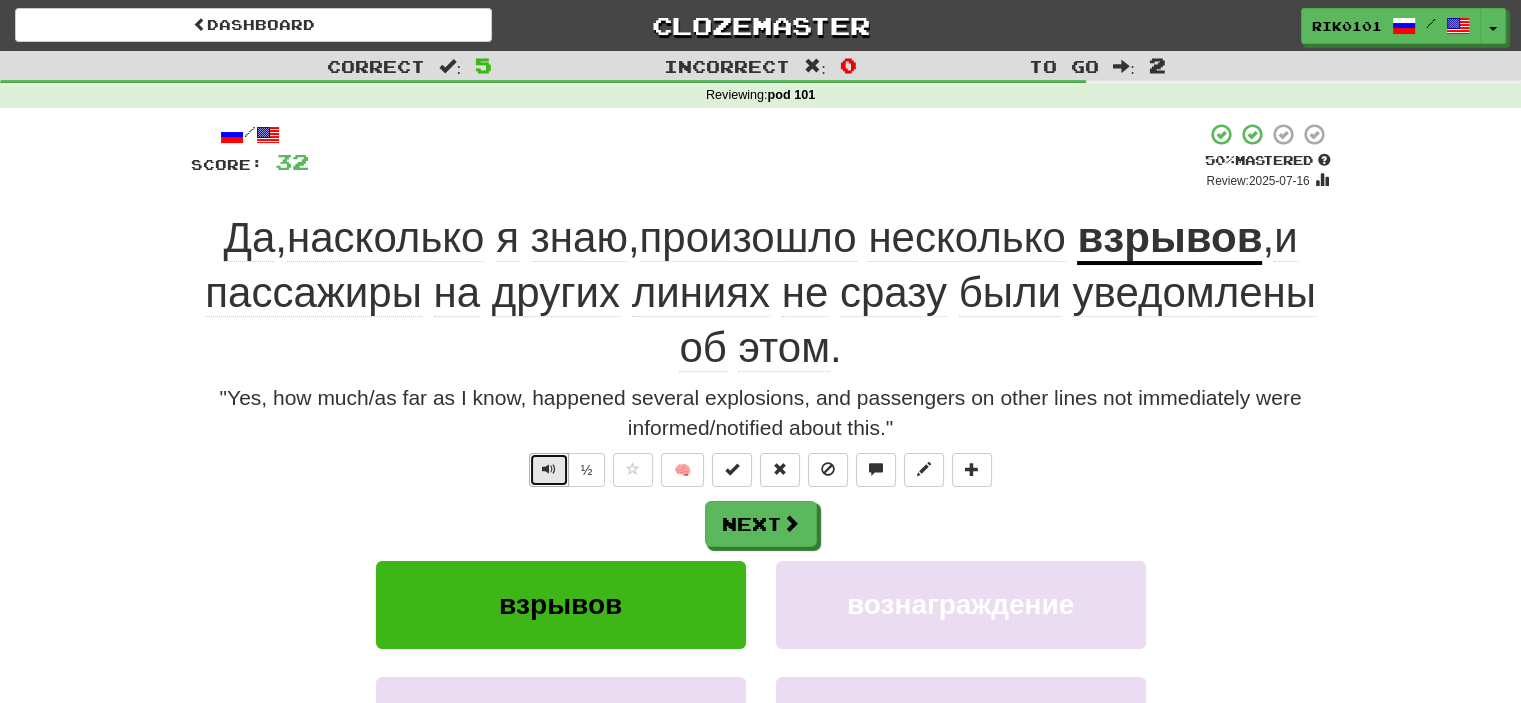 click at bounding box center [549, 469] 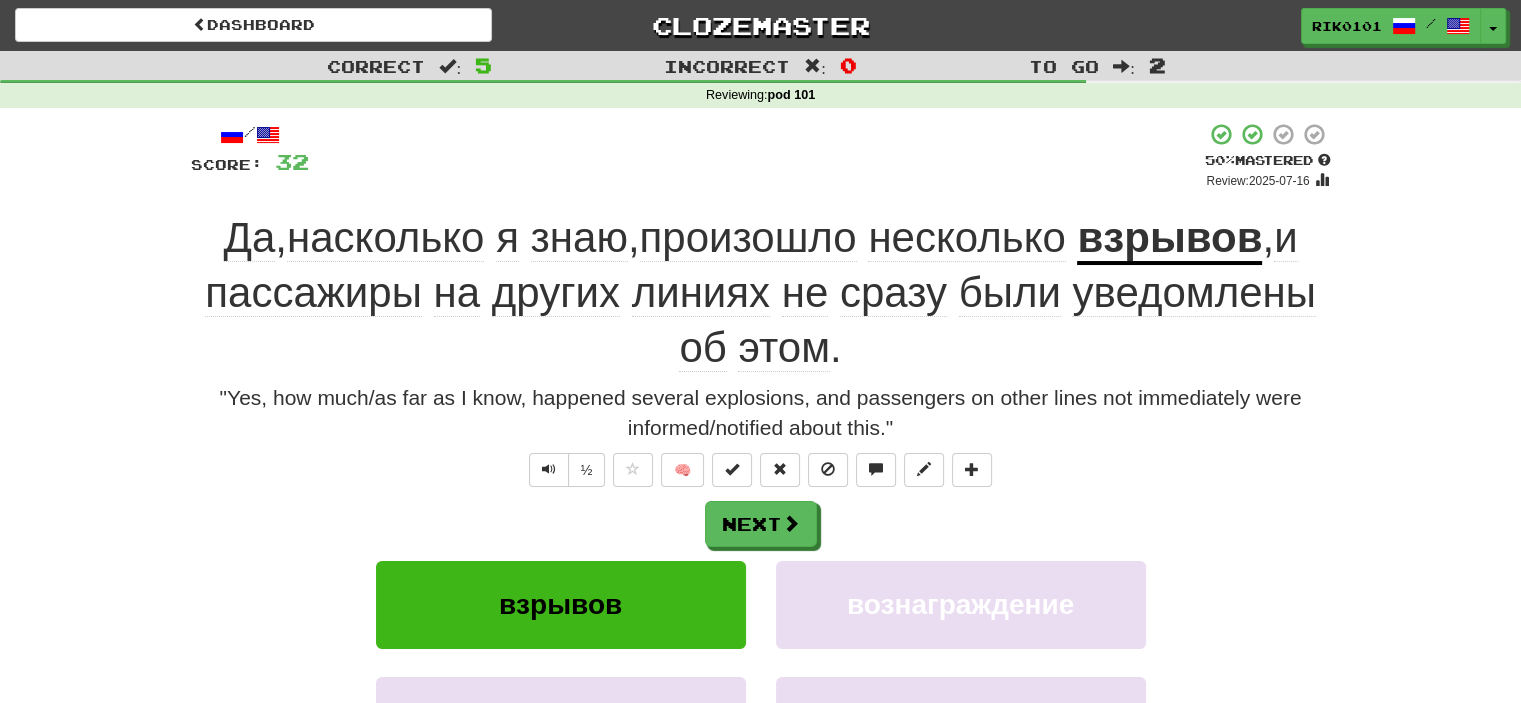 click on "уведомлены" at bounding box center (1193, 293) 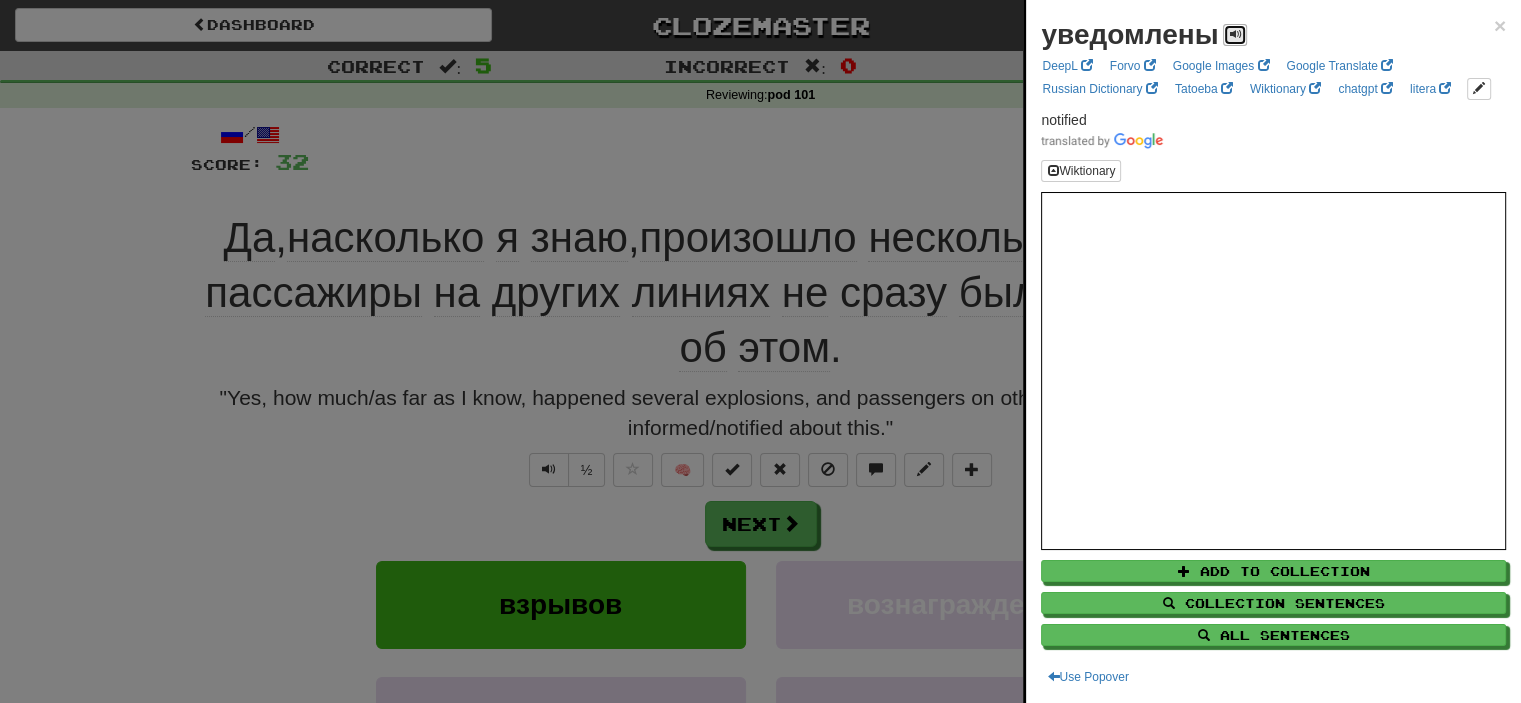 click at bounding box center [1235, 35] 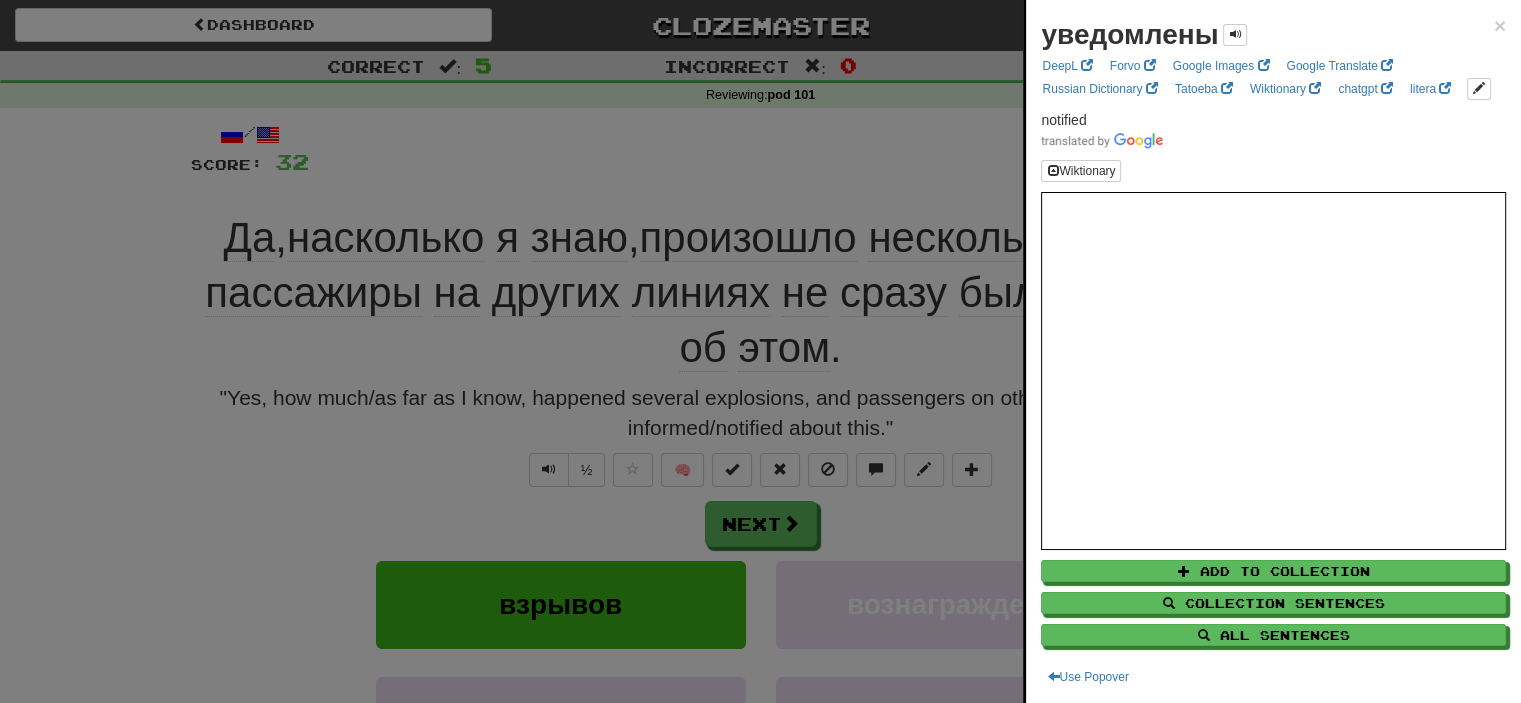 click at bounding box center (760, 351) 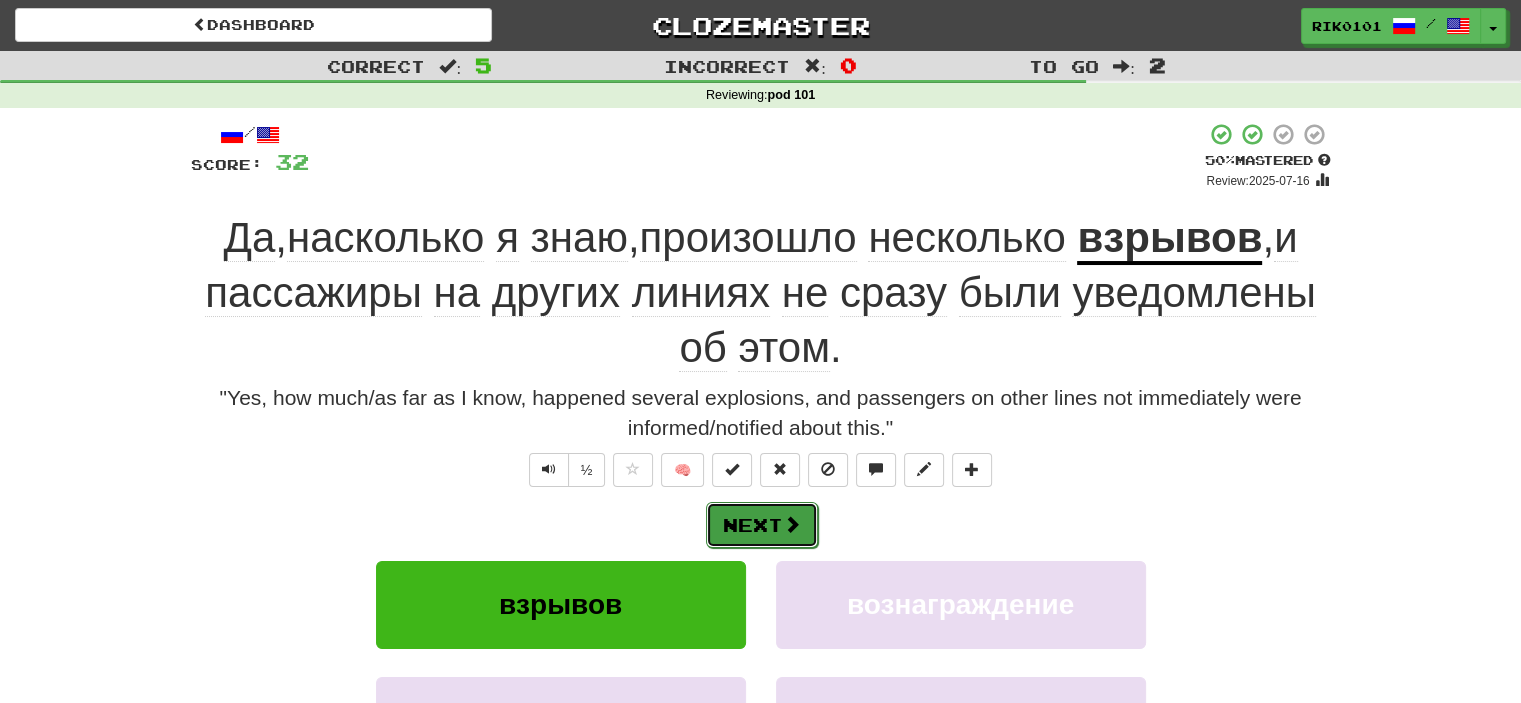 click on "Next" at bounding box center (762, 525) 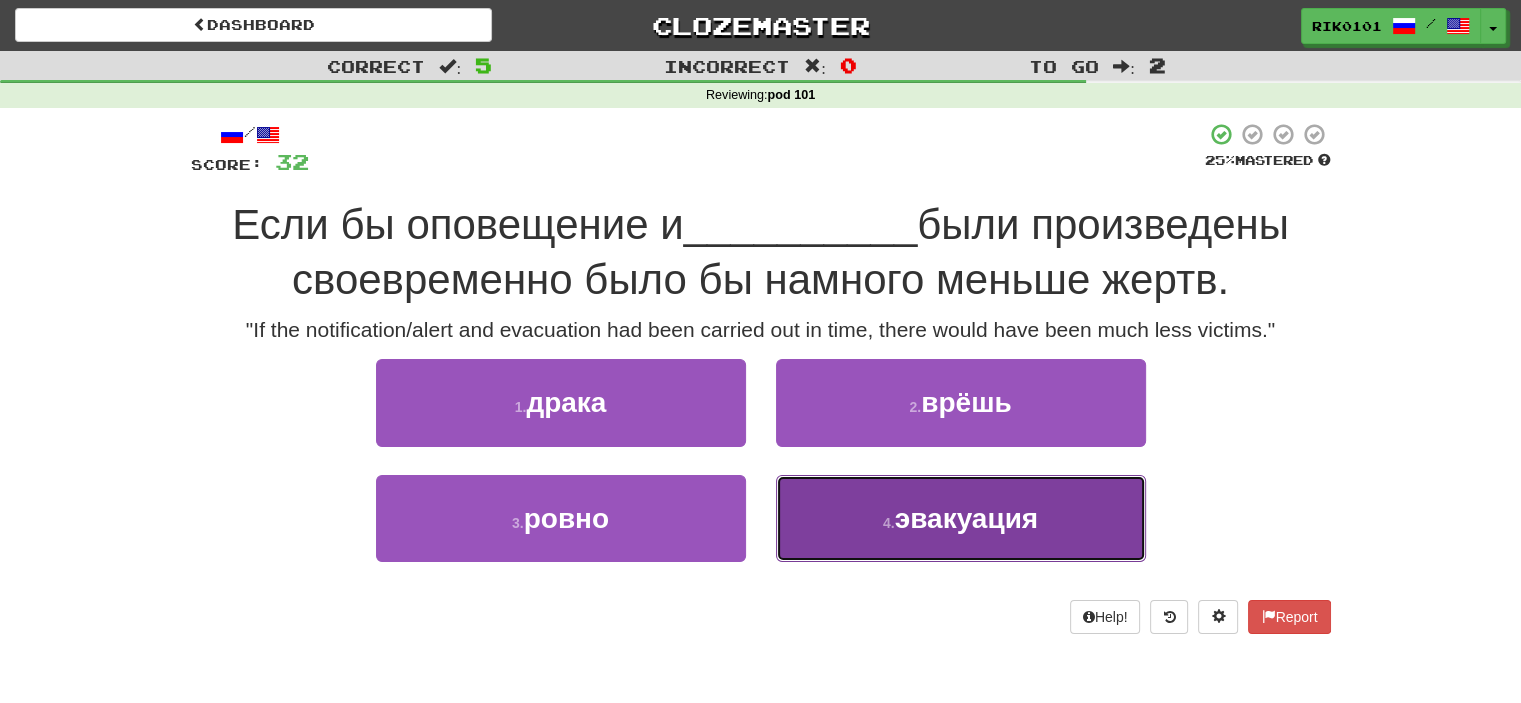 click on "4 .  эвакуация" at bounding box center [961, 518] 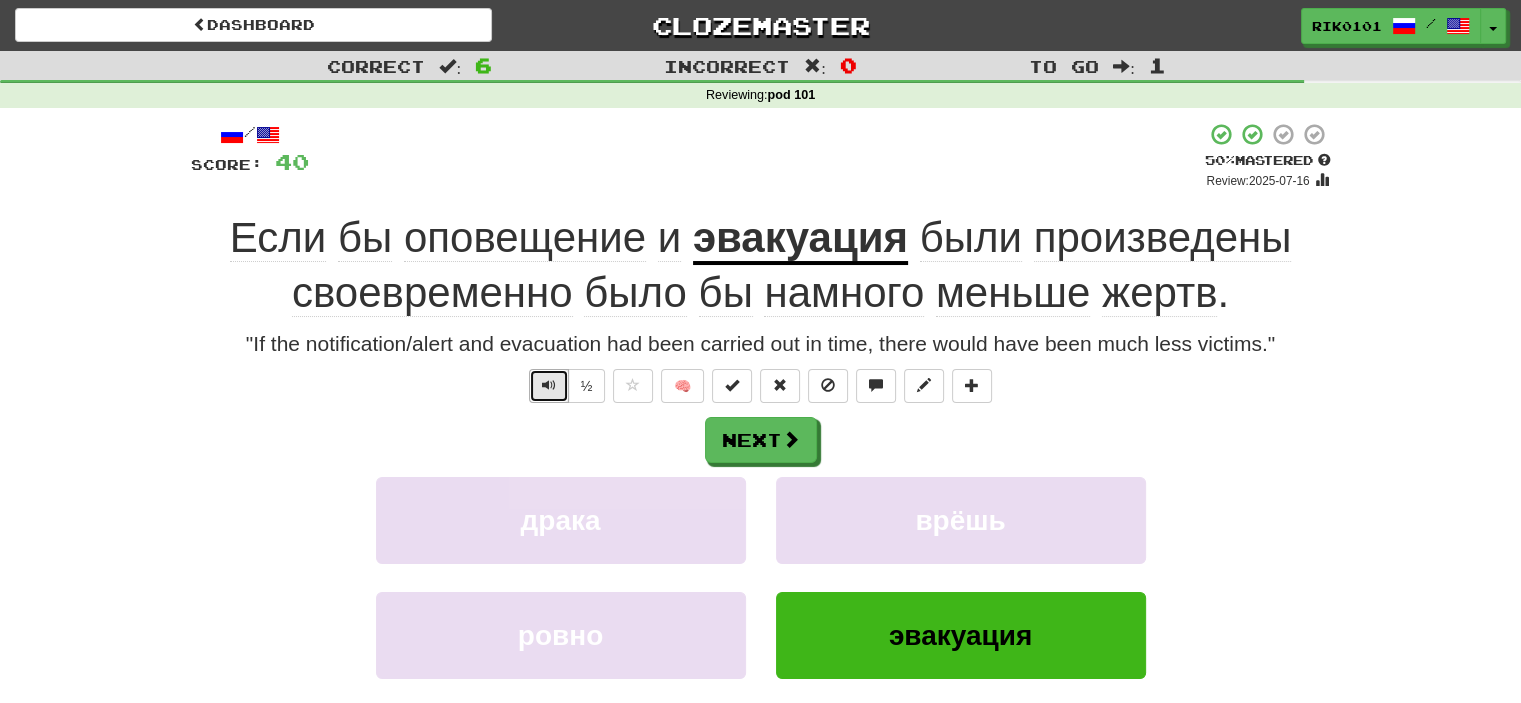 click at bounding box center (549, 385) 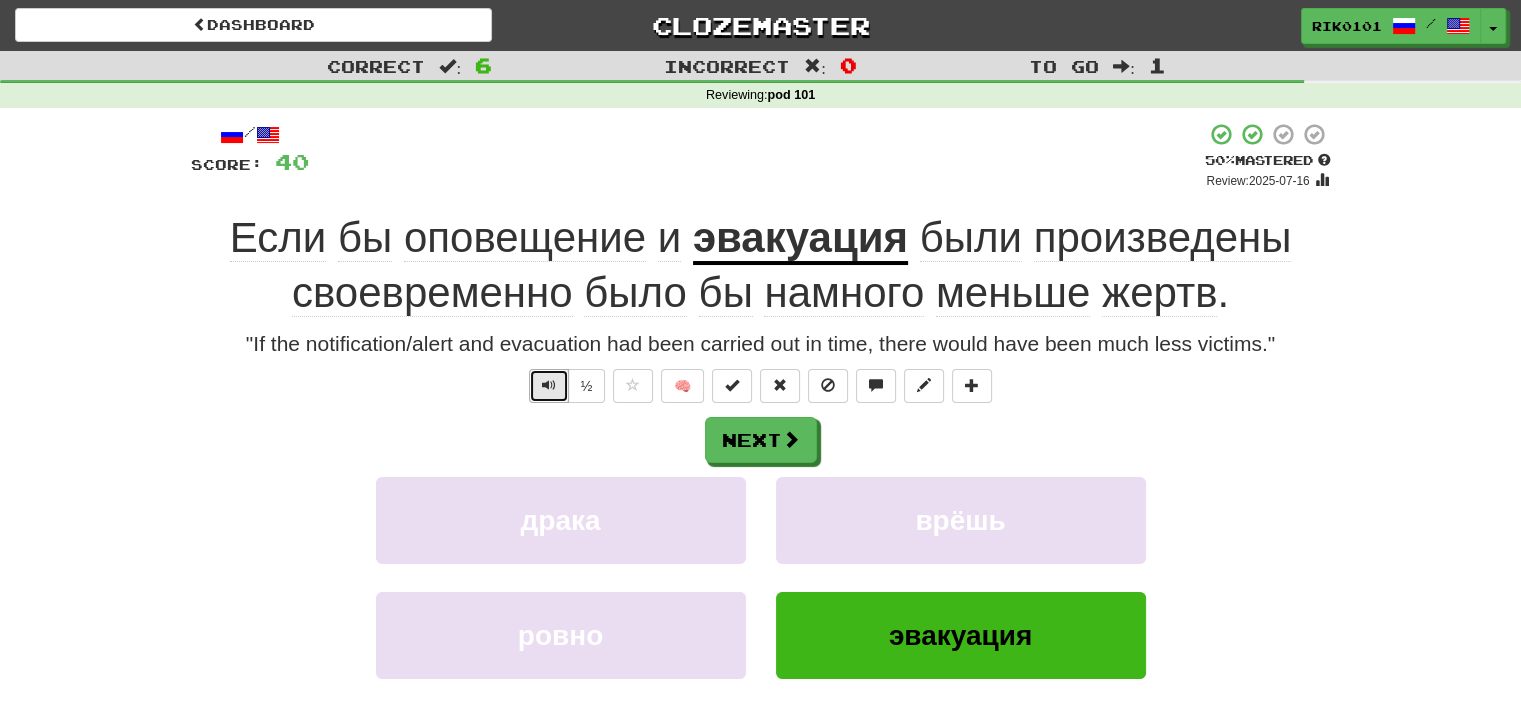 click at bounding box center [549, 385] 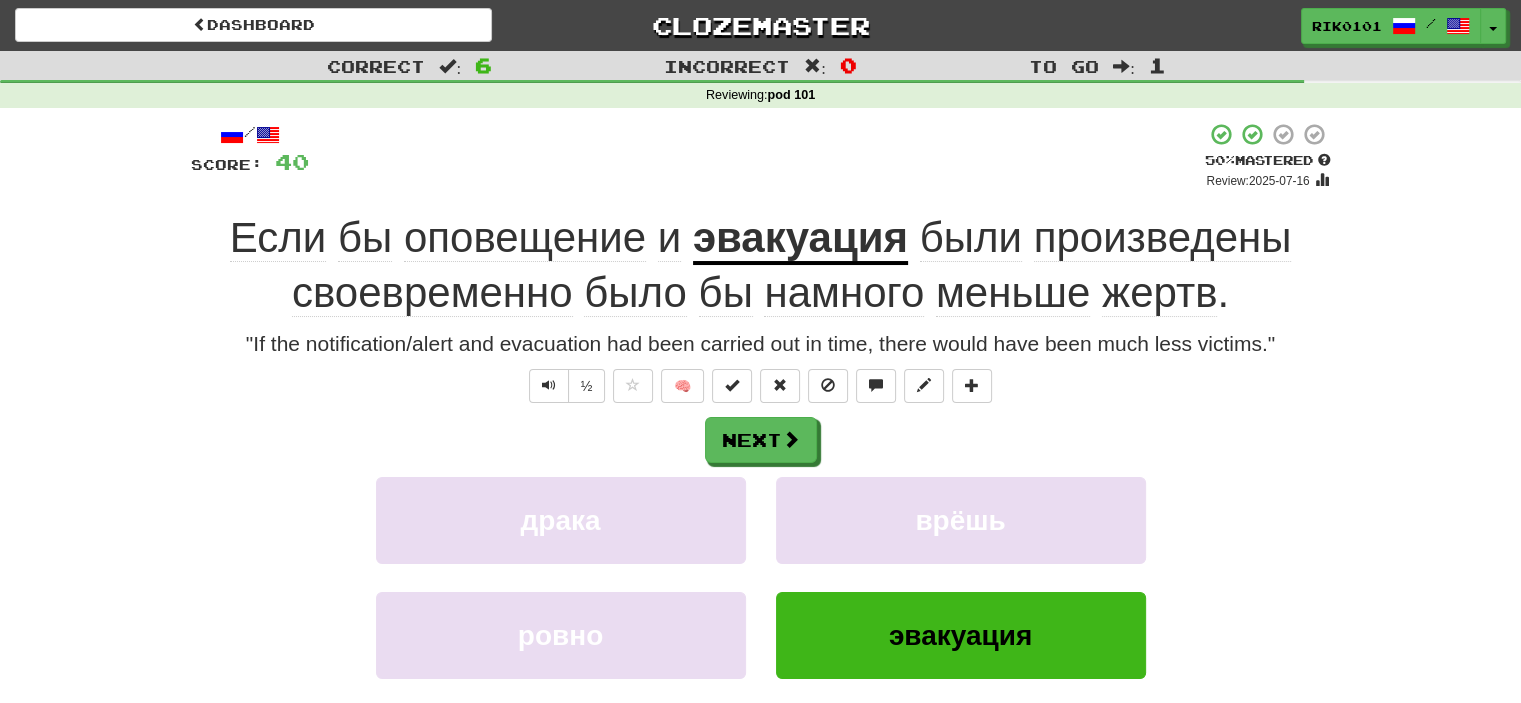 click on "своевременно" at bounding box center (432, 293) 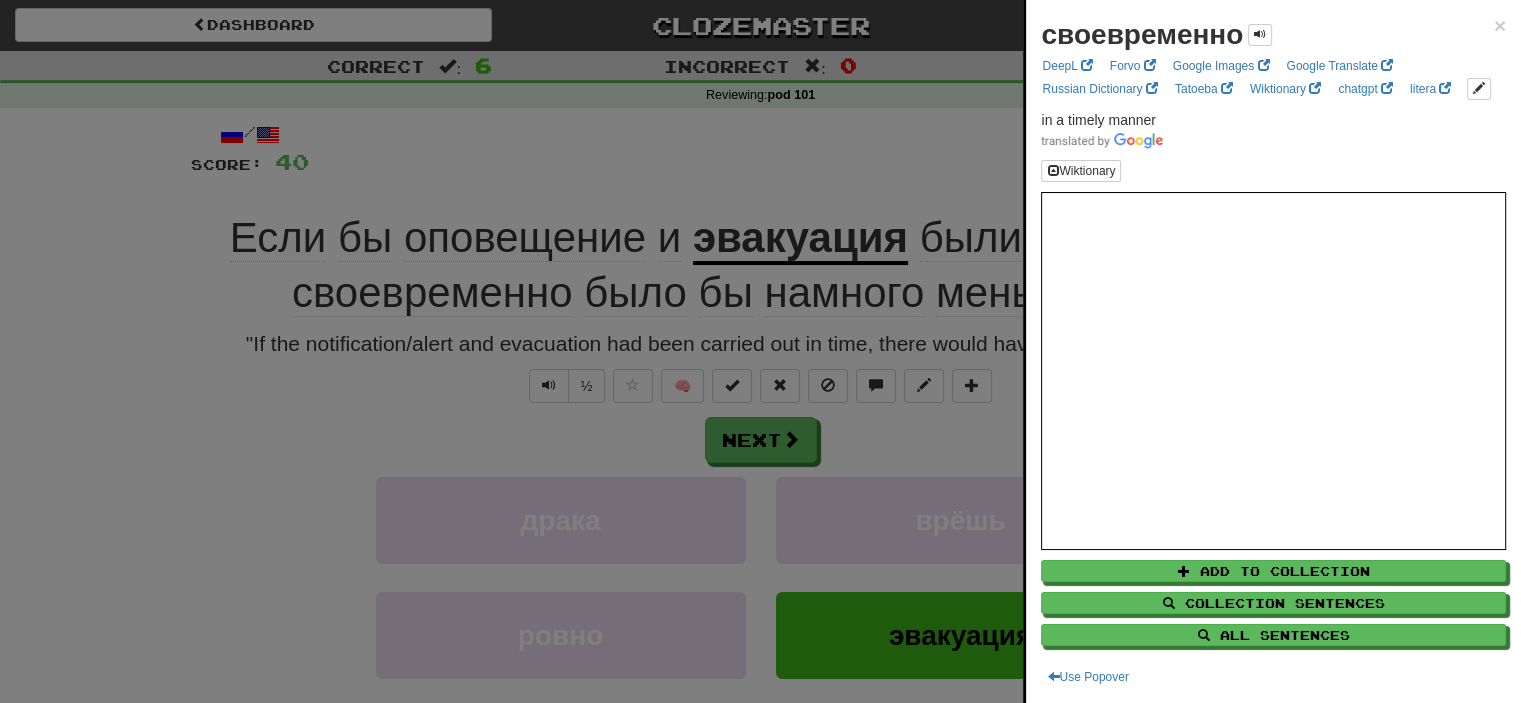 click at bounding box center (760, 351) 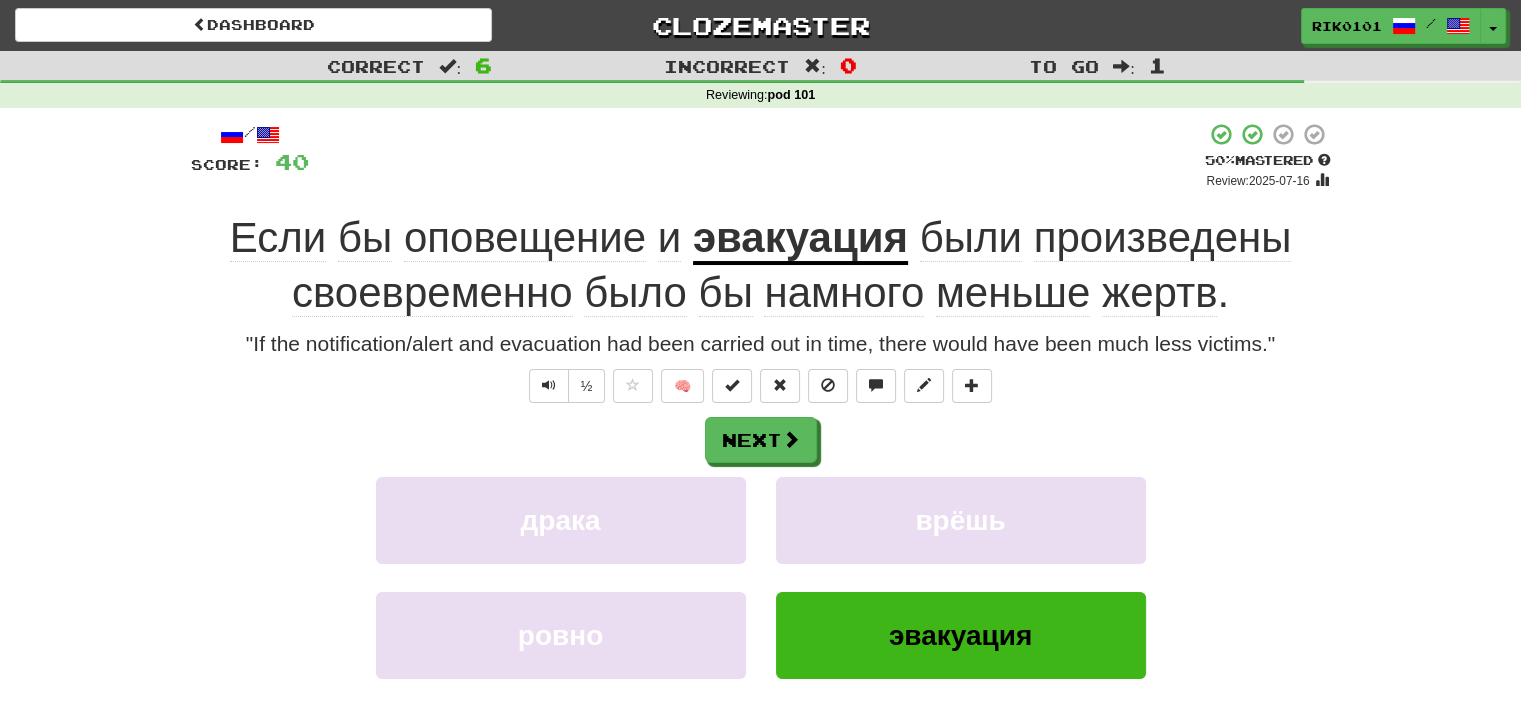 click on "меньше" at bounding box center [1013, 293] 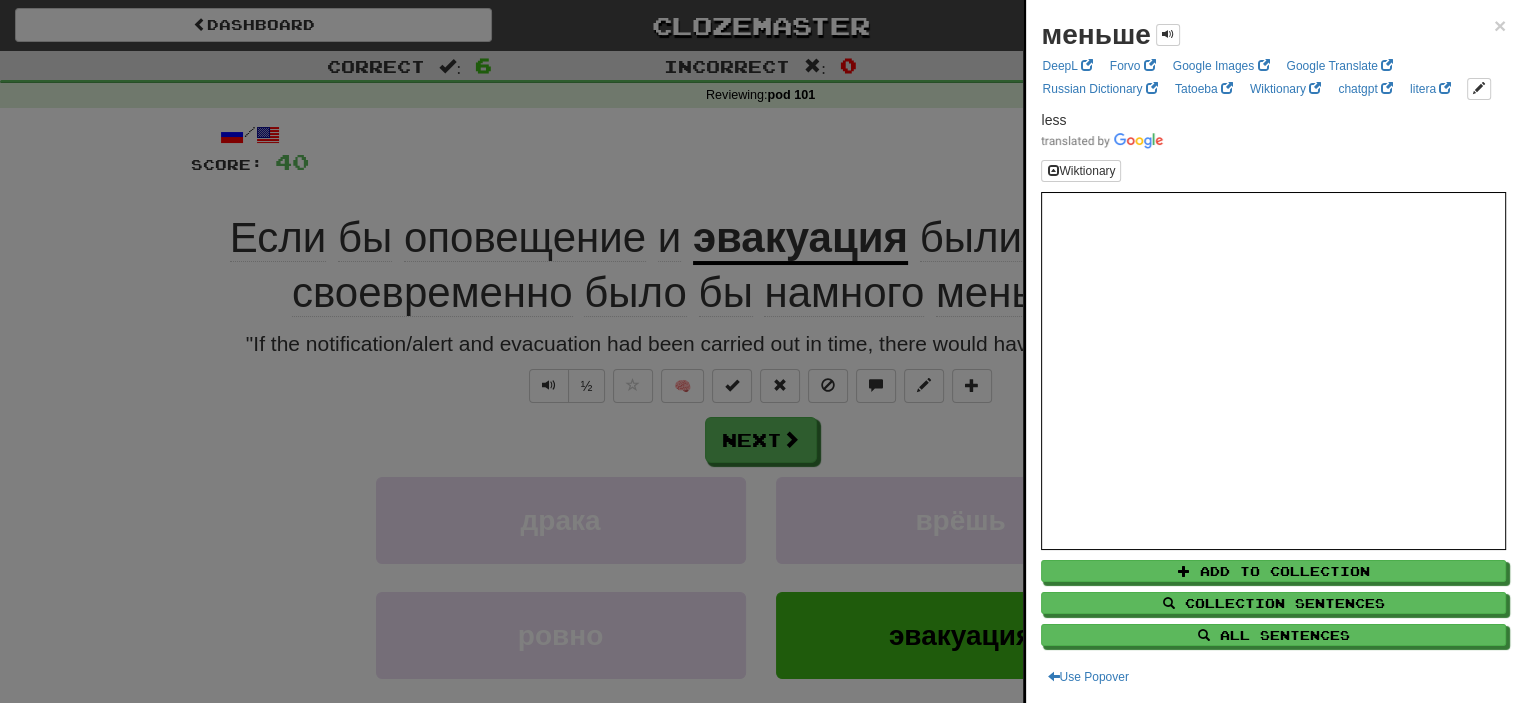click at bounding box center (760, 351) 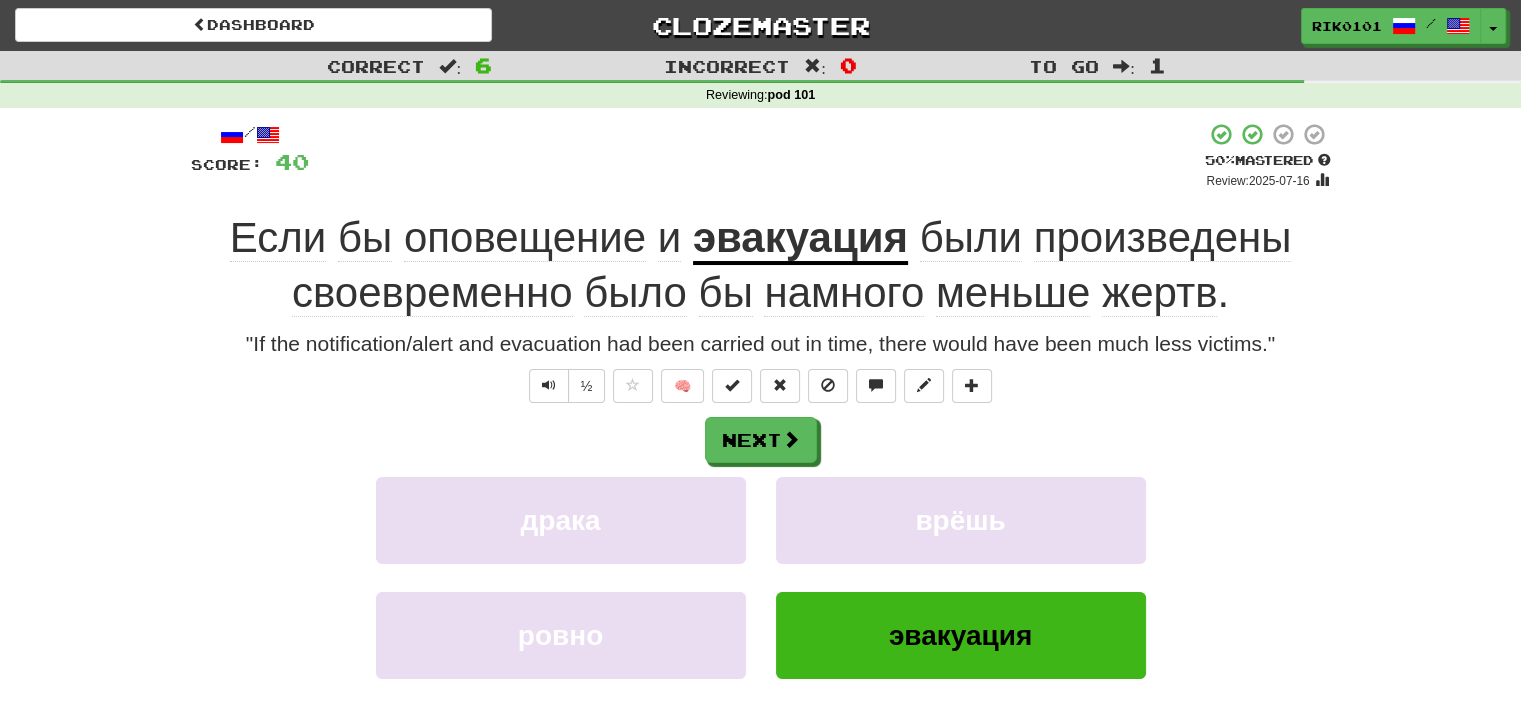 click on "жертв" at bounding box center (1159, 293) 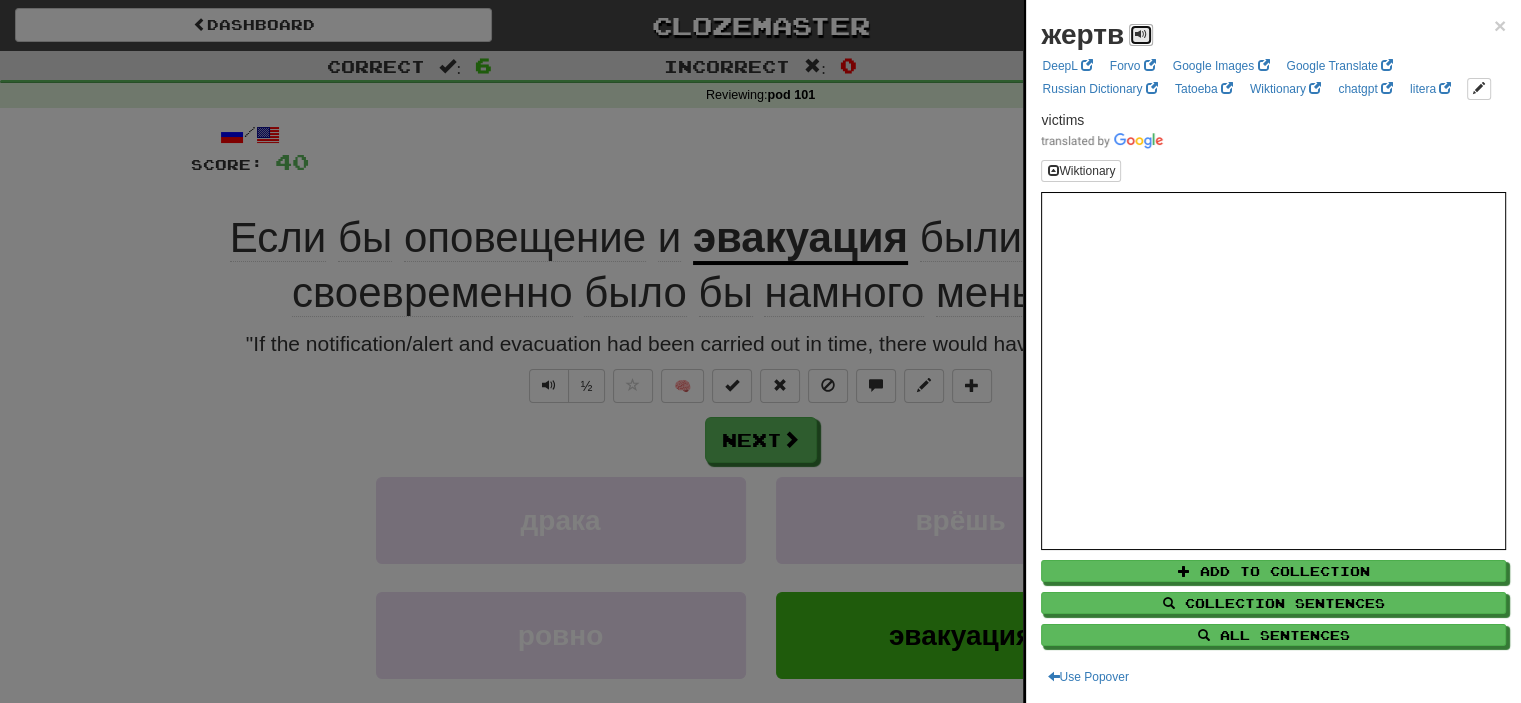 click at bounding box center (1141, 34) 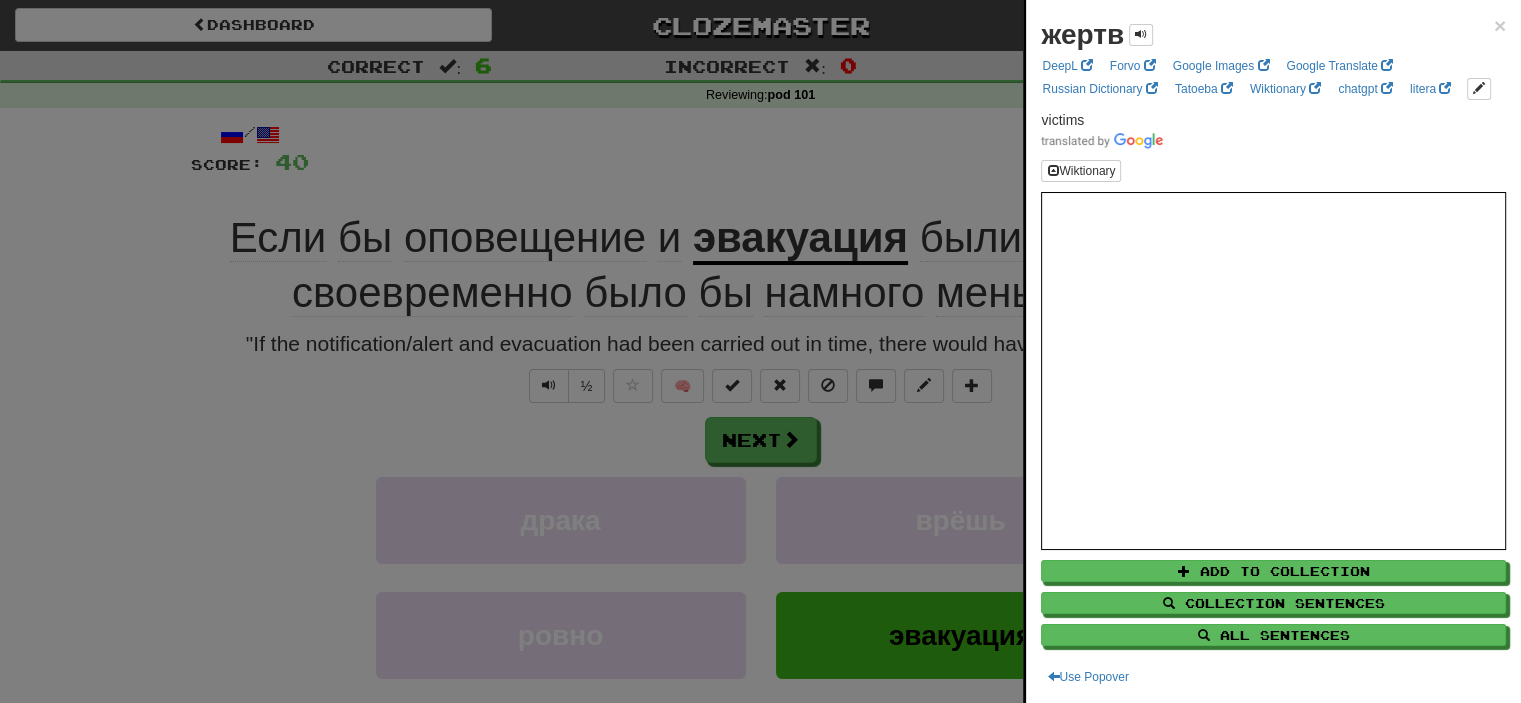 click at bounding box center (760, 351) 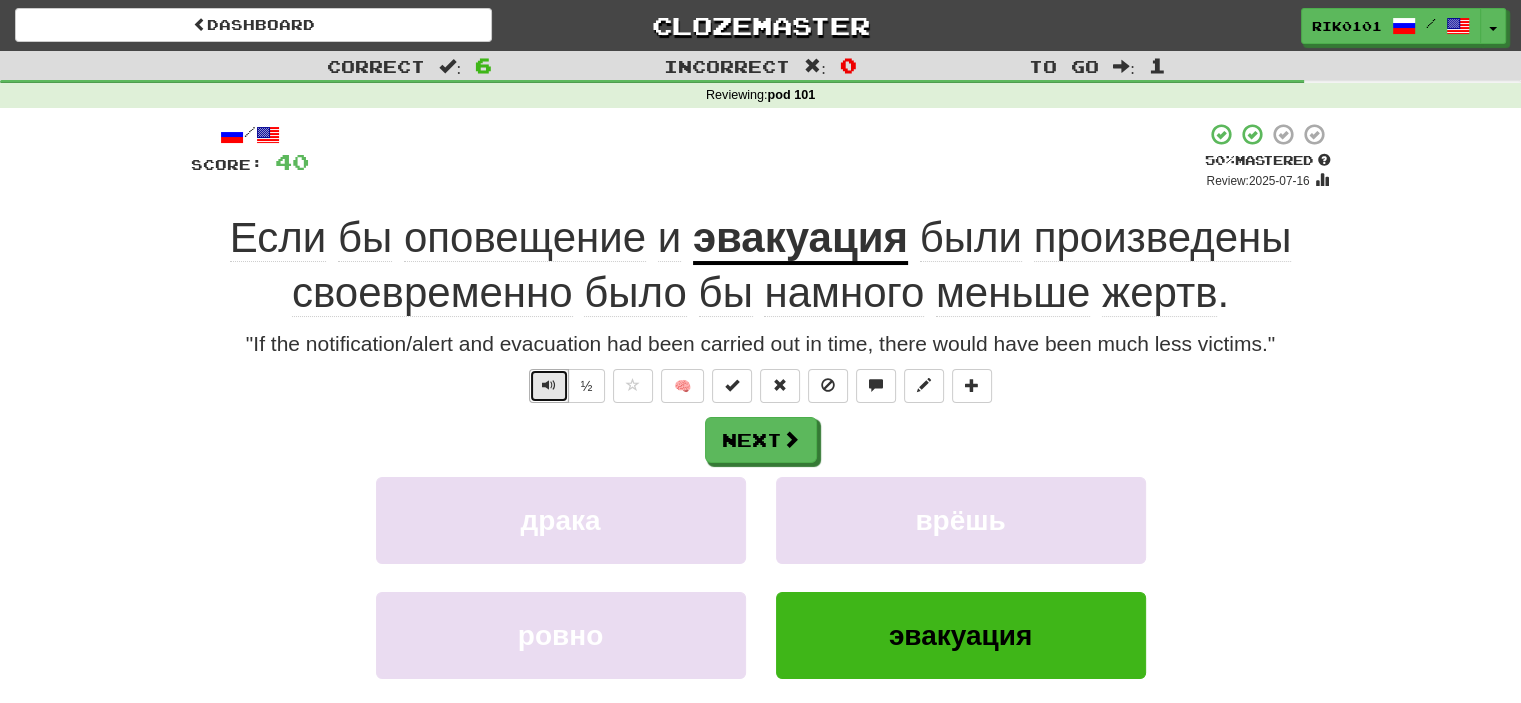 click at bounding box center (549, 385) 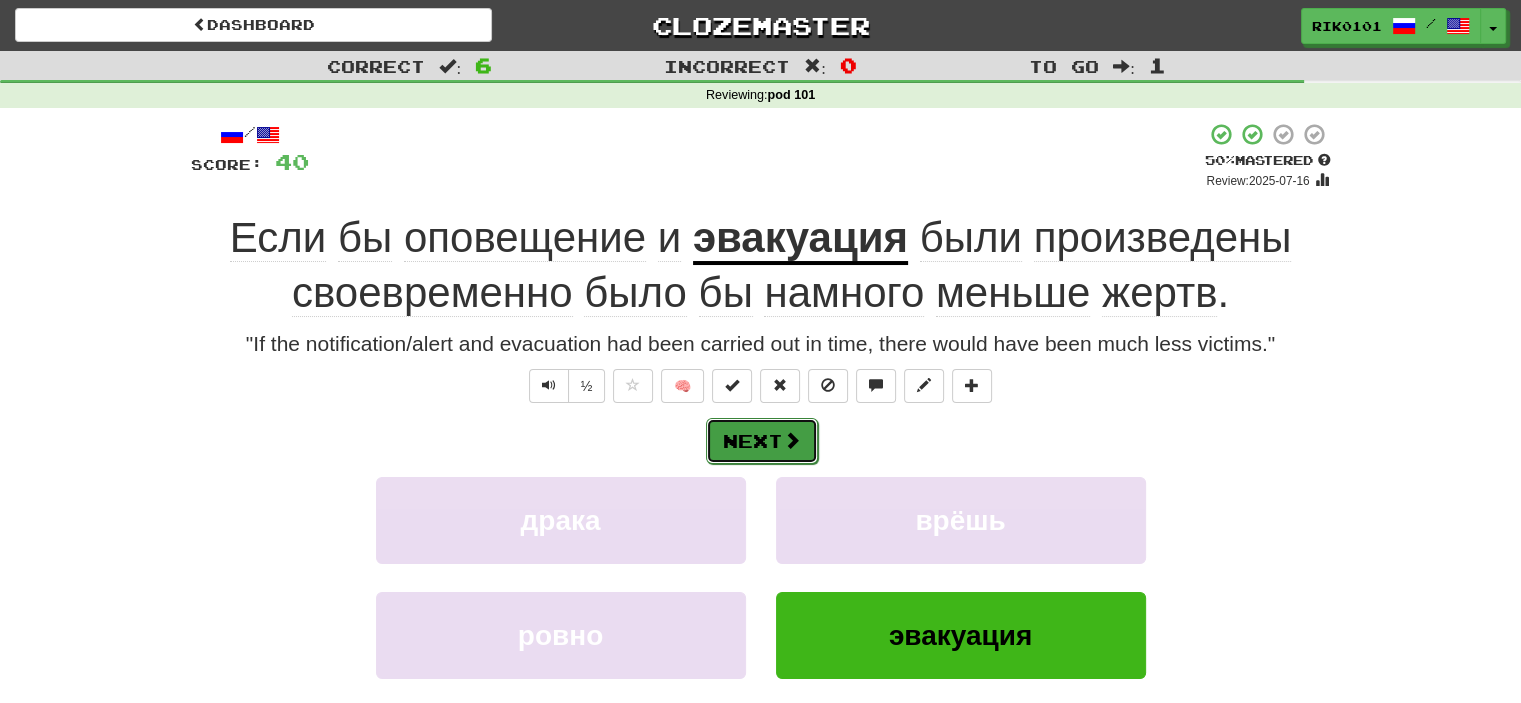 click at bounding box center [792, 440] 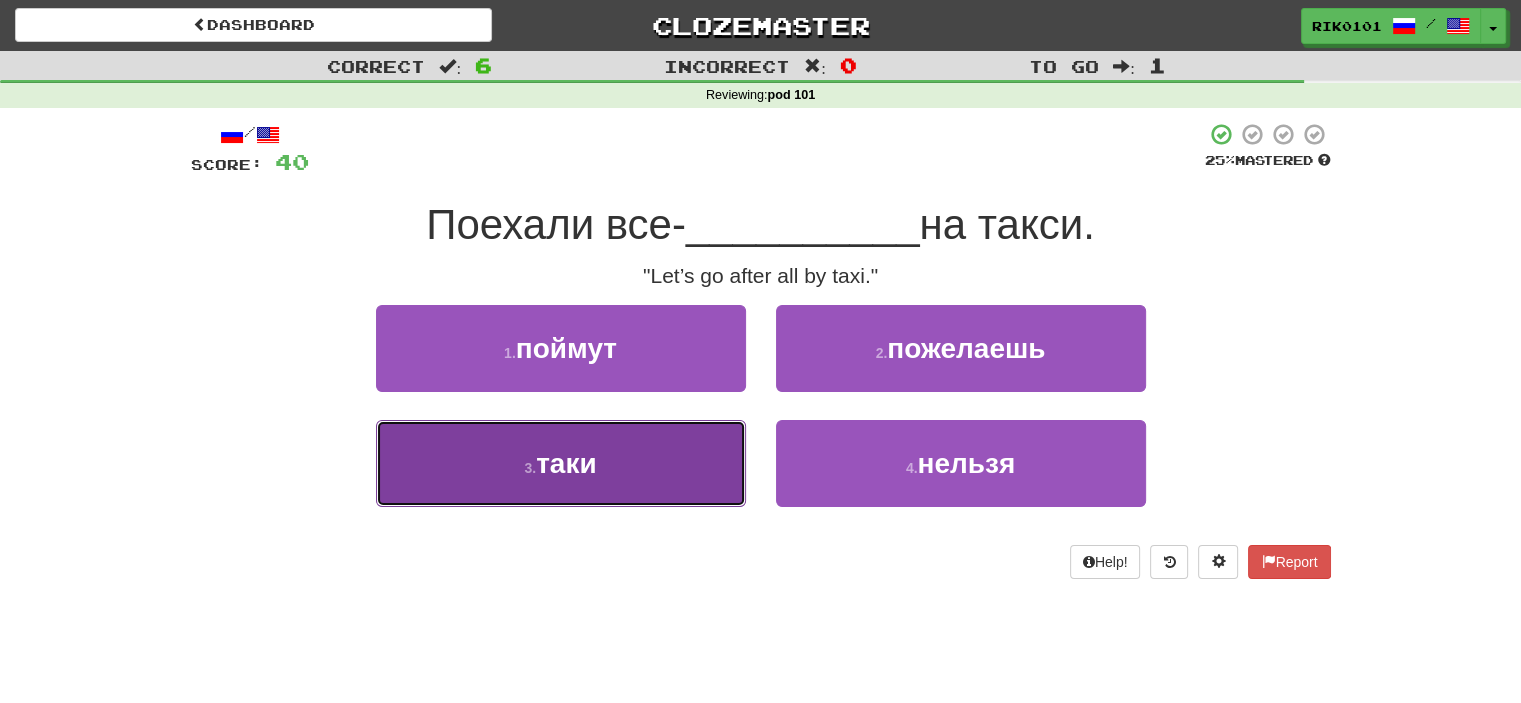 click on "3 .  таки" at bounding box center (561, 463) 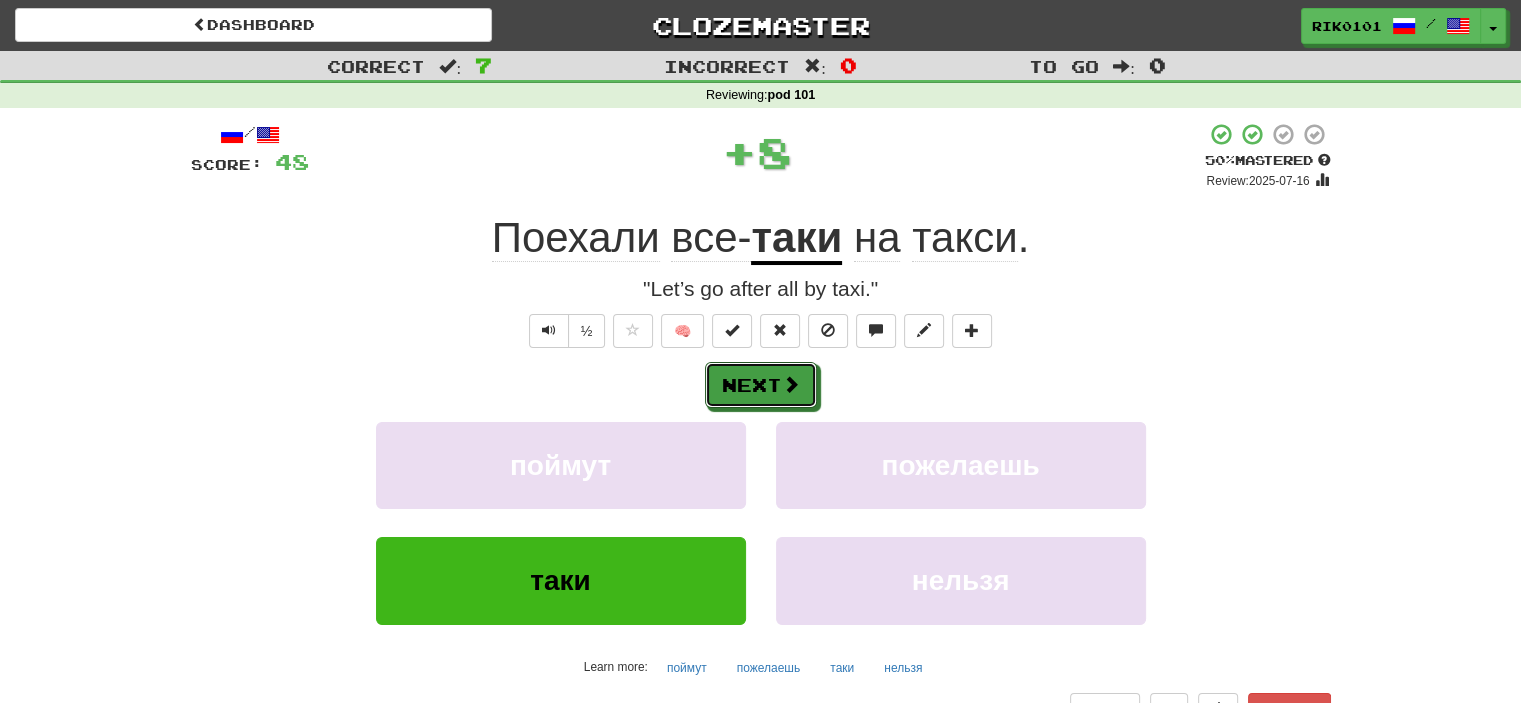 click on "Next" at bounding box center (761, 385) 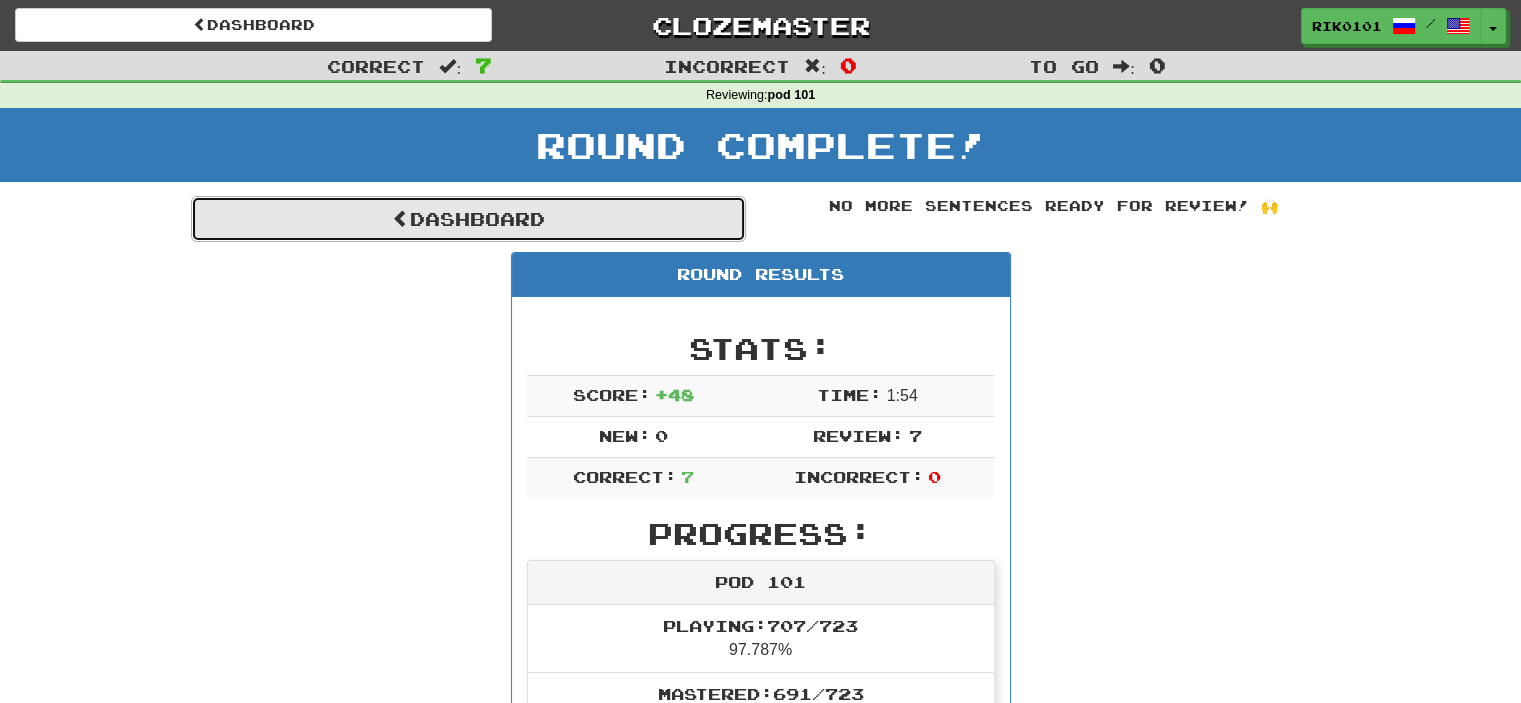 click on "Dashboard" at bounding box center [468, 219] 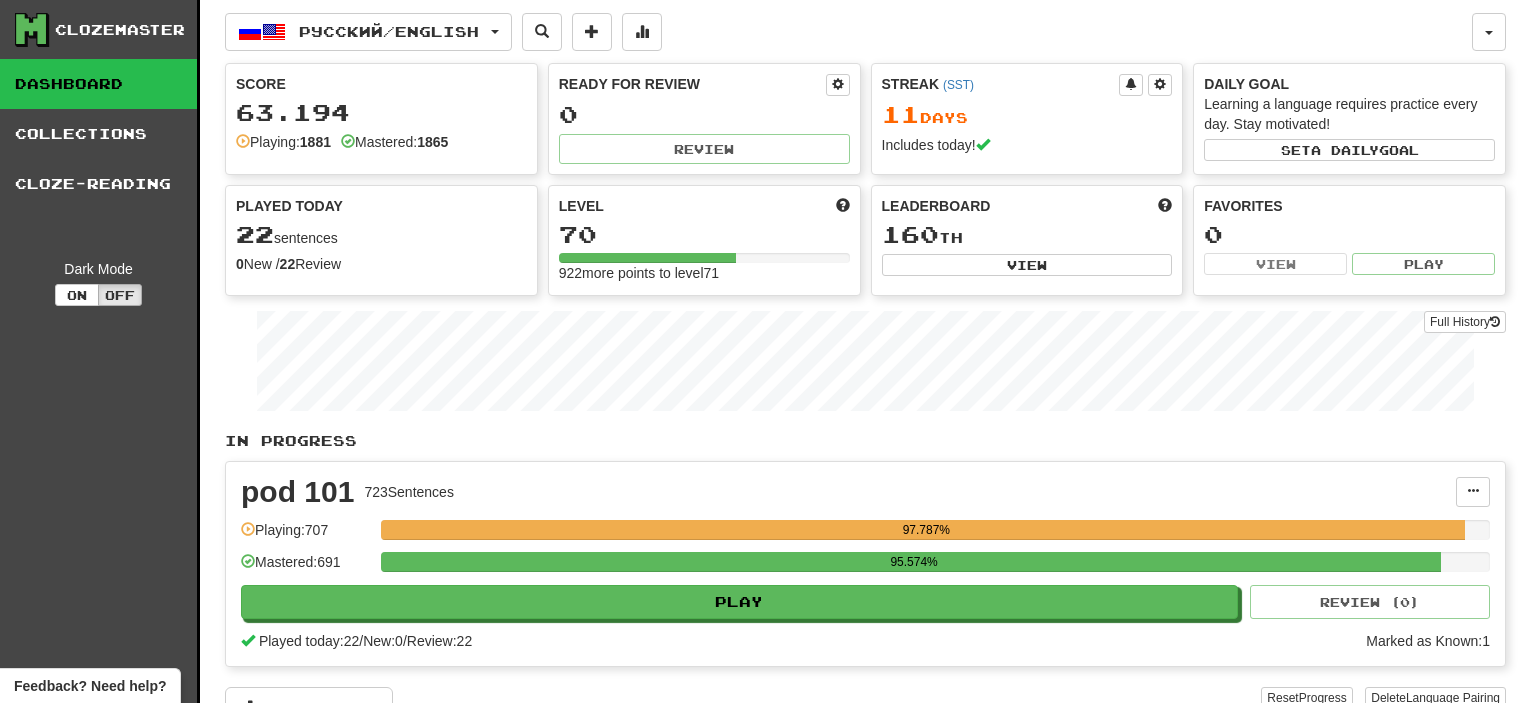 scroll, scrollTop: 0, scrollLeft: 0, axis: both 